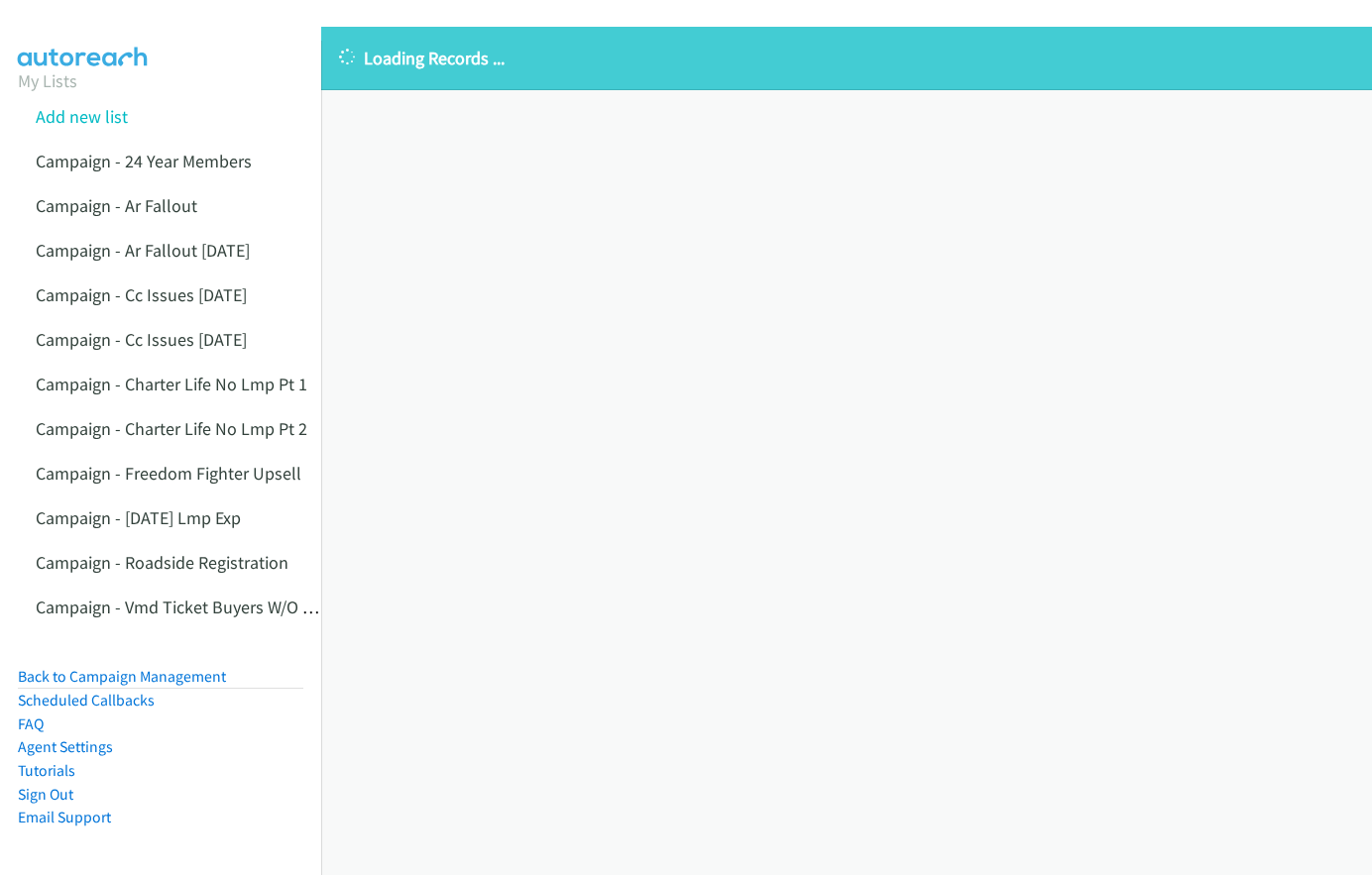scroll, scrollTop: 0, scrollLeft: 0, axis: both 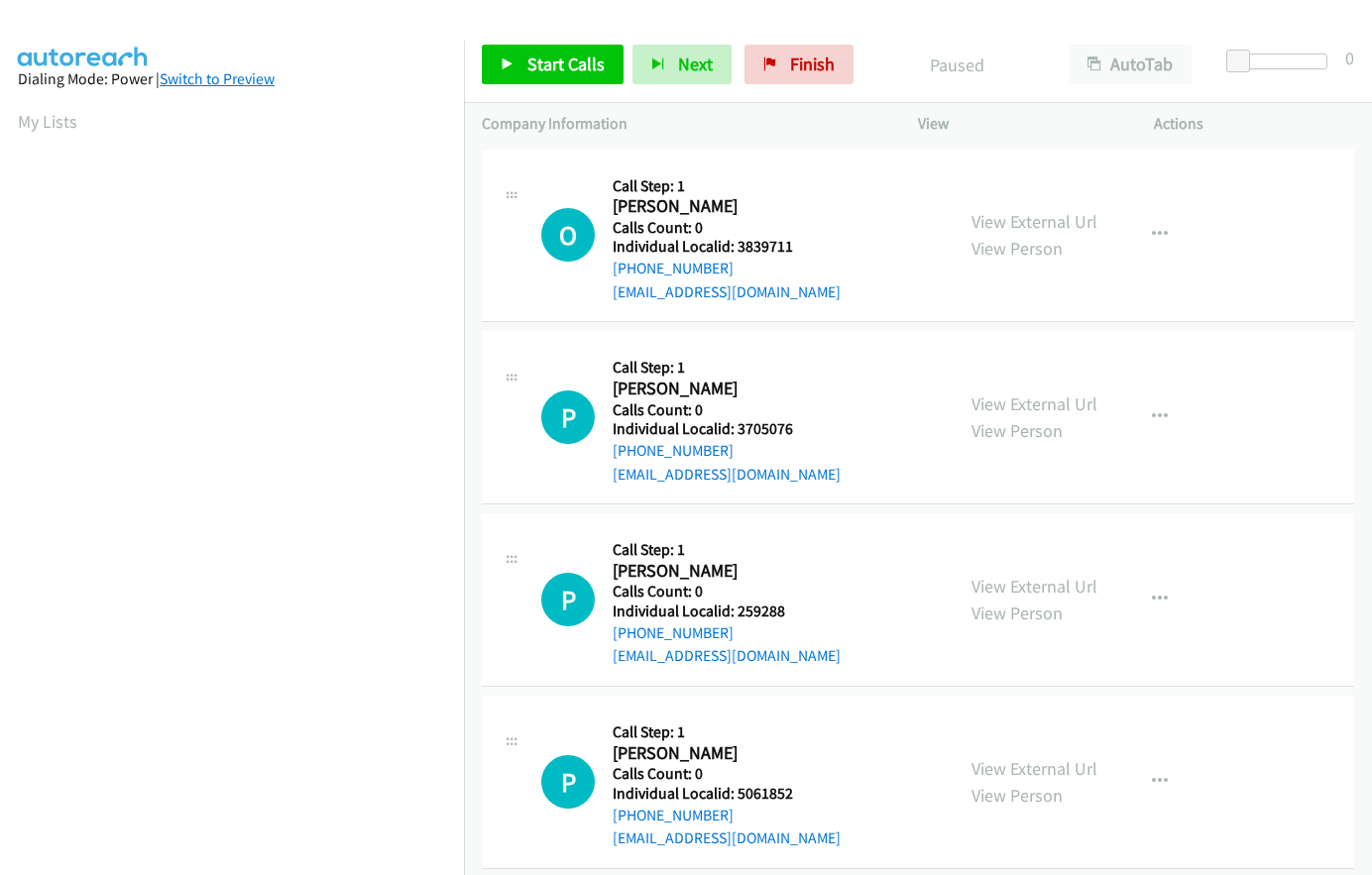 click on "Switch to Preview" at bounding box center (217, 78) 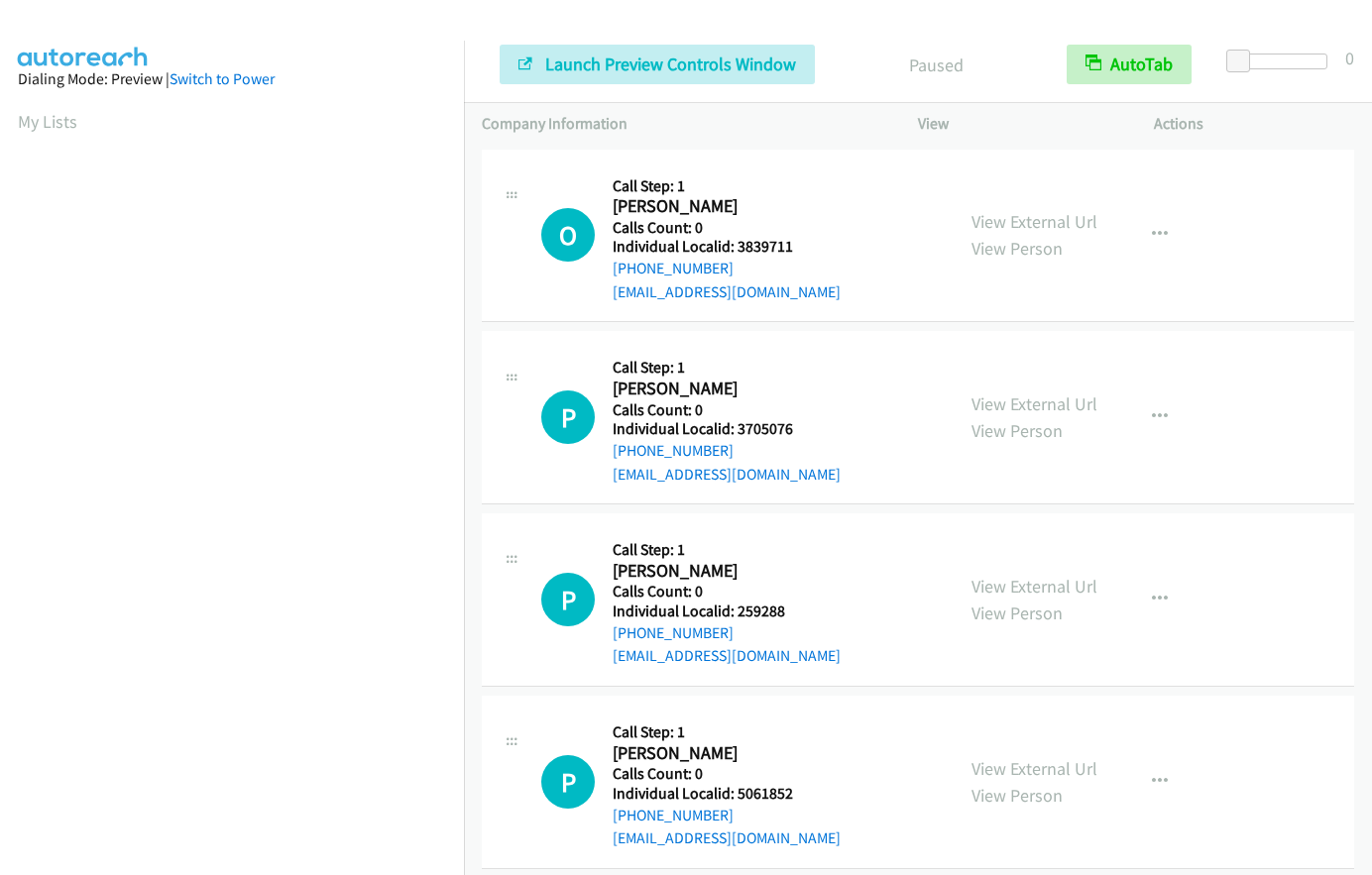 scroll, scrollTop: 0, scrollLeft: 0, axis: both 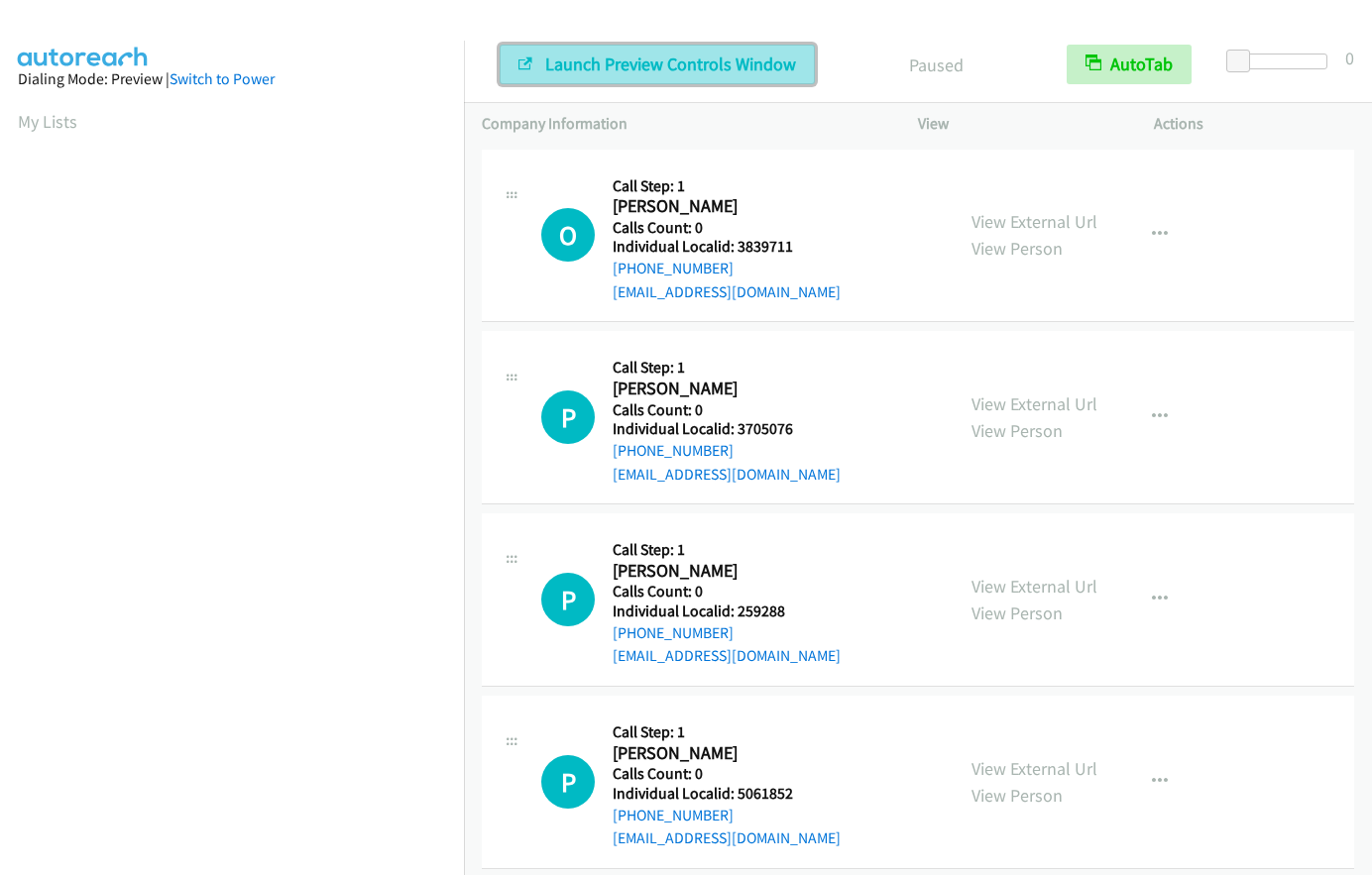 click on "Launch Preview Controls Window" at bounding box center (670, 63) 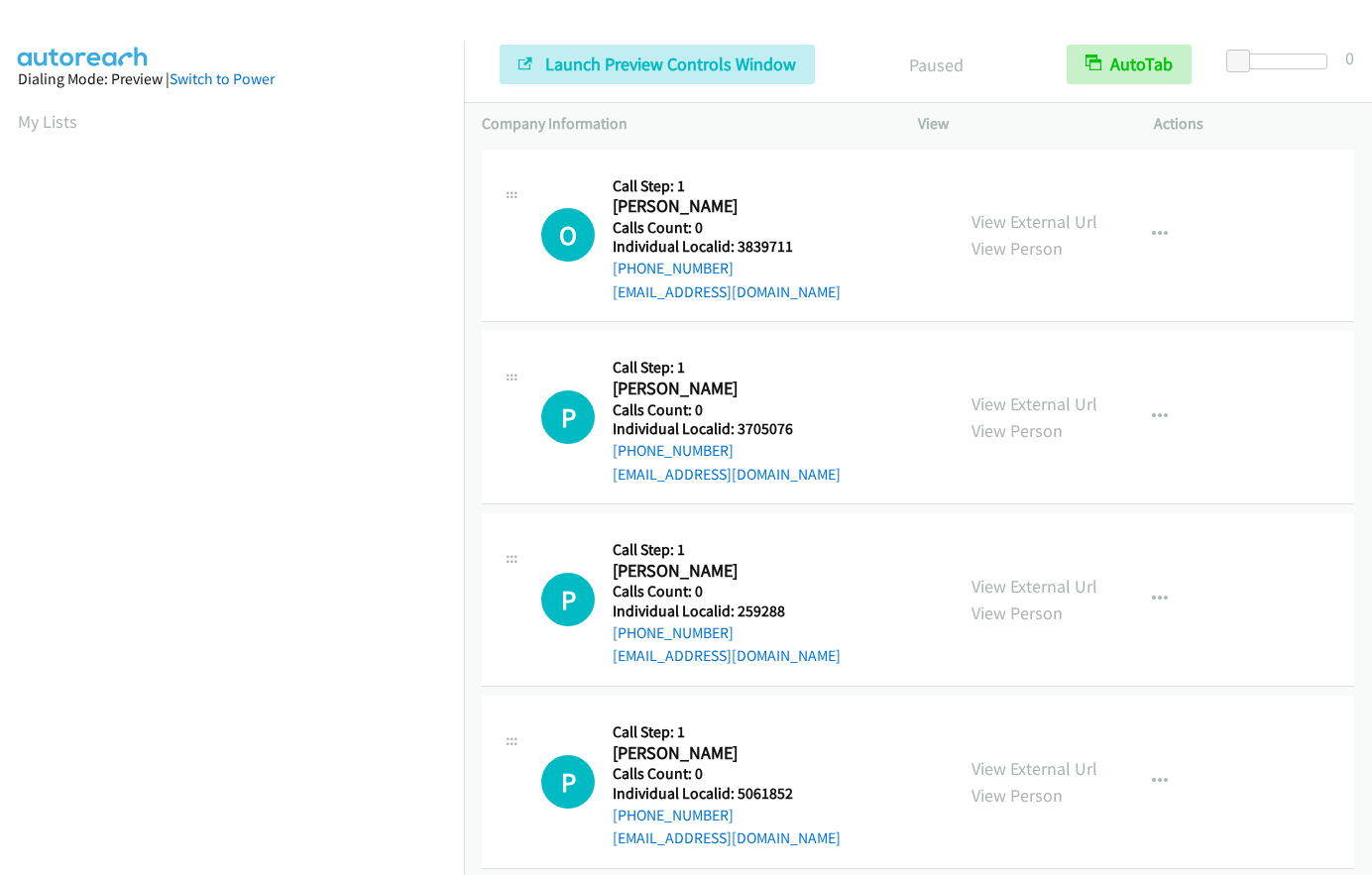 scroll, scrollTop: 0, scrollLeft: 0, axis: both 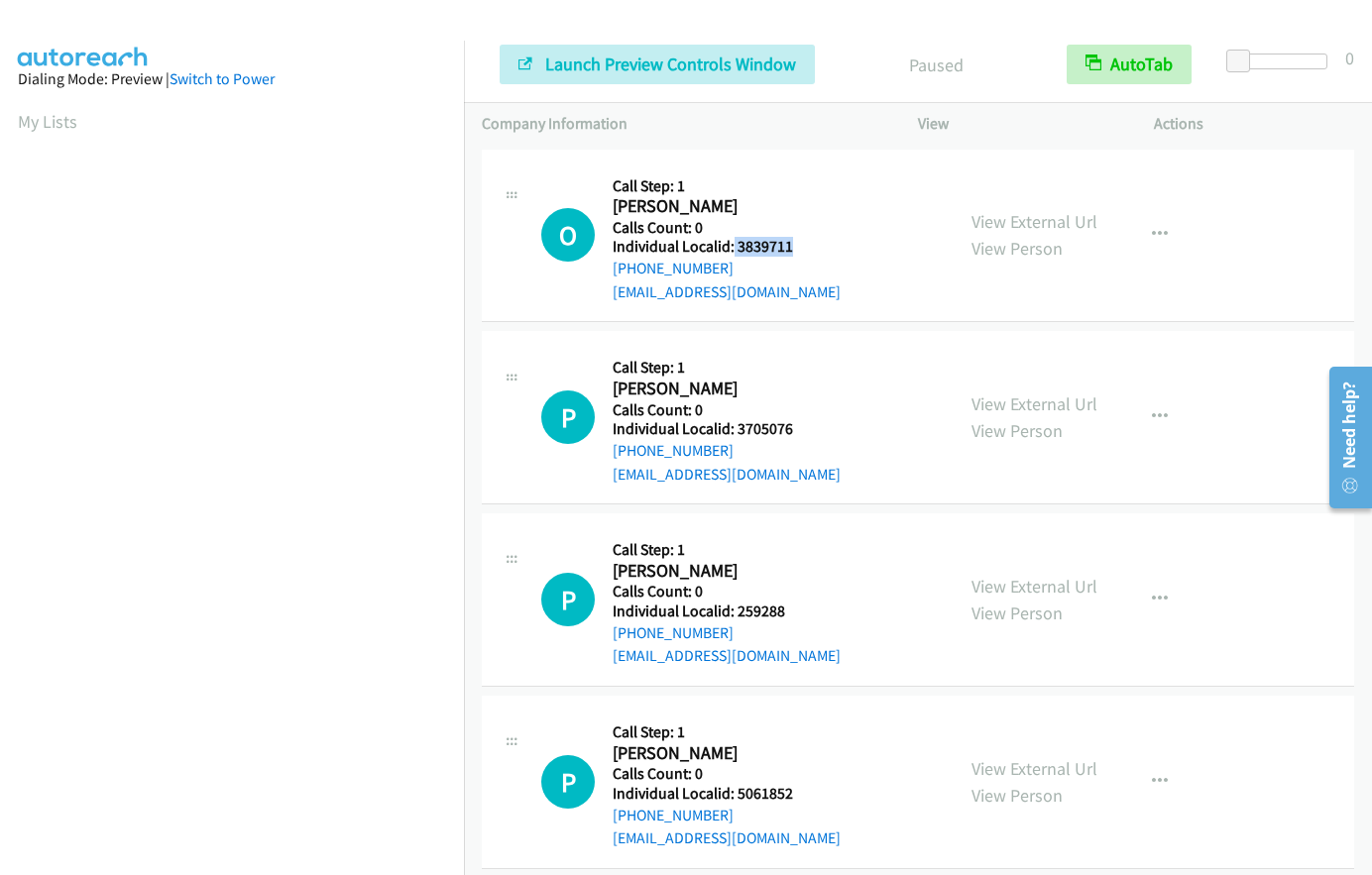 drag, startPoint x: 733, startPoint y: 248, endPoint x: 821, endPoint y: 248, distance: 88 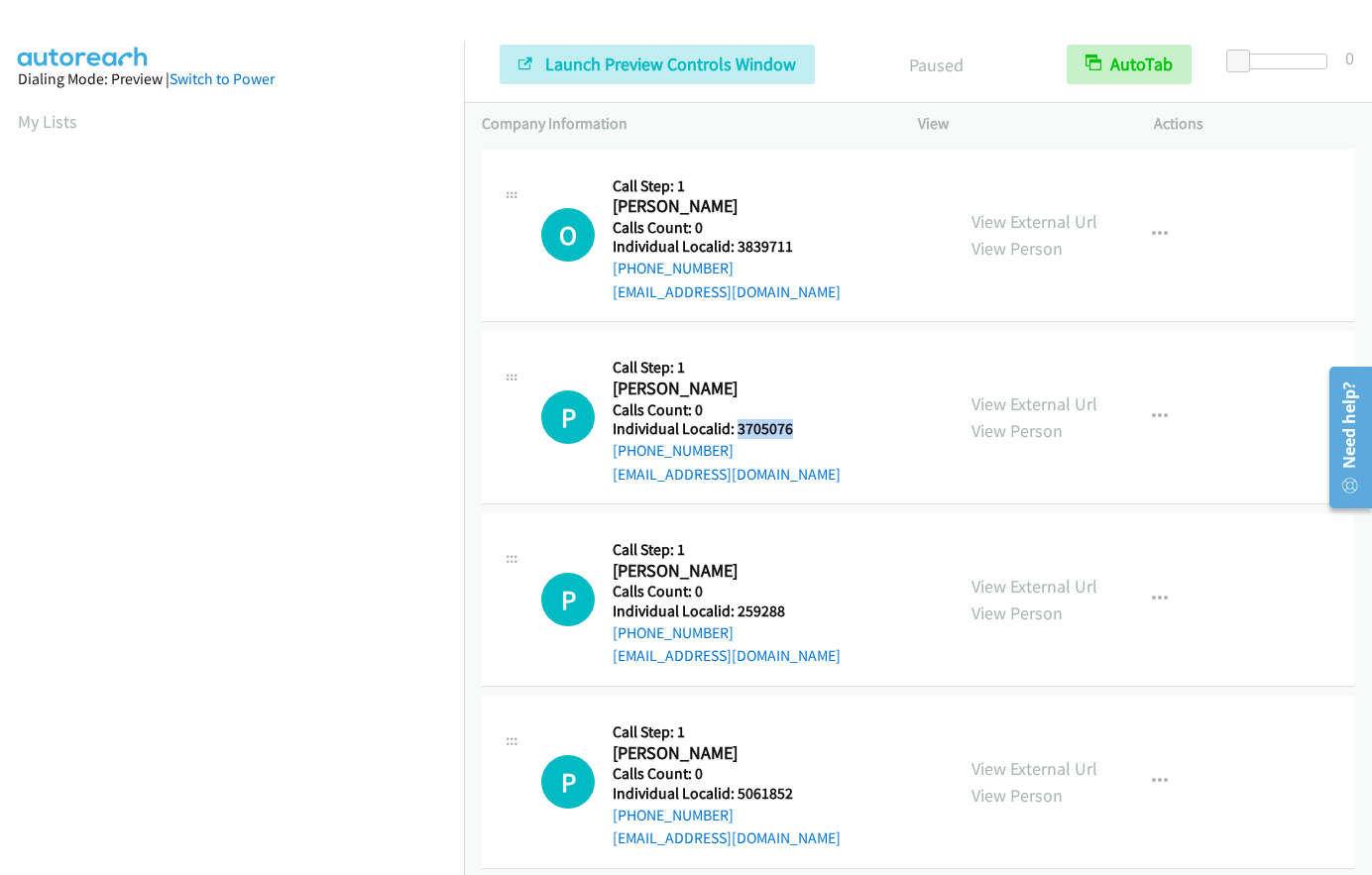 drag, startPoint x: 735, startPoint y: 429, endPoint x: 806, endPoint y: 428, distance: 71.00704 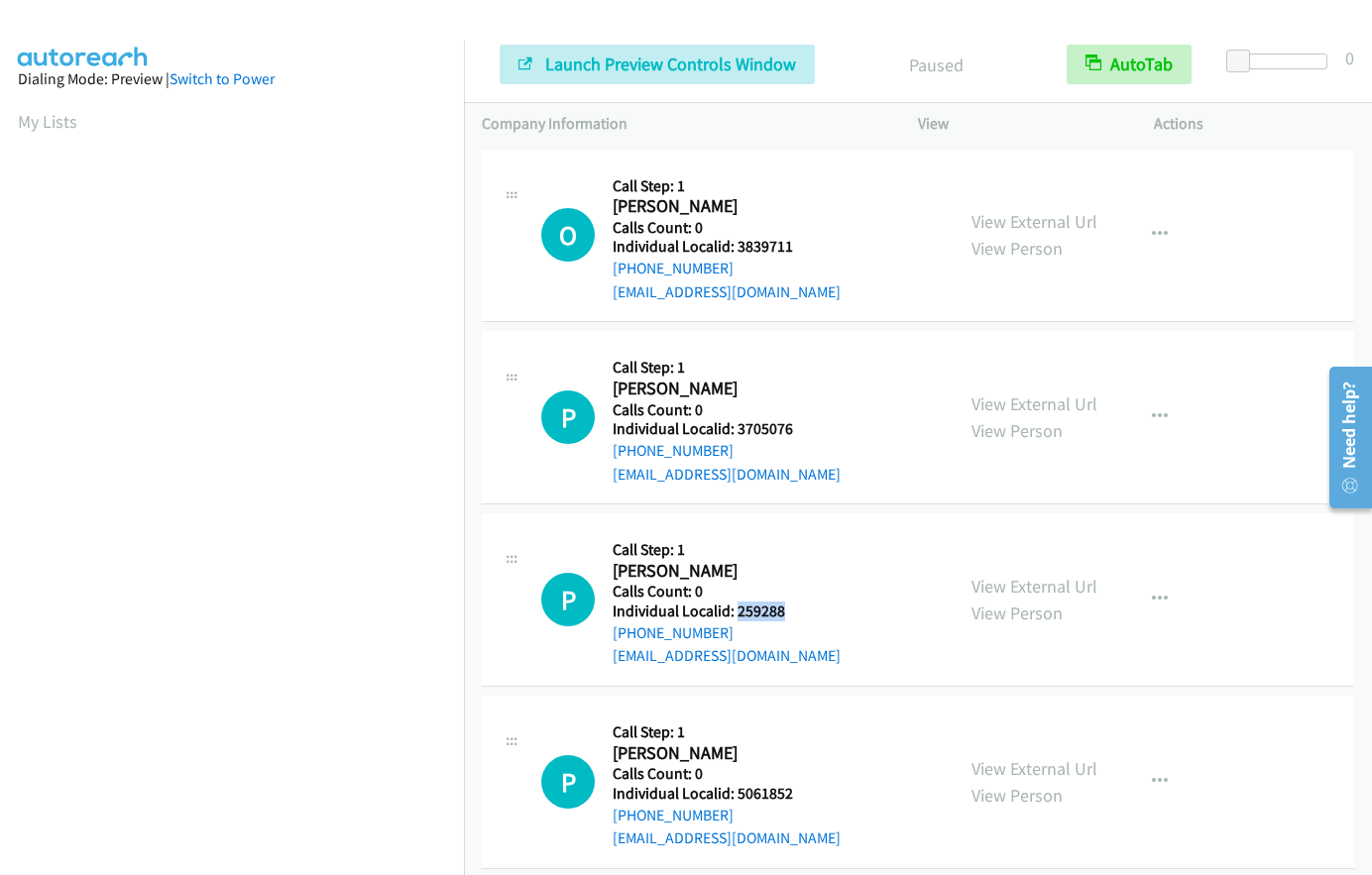 drag, startPoint x: 736, startPoint y: 609, endPoint x: 794, endPoint y: 609, distance: 58 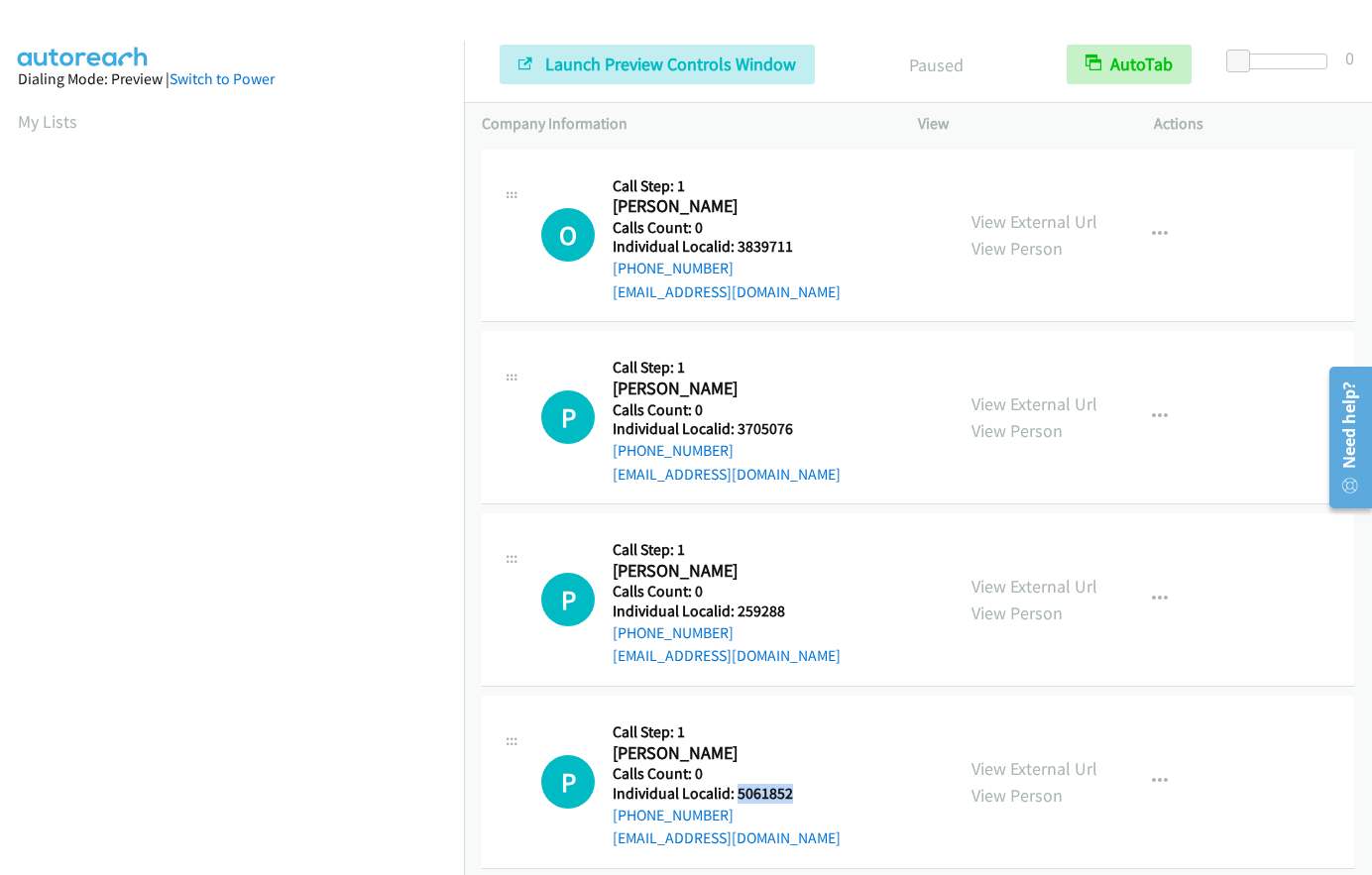drag, startPoint x: 738, startPoint y: 787, endPoint x: 801, endPoint y: 786, distance: 63.00794 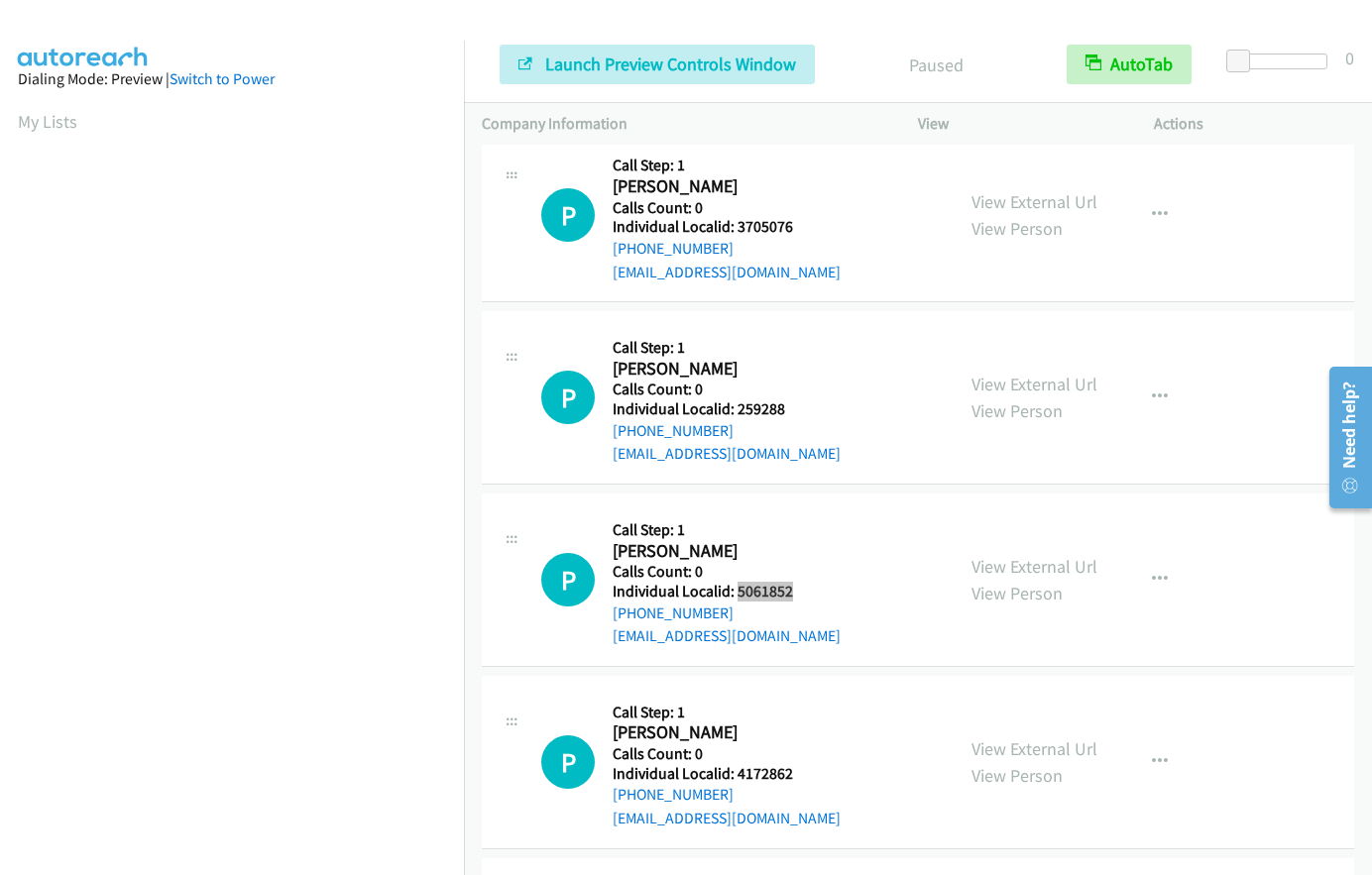 scroll, scrollTop: 223, scrollLeft: 0, axis: vertical 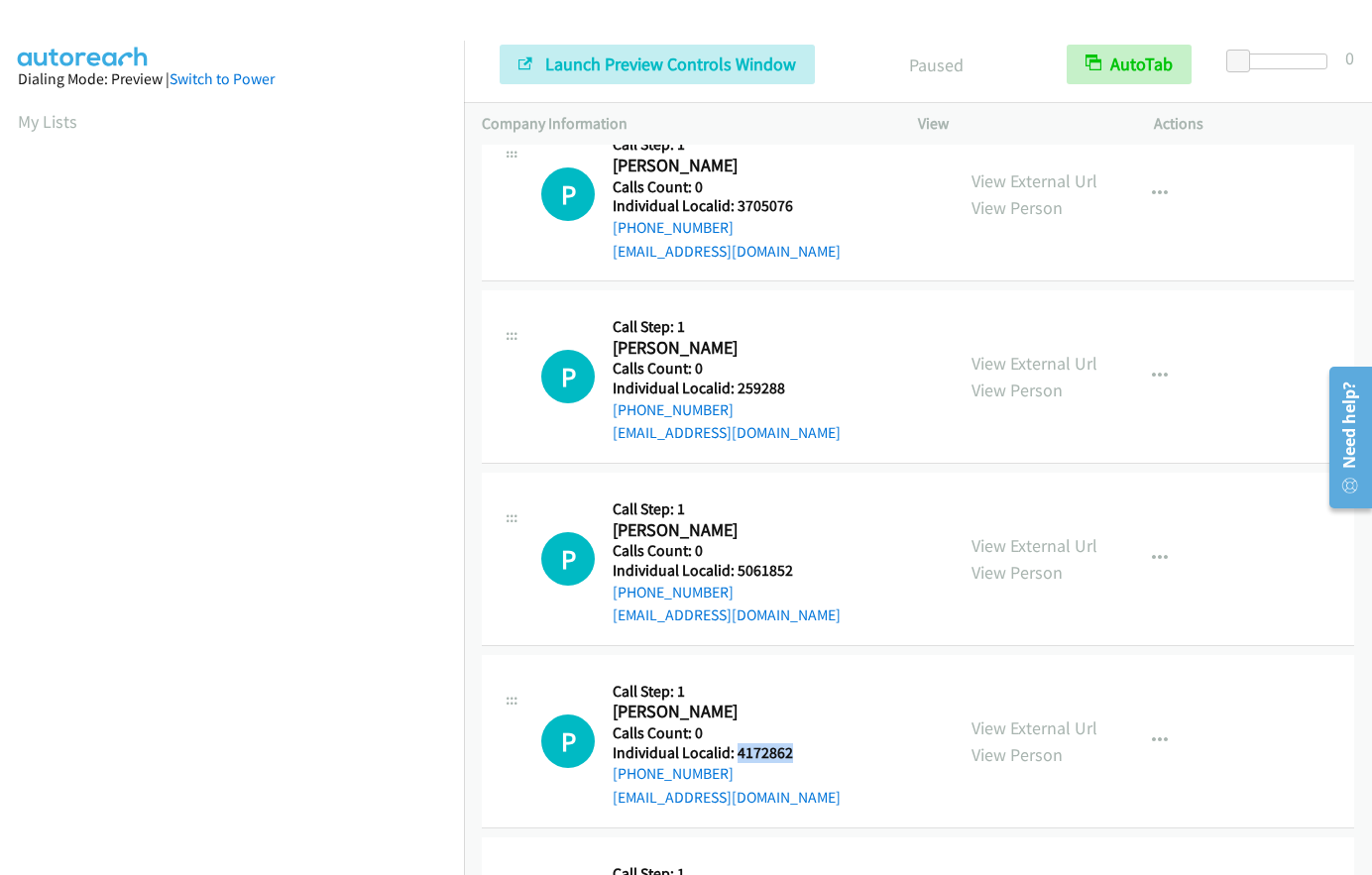 drag, startPoint x: 736, startPoint y: 751, endPoint x: 797, endPoint y: 751, distance: 61 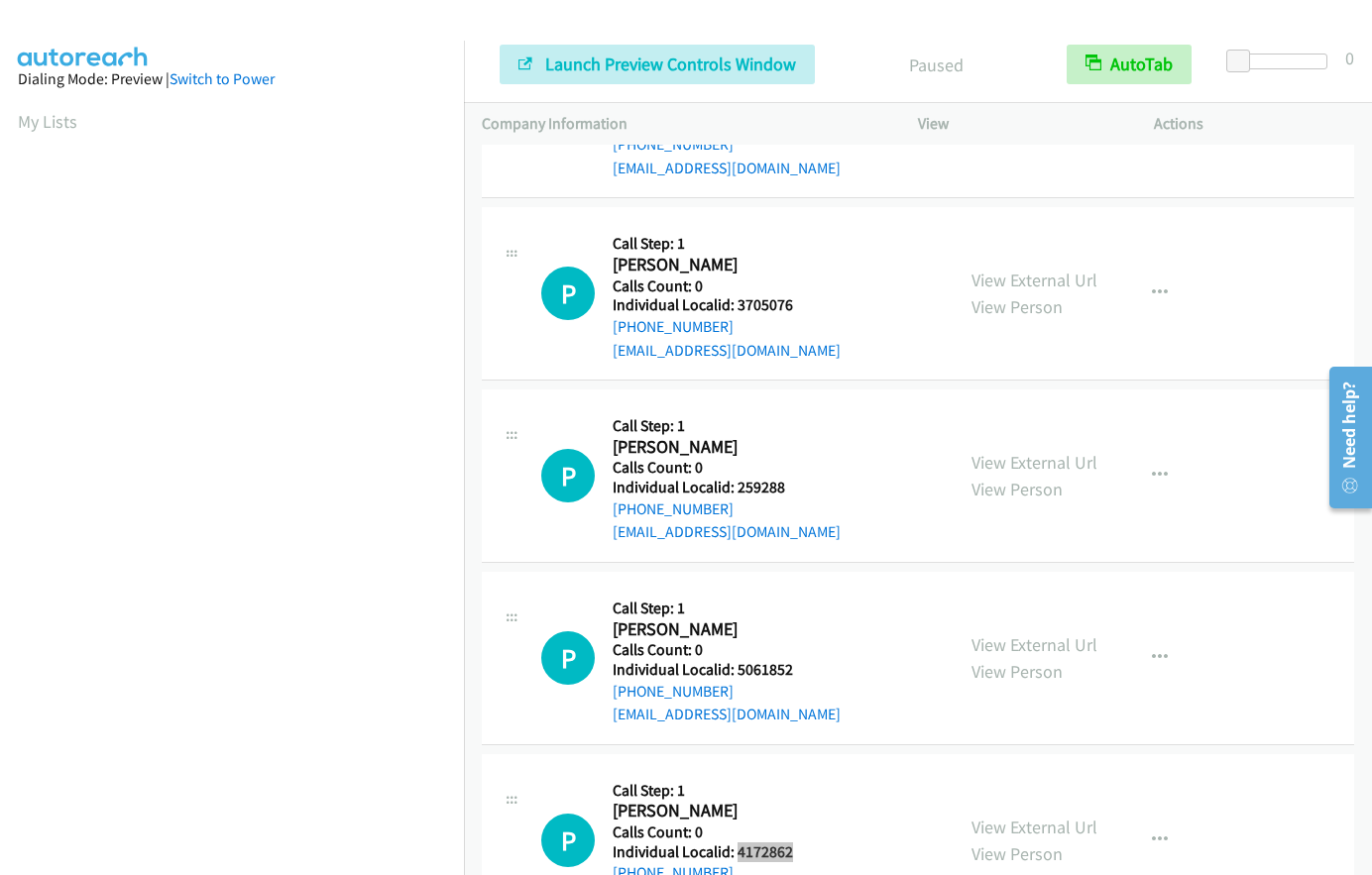 scroll, scrollTop: 0, scrollLeft: 0, axis: both 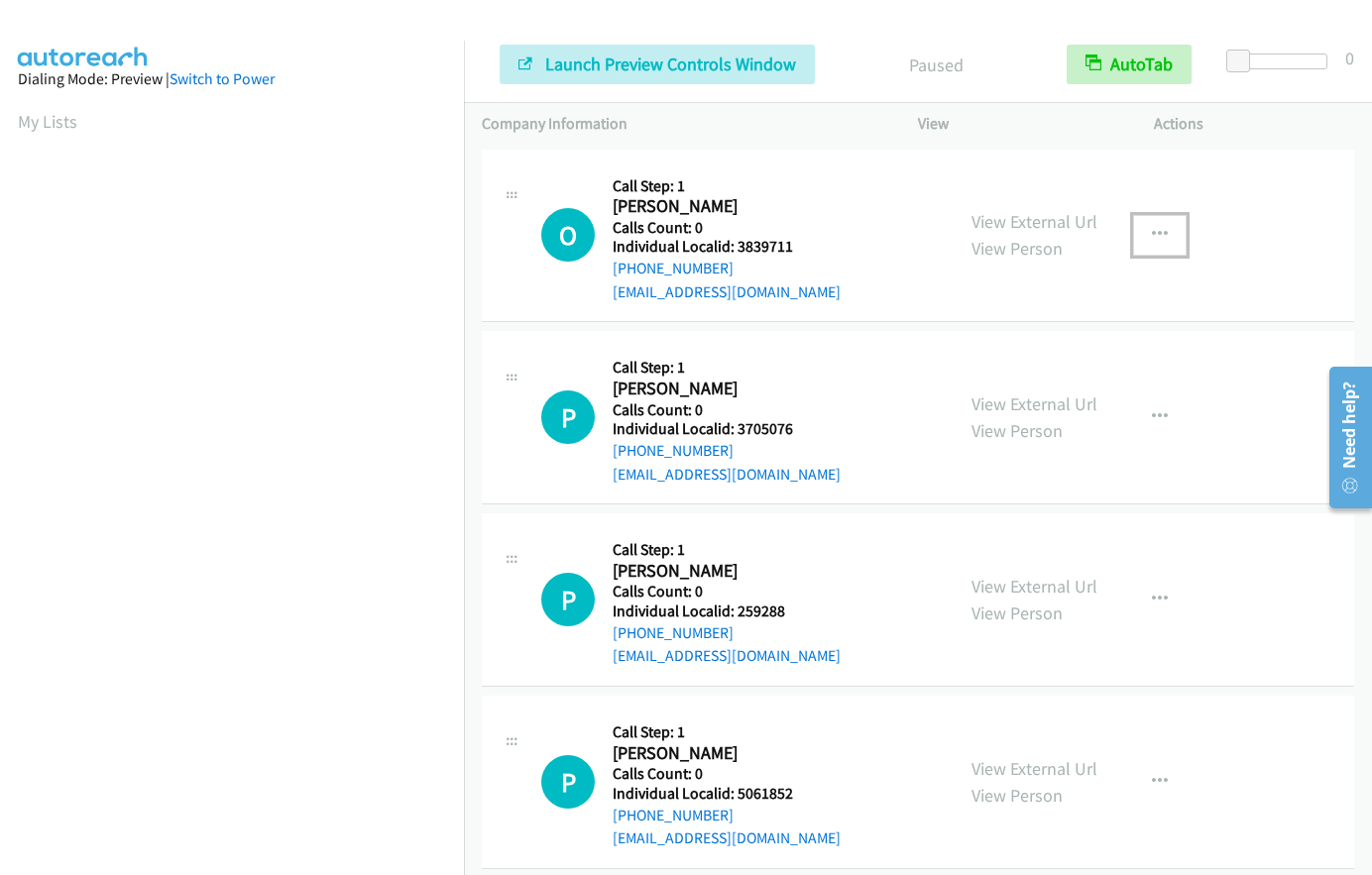 click at bounding box center (1160, 235) 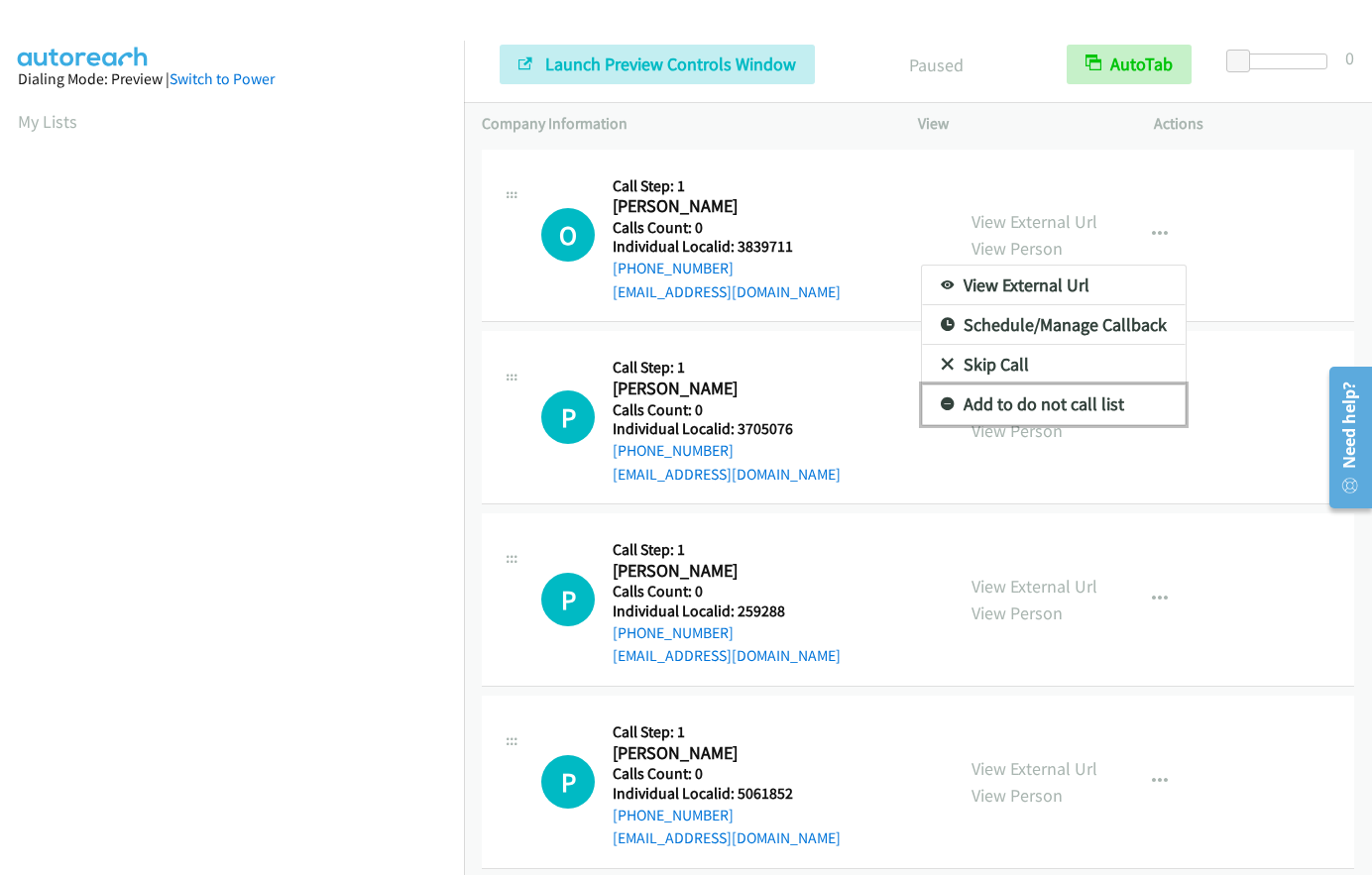 click at bounding box center (948, 405) 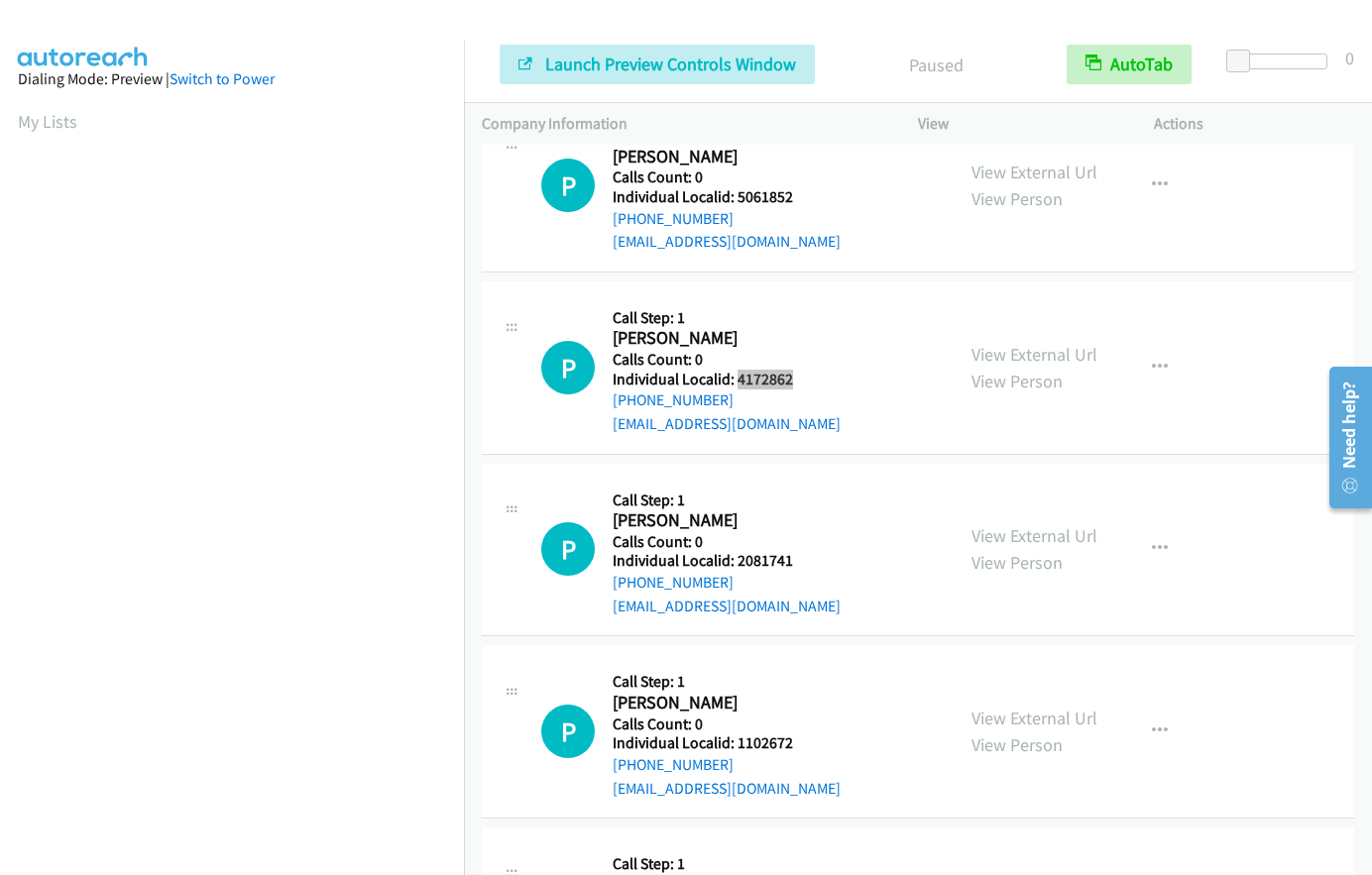 scroll, scrollTop: 644, scrollLeft: 0, axis: vertical 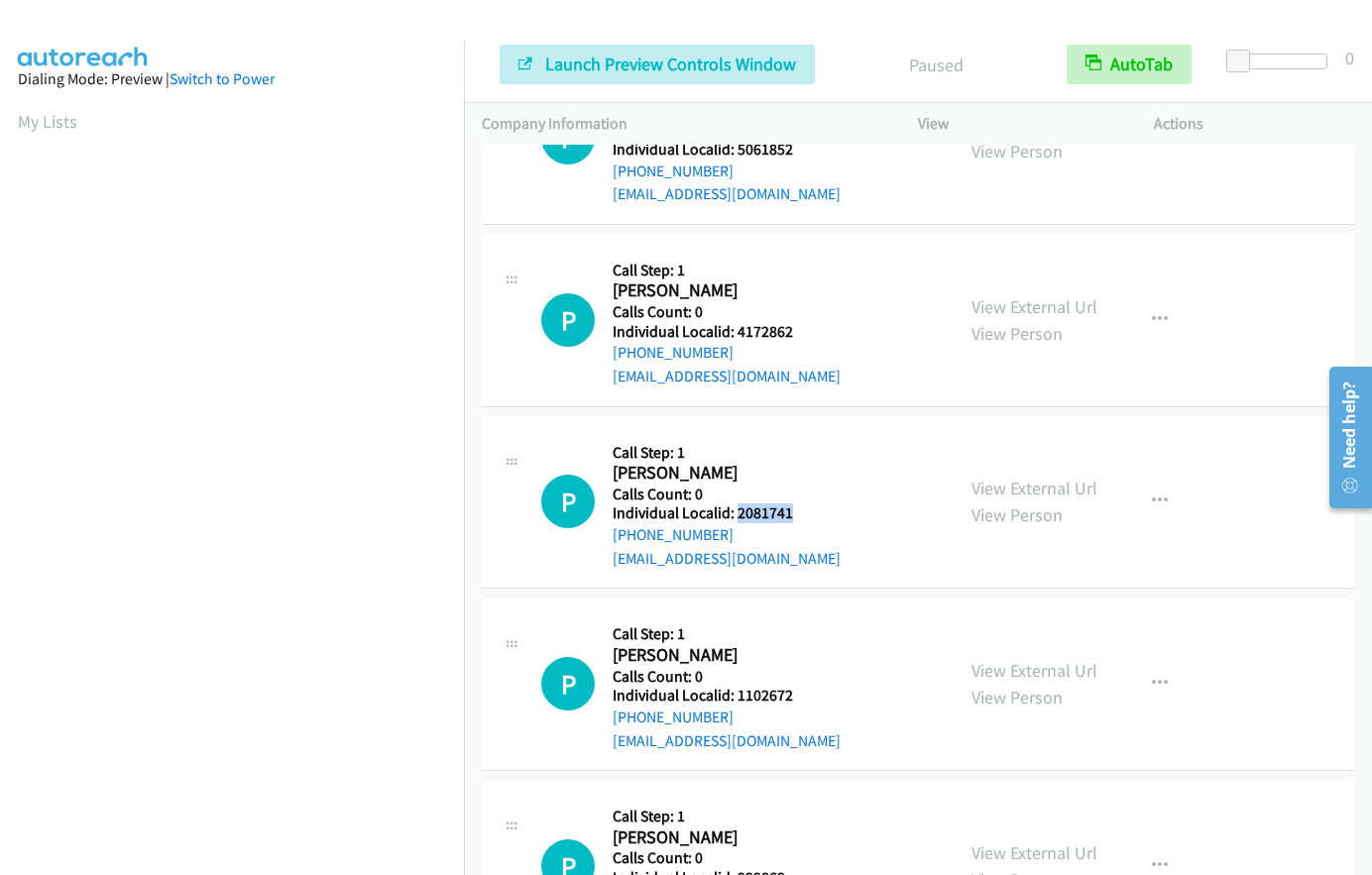 drag, startPoint x: 737, startPoint y: 515, endPoint x: 805, endPoint y: 514, distance: 68.00735 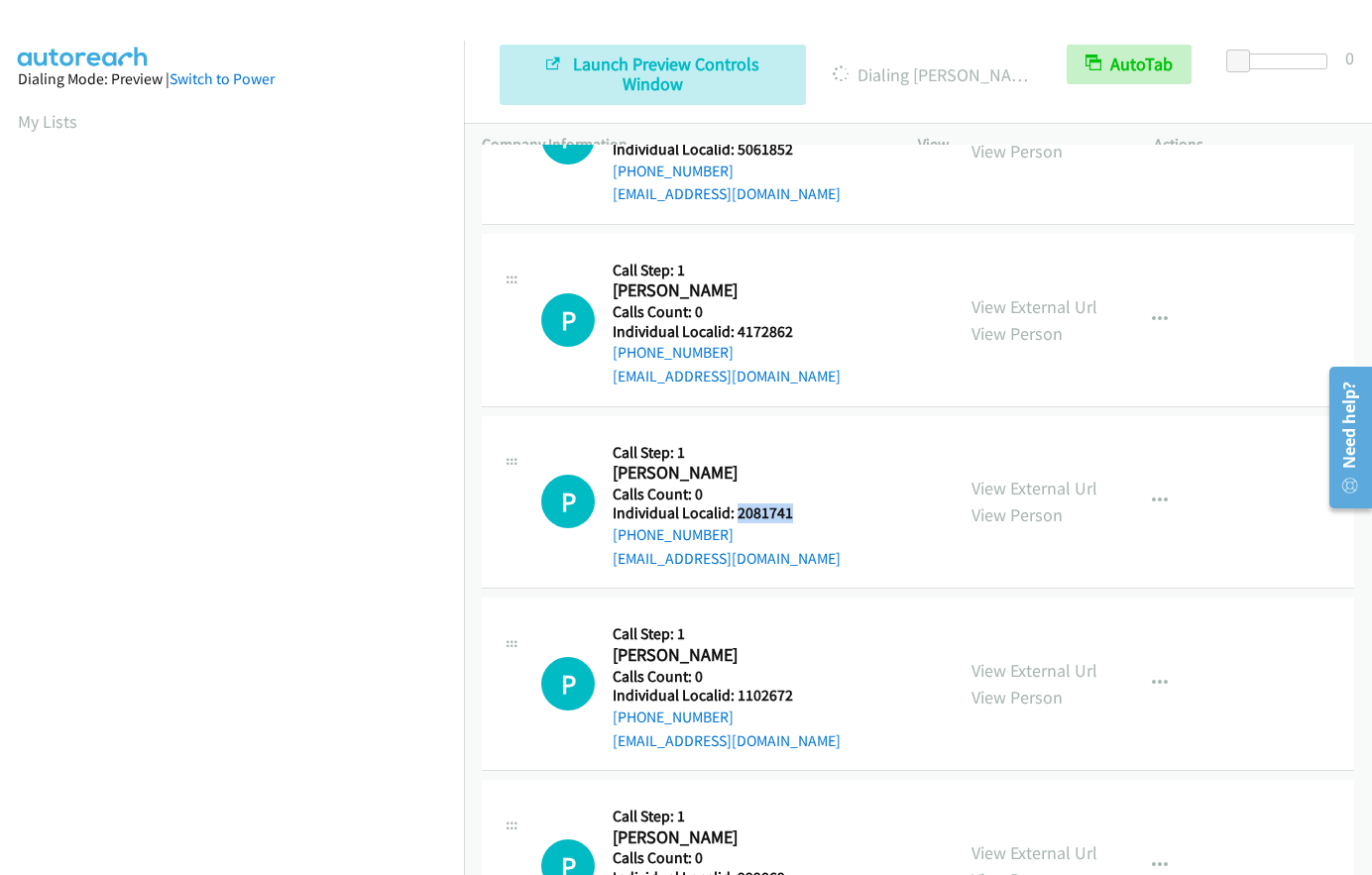 scroll, scrollTop: 236, scrollLeft: 0, axis: vertical 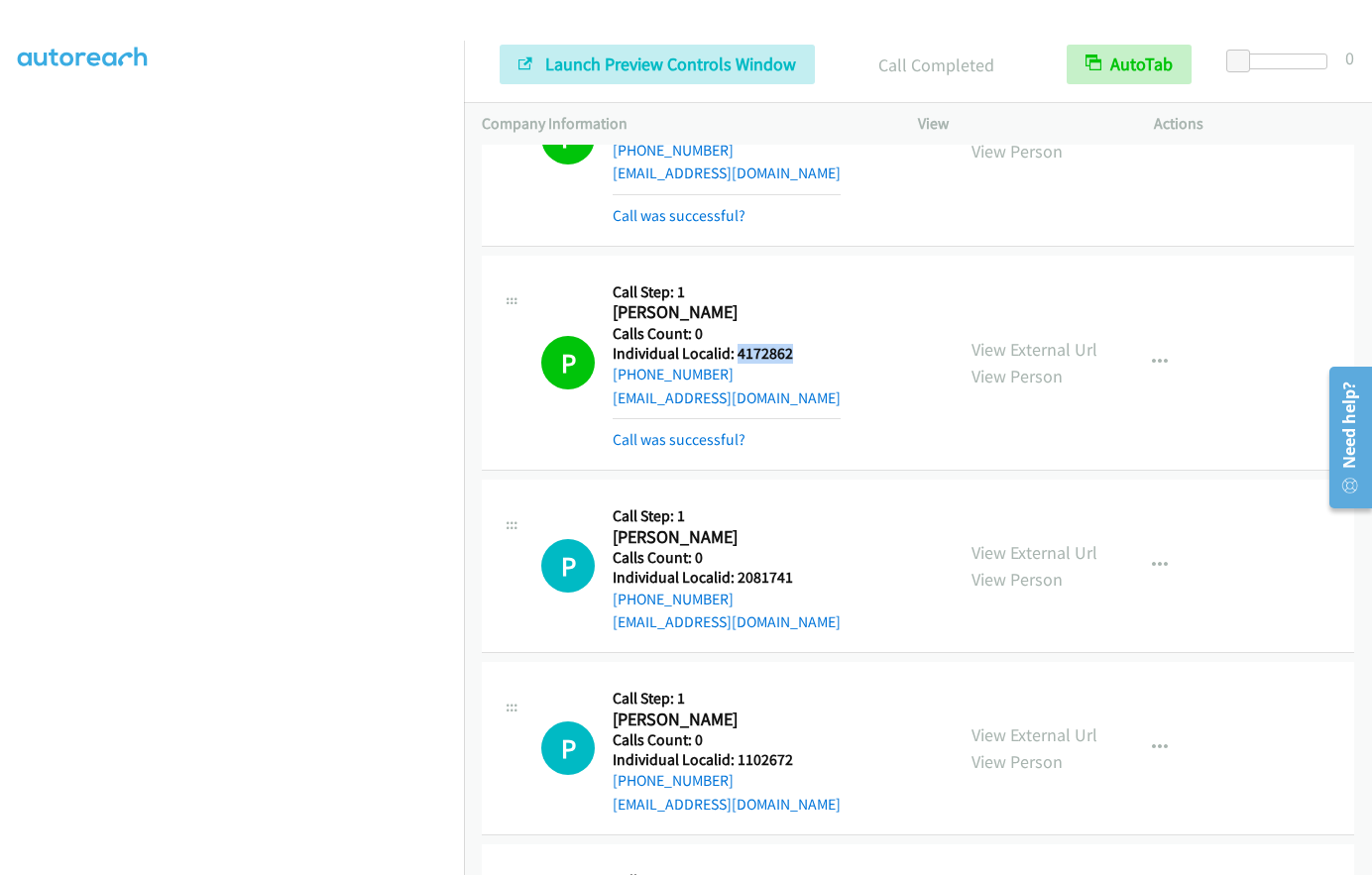 drag, startPoint x: 734, startPoint y: 361, endPoint x: 798, endPoint y: 355, distance: 64.28063 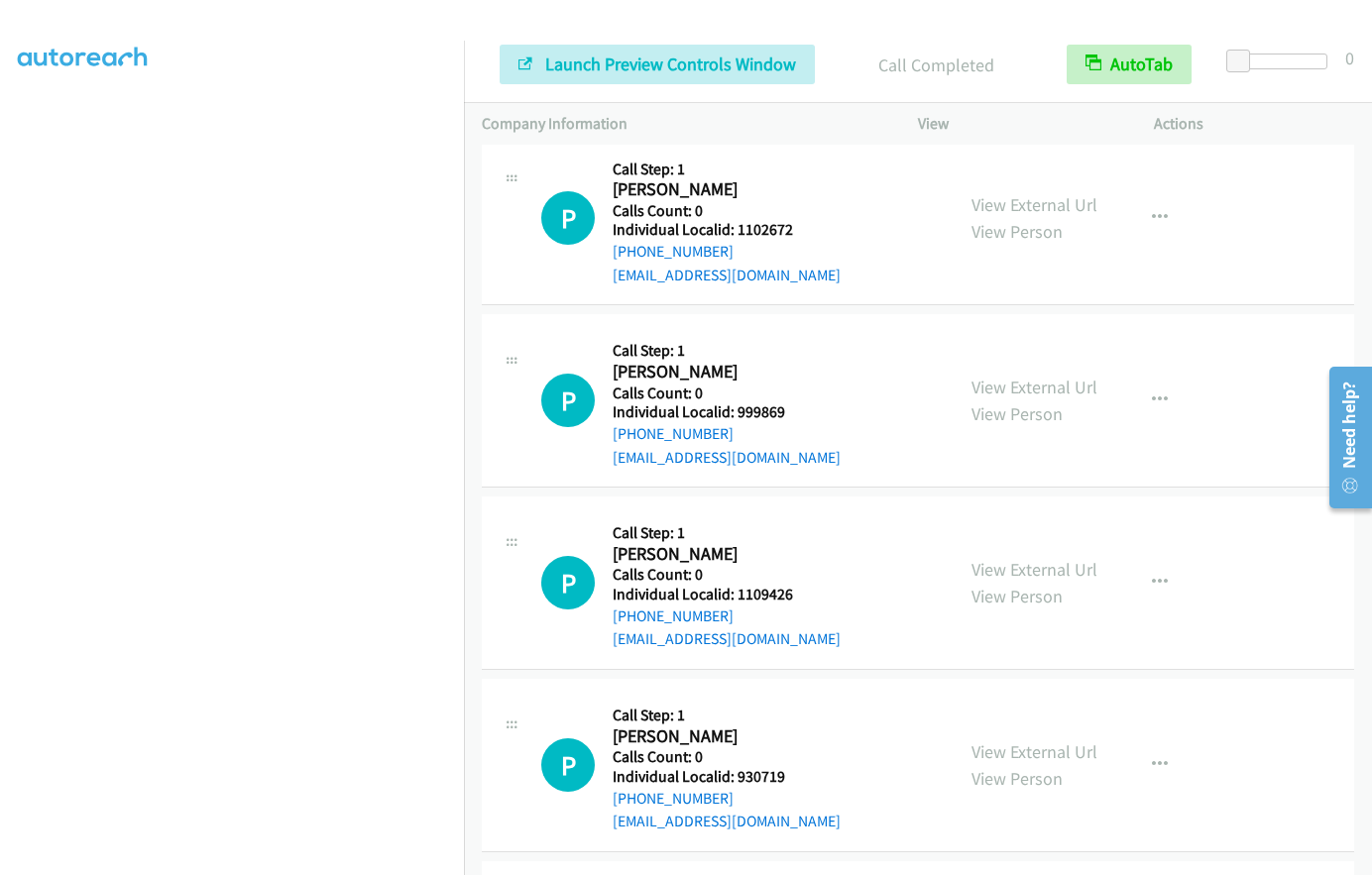scroll, scrollTop: 1294, scrollLeft: 0, axis: vertical 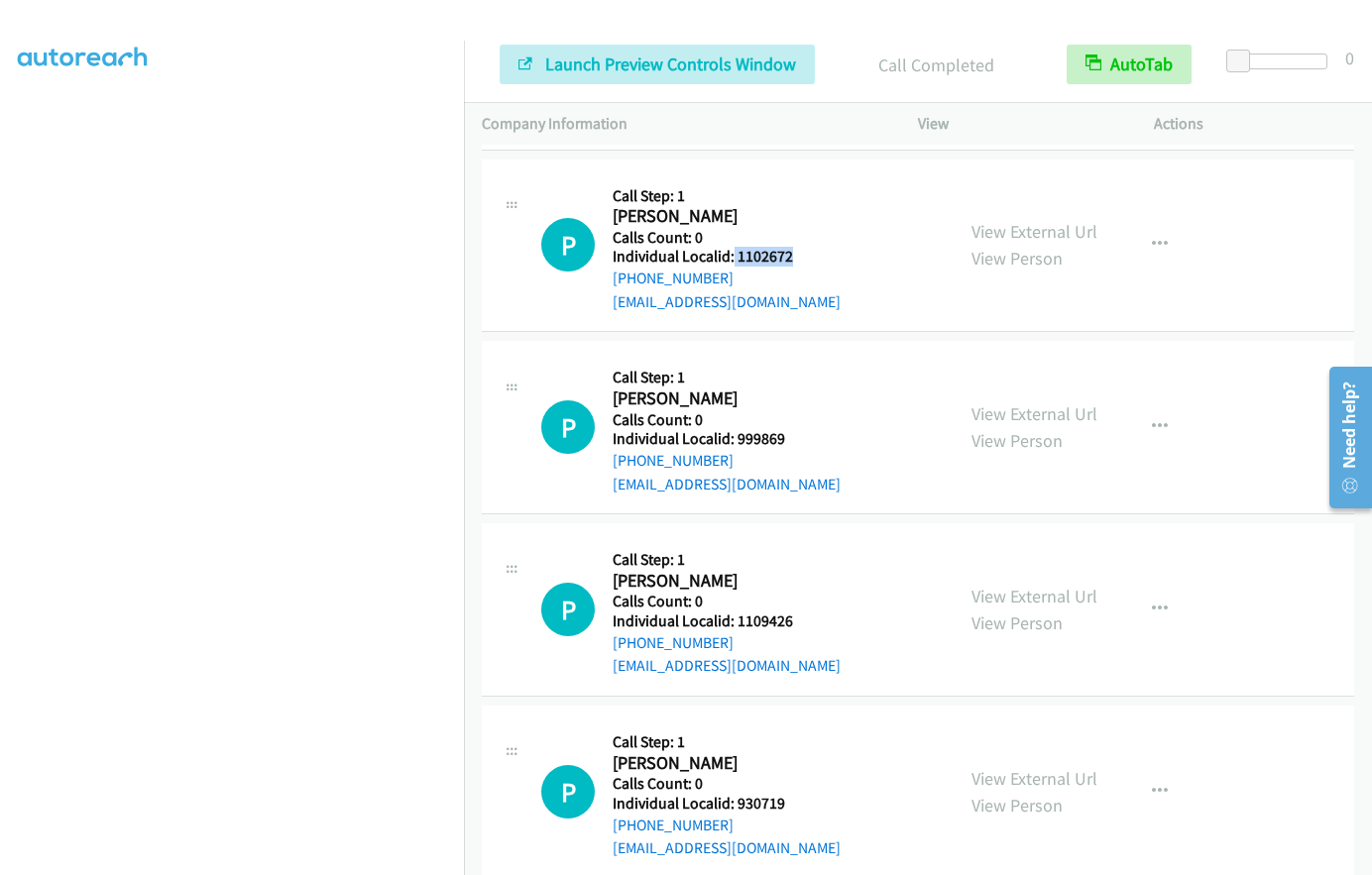 drag, startPoint x: 733, startPoint y: 255, endPoint x: 793, endPoint y: 254, distance: 60.008333 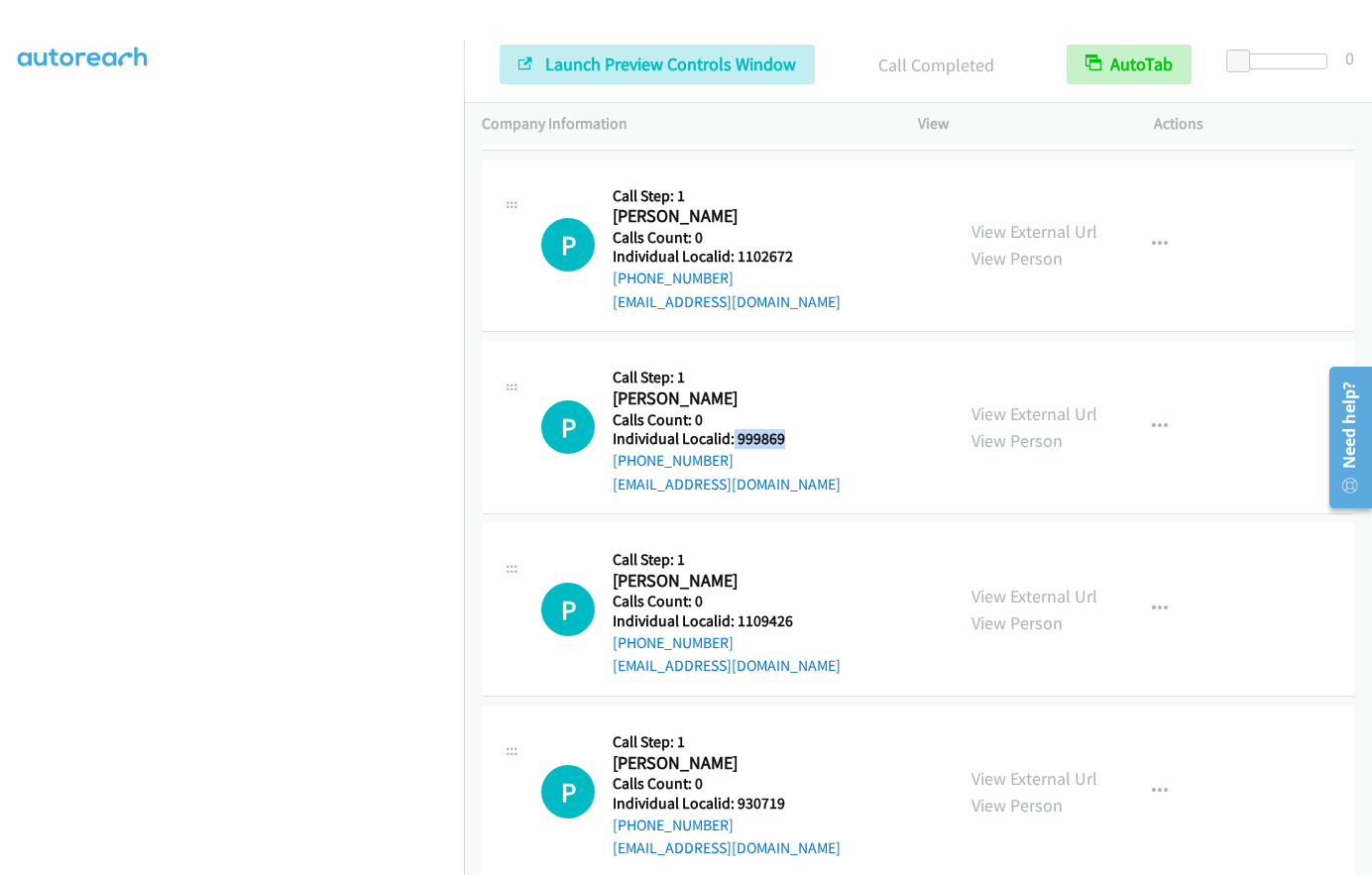 drag, startPoint x: 753, startPoint y: 444, endPoint x: 798, endPoint y: 443, distance: 45.01111 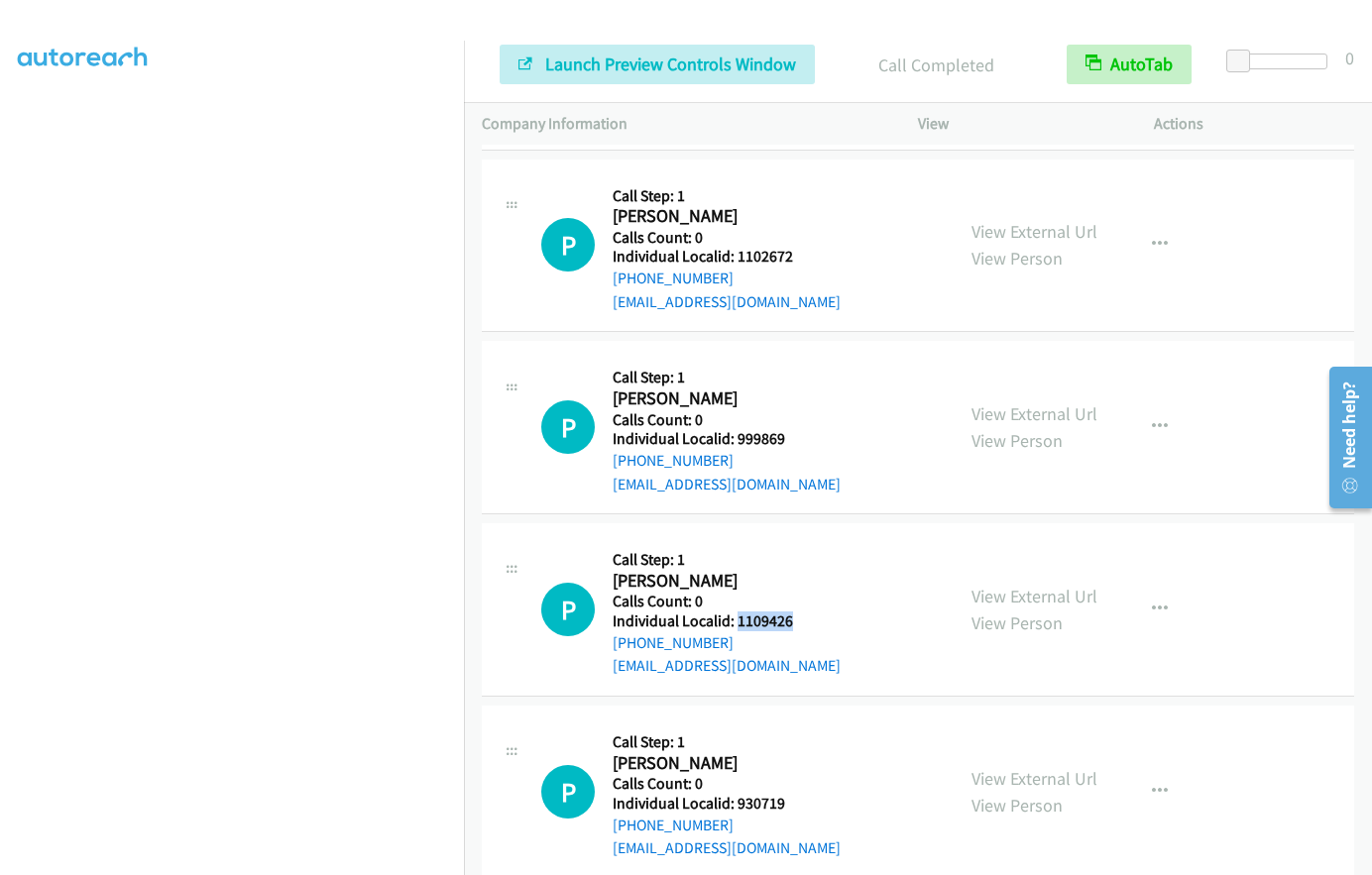 drag, startPoint x: 737, startPoint y: 619, endPoint x: 766, endPoint y: 616, distance: 29.154759 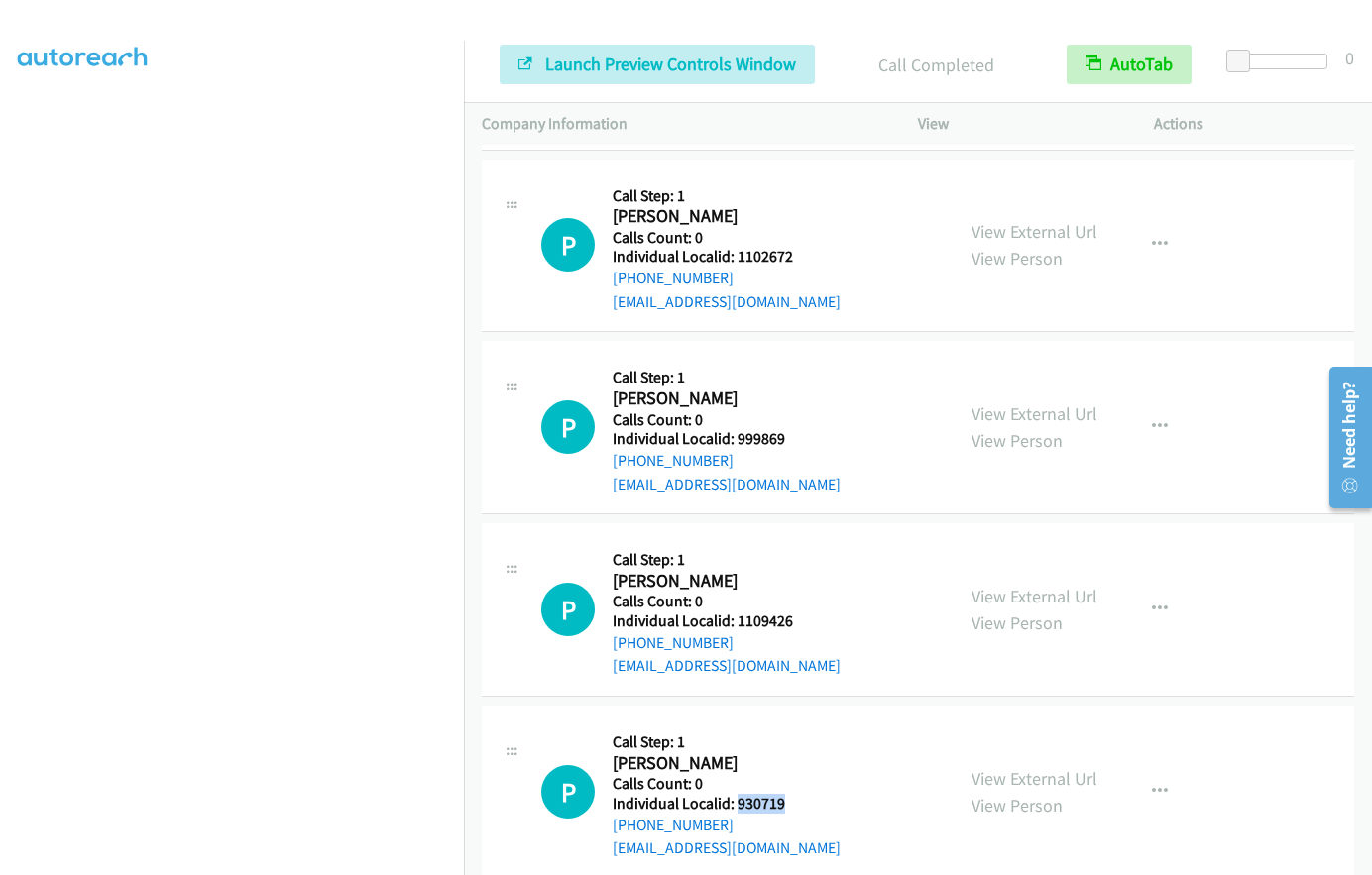 drag, startPoint x: 735, startPoint y: 804, endPoint x: 782, endPoint y: 807, distance: 47.09565 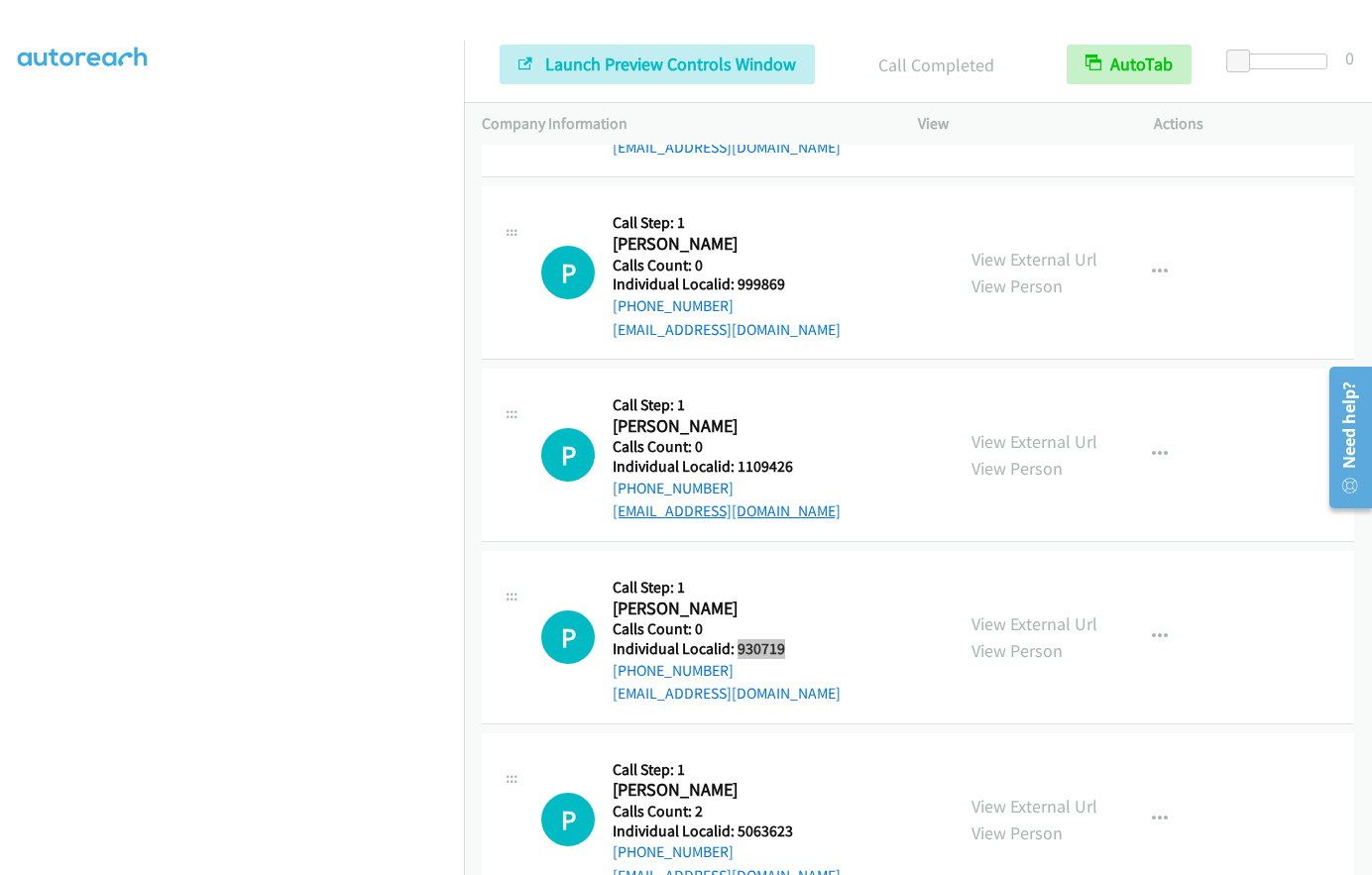 scroll, scrollTop: 1468, scrollLeft: 0, axis: vertical 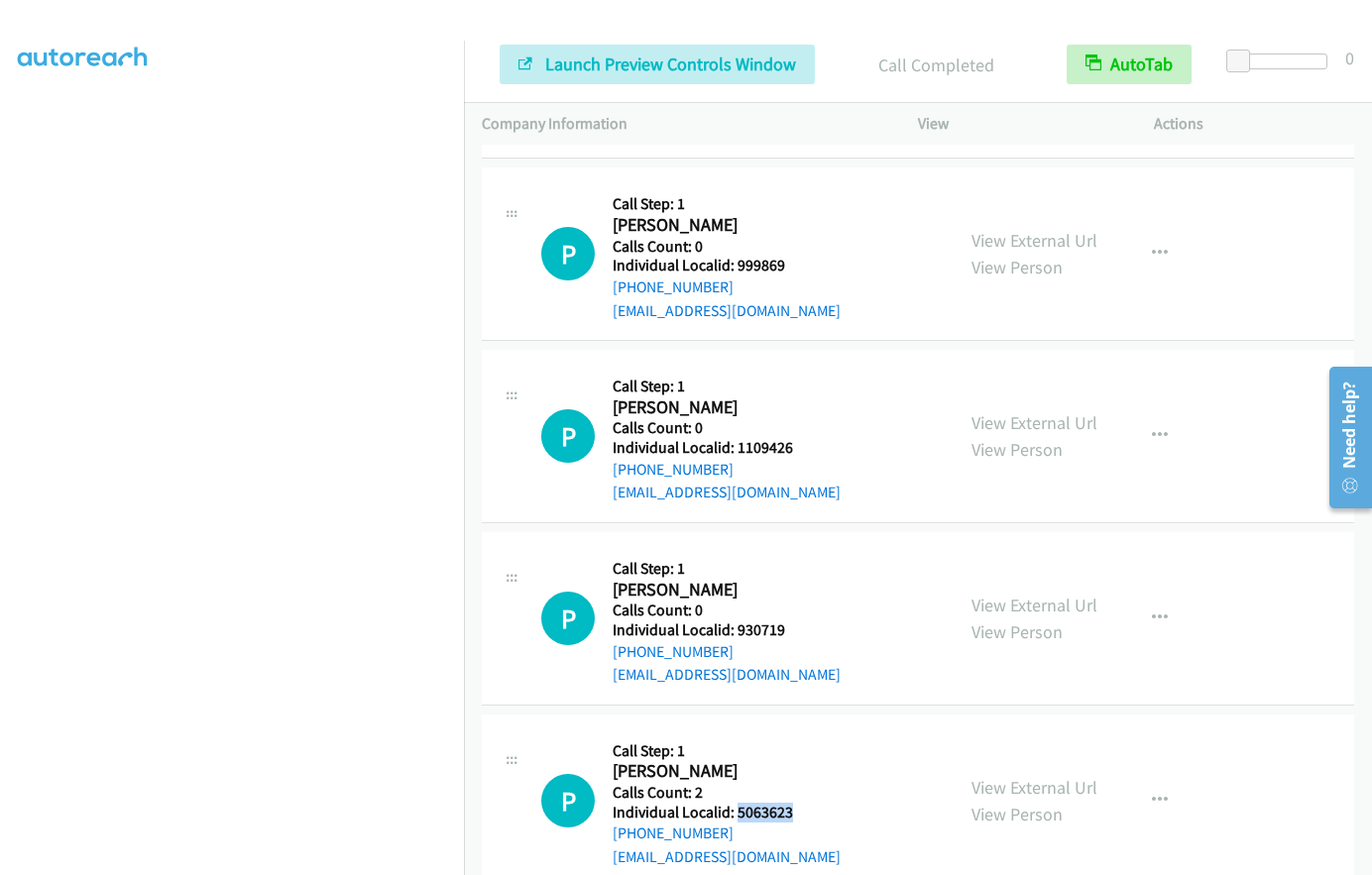 drag, startPoint x: 736, startPoint y: 808, endPoint x: 808, endPoint y: 818, distance: 72.69113 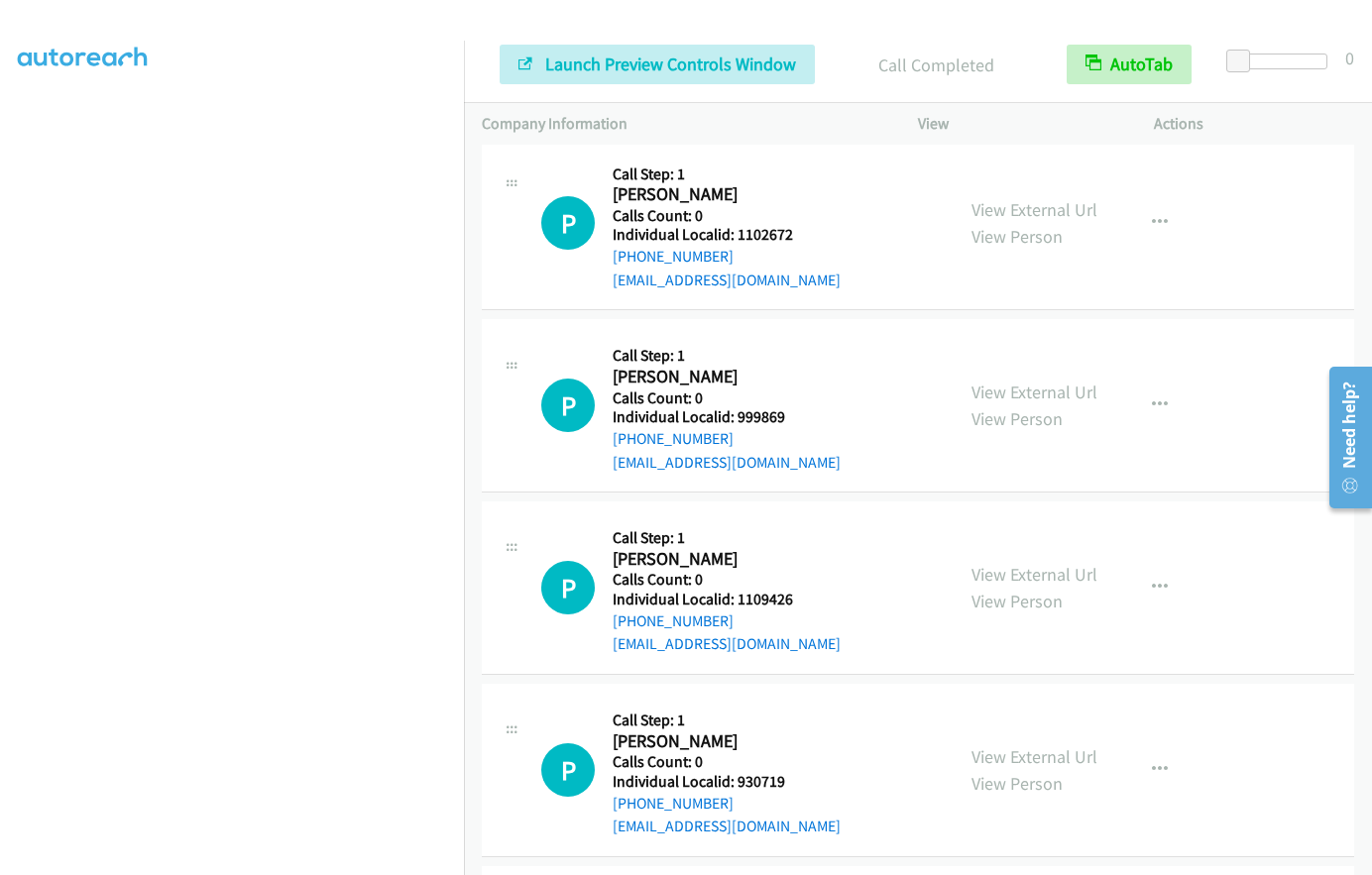 scroll, scrollTop: 1319, scrollLeft: 0, axis: vertical 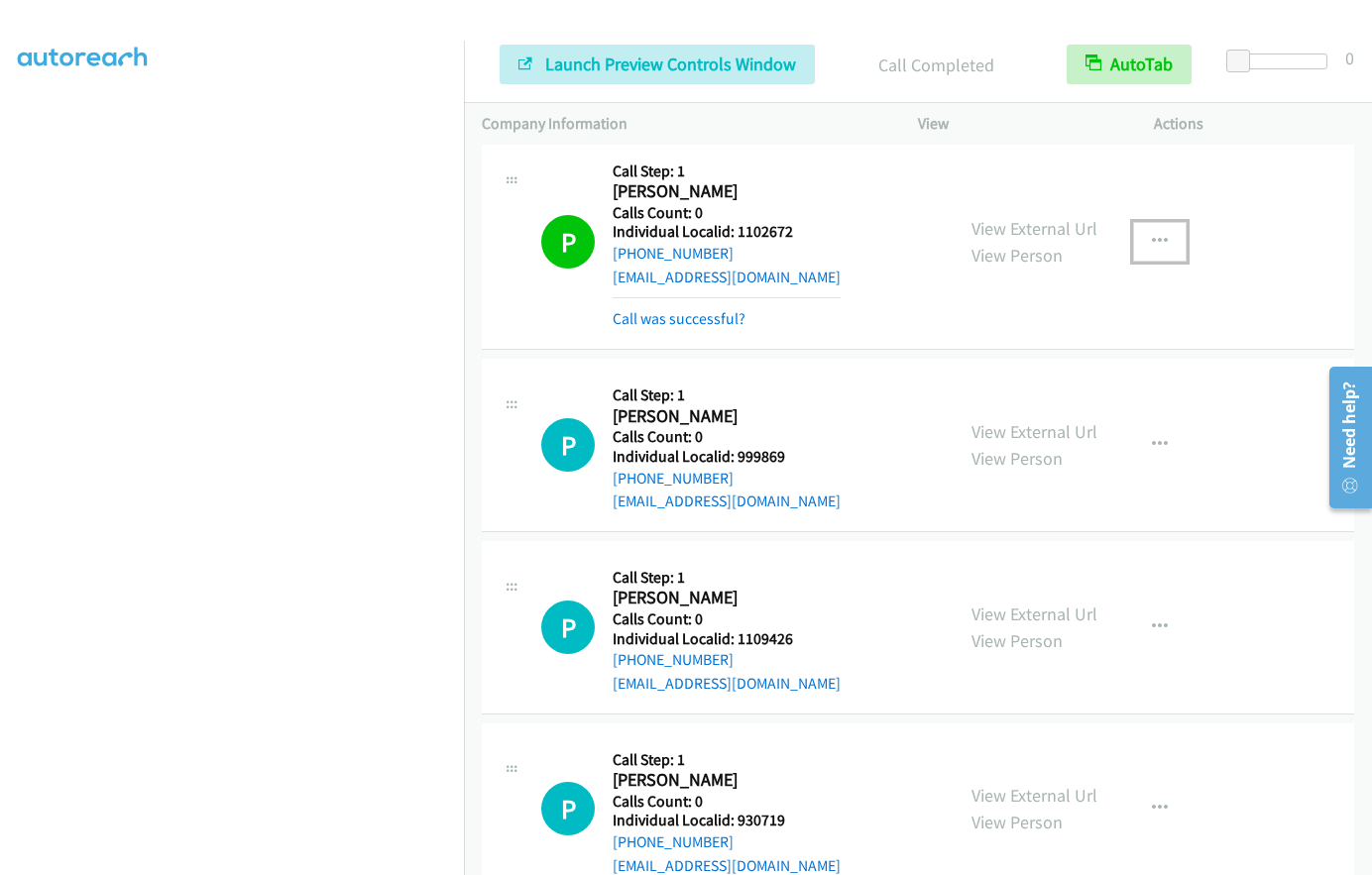 click at bounding box center (1160, 242) 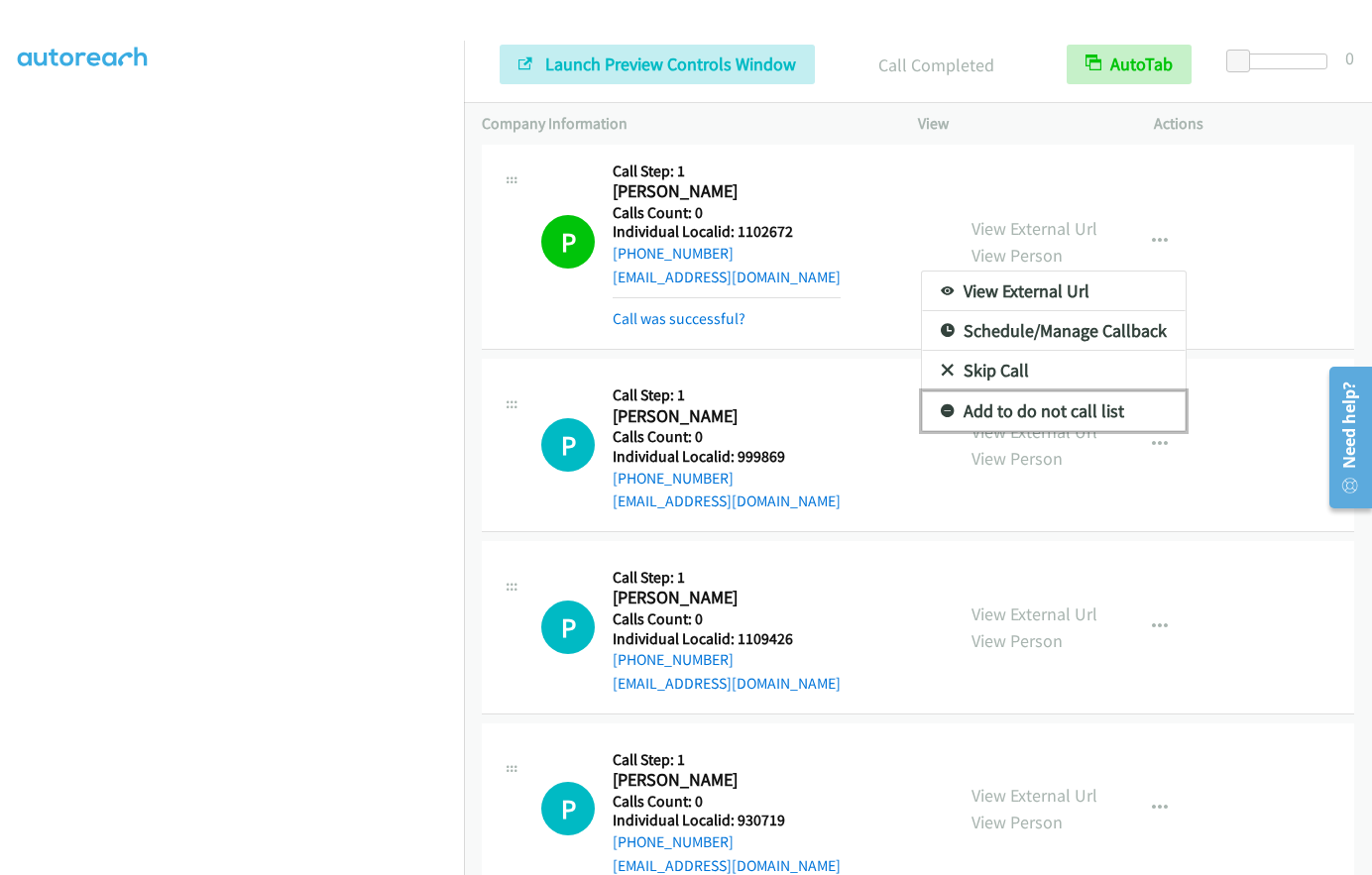 click at bounding box center [948, 412] 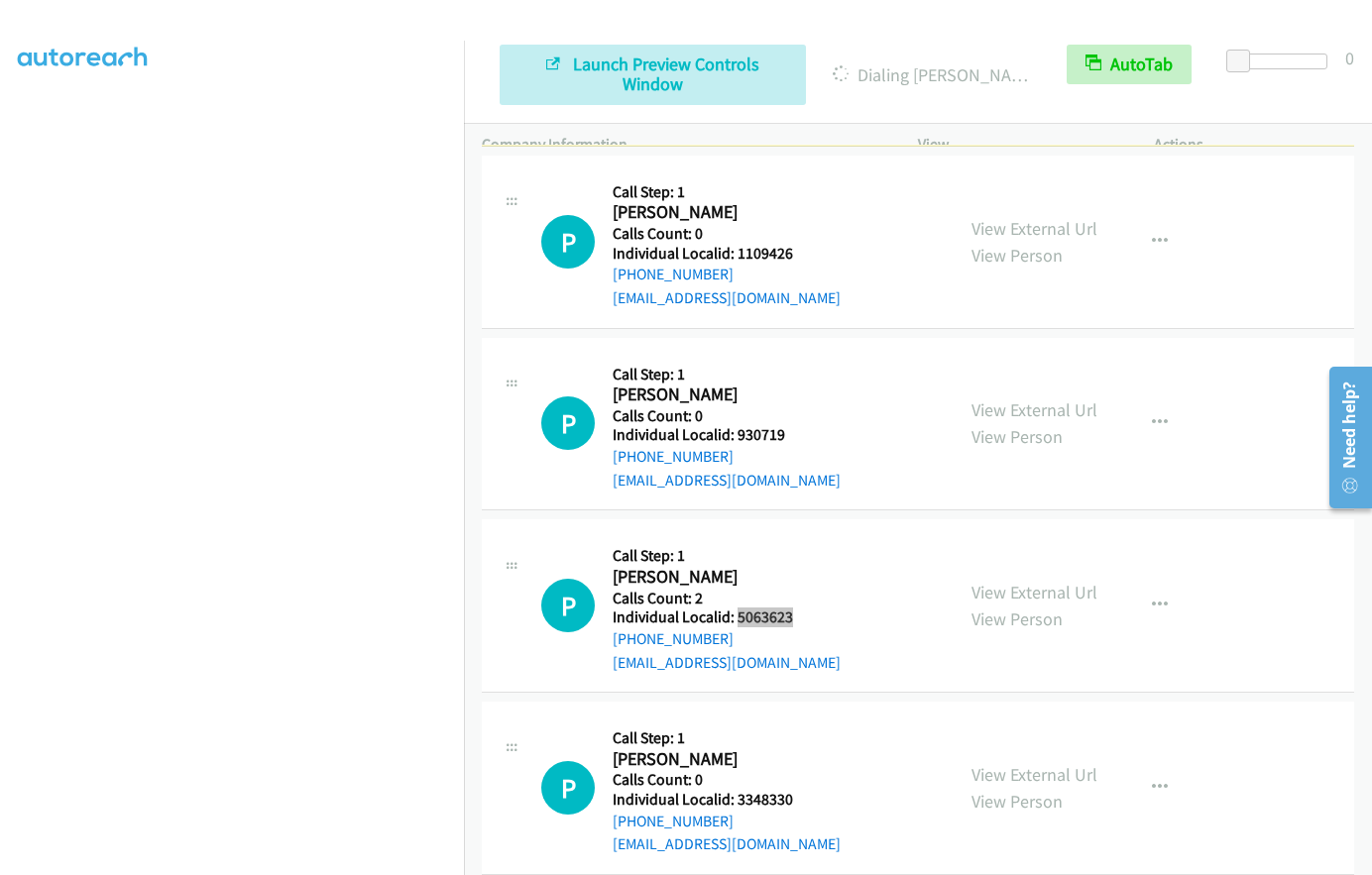 scroll, scrollTop: 1715, scrollLeft: 0, axis: vertical 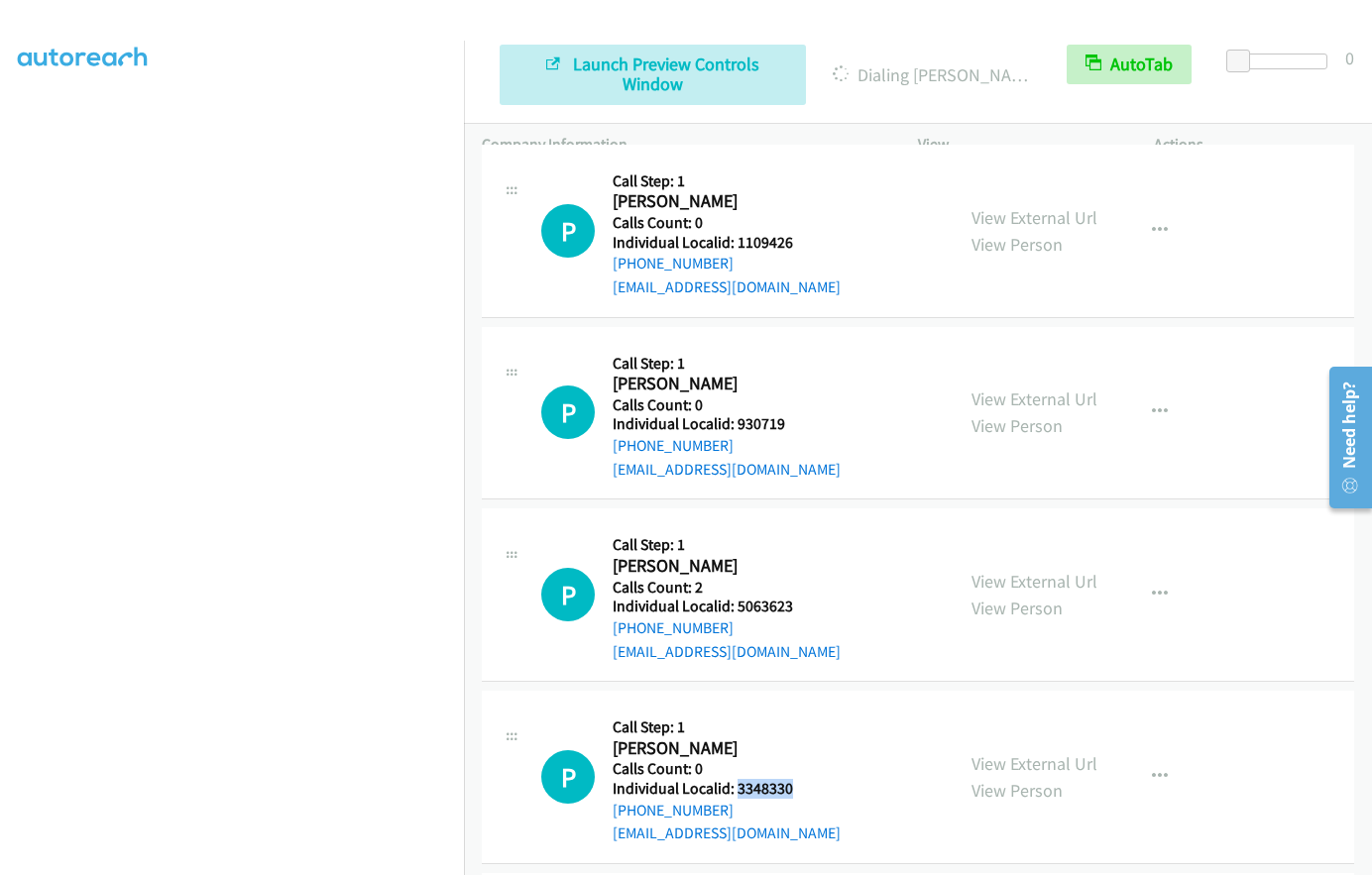 drag, startPoint x: 762, startPoint y: 787, endPoint x: 800, endPoint y: 785, distance: 38.052595 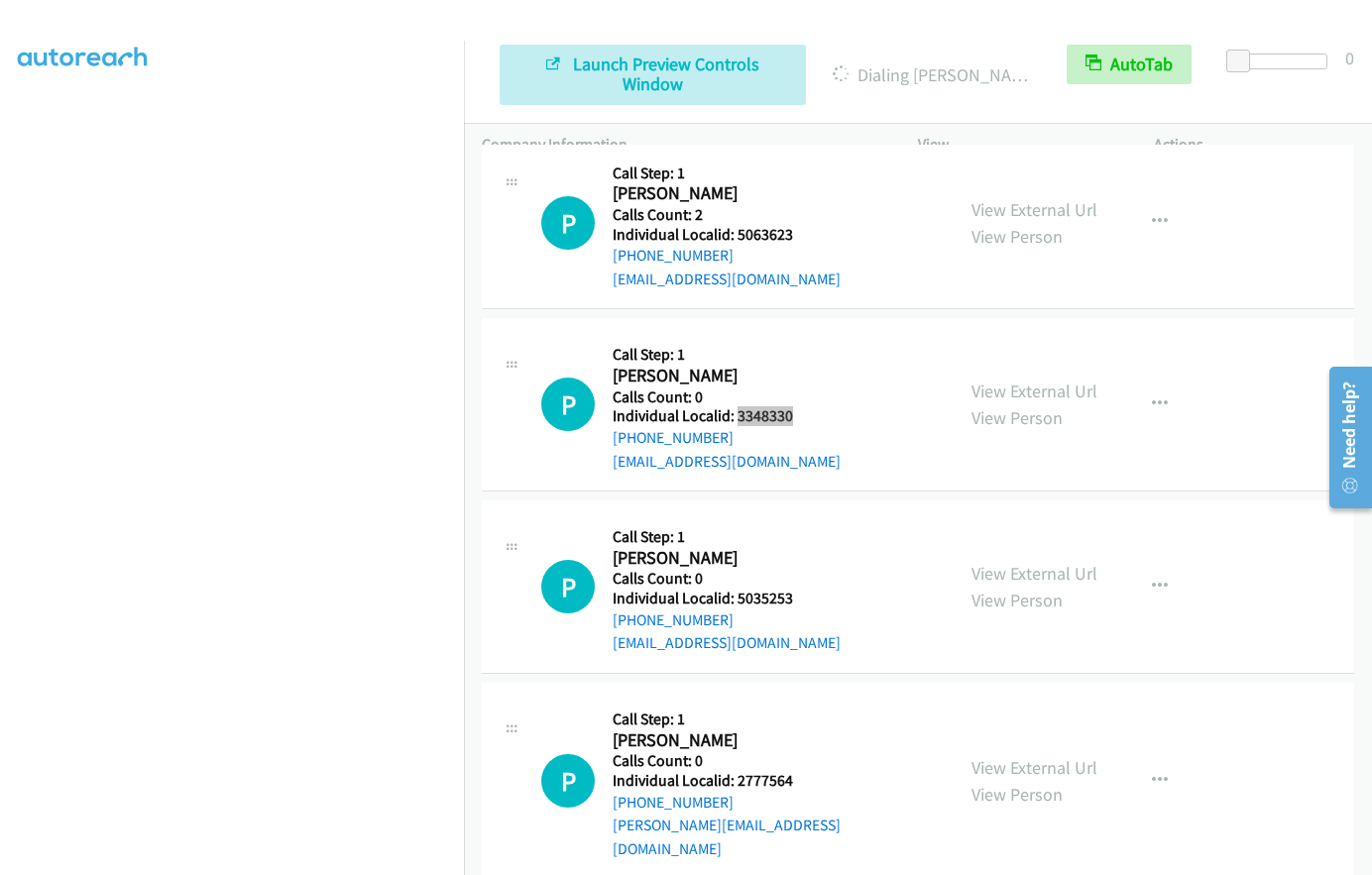 scroll, scrollTop: 2203, scrollLeft: 0, axis: vertical 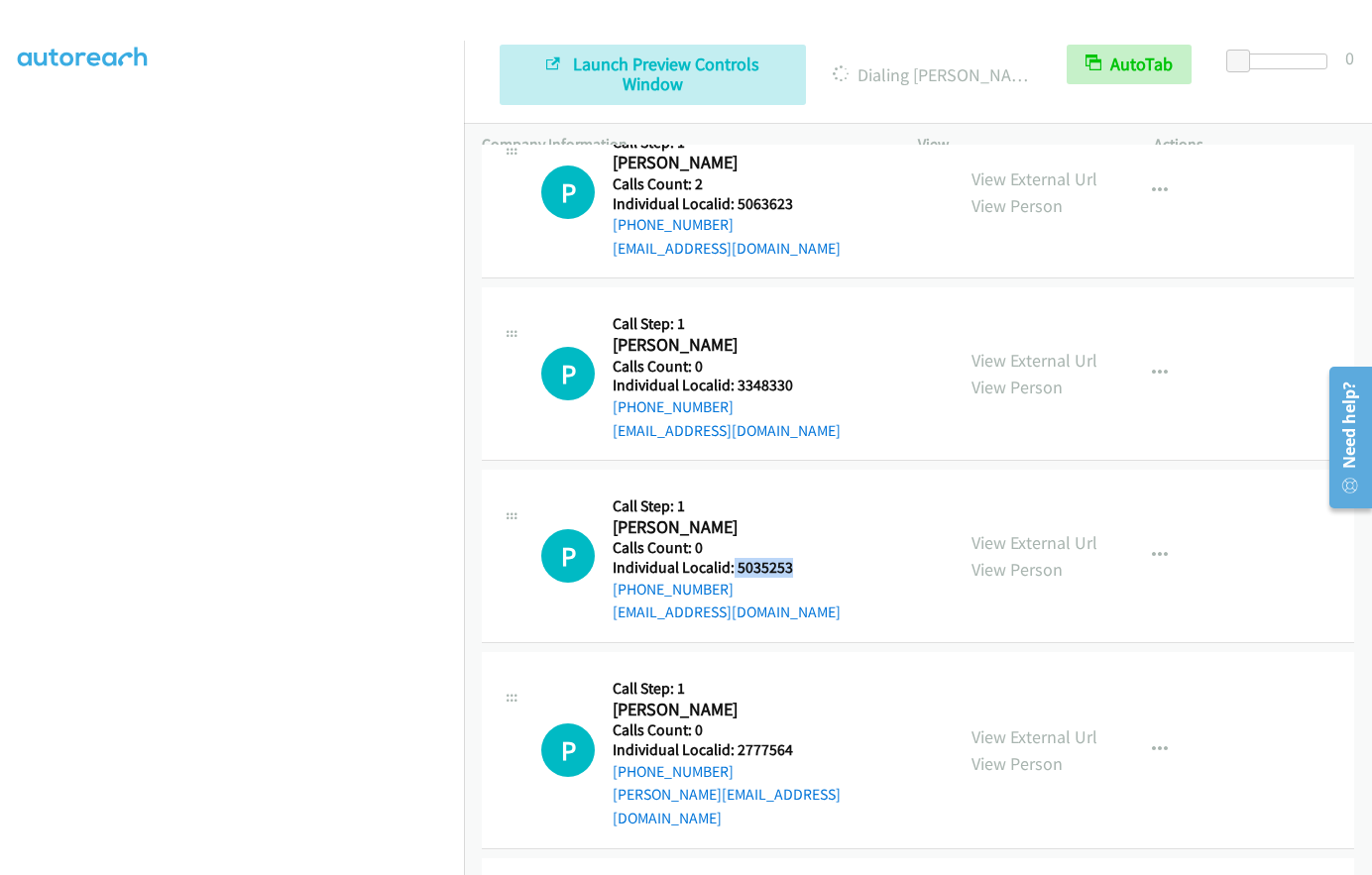 drag, startPoint x: 733, startPoint y: 570, endPoint x: 820, endPoint y: 569, distance: 87.005747 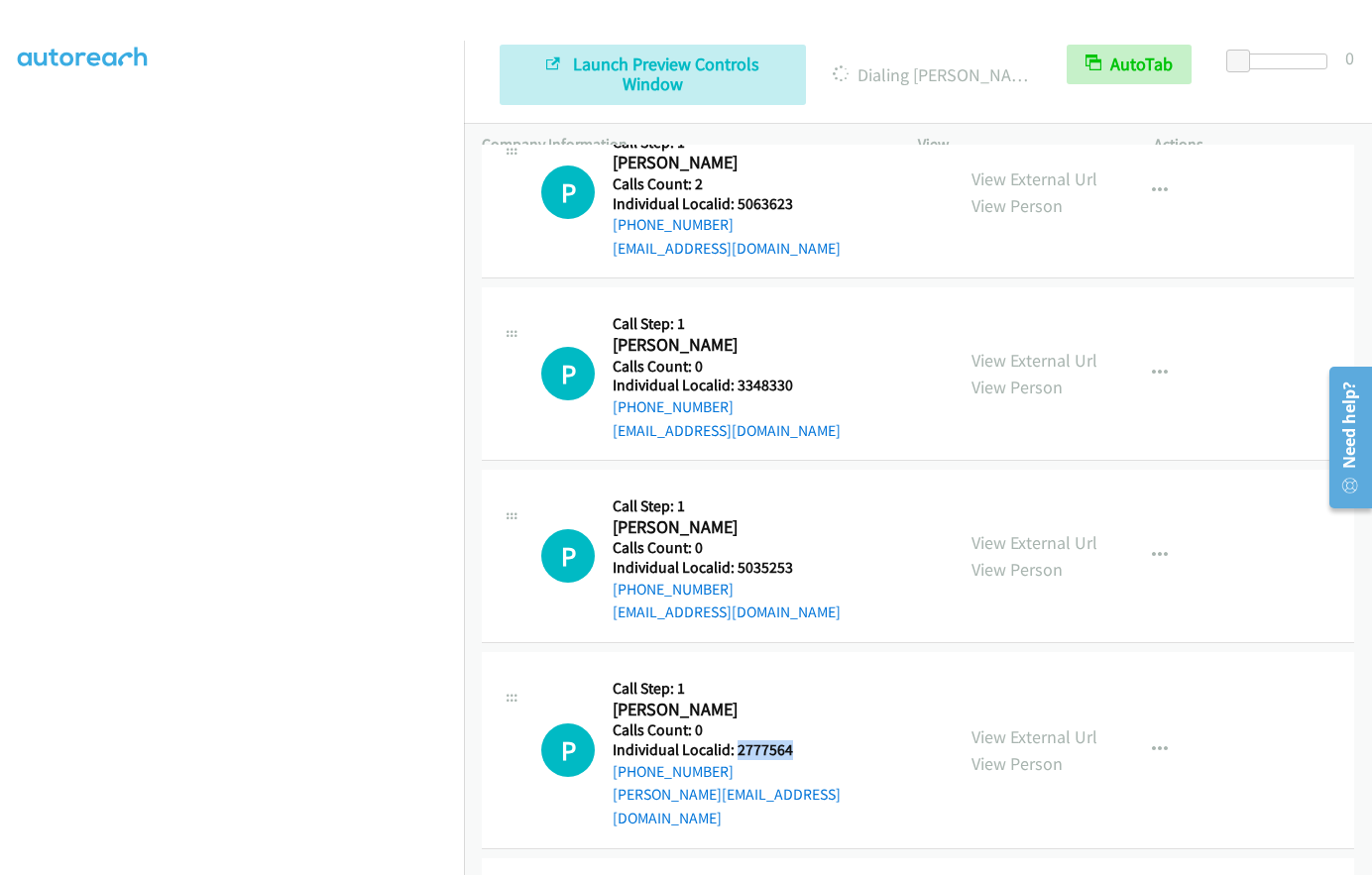 drag, startPoint x: 758, startPoint y: 748, endPoint x: 798, endPoint y: 748, distance: 40 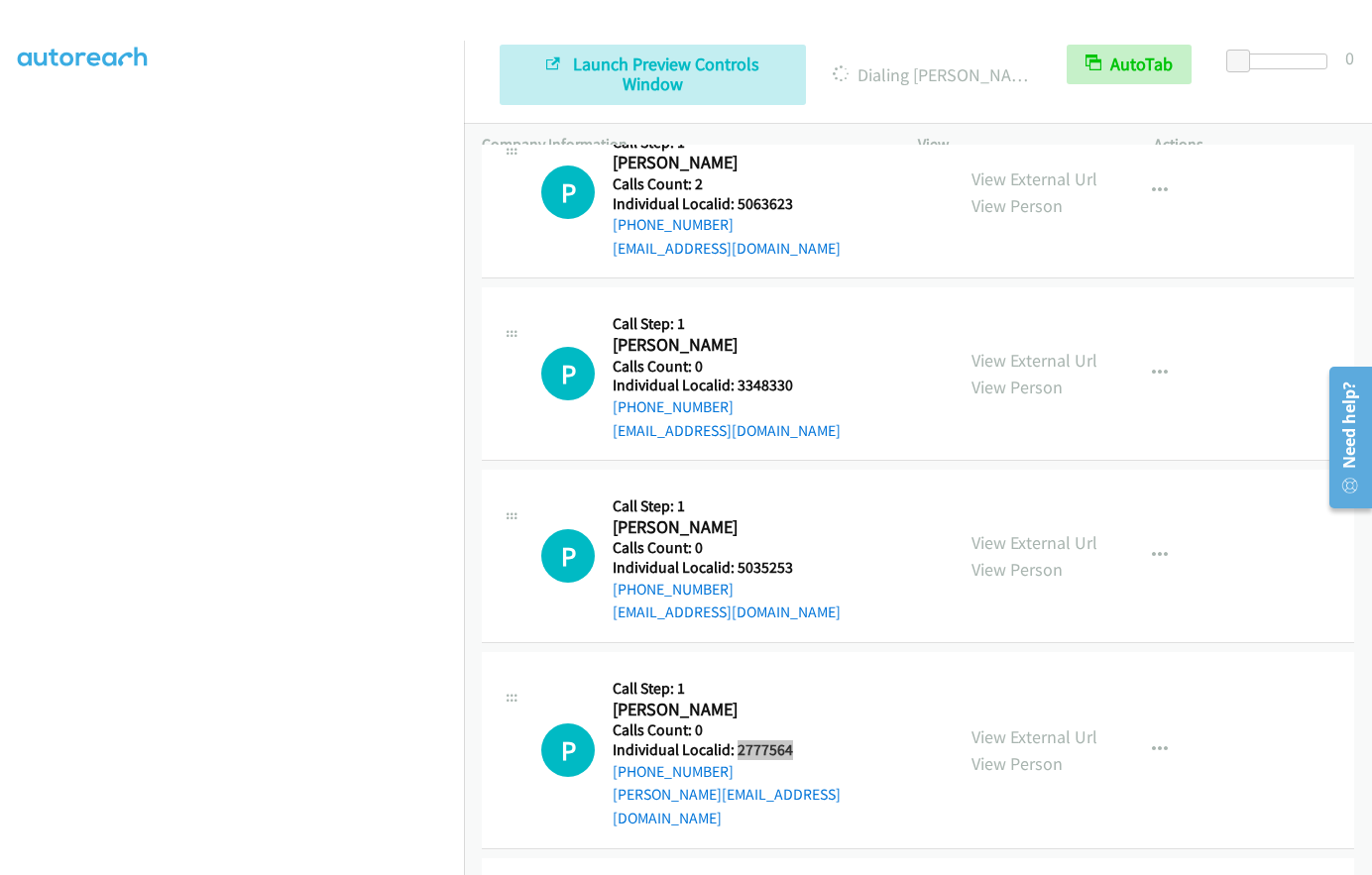 scroll, scrollTop: 2245, scrollLeft: 0, axis: vertical 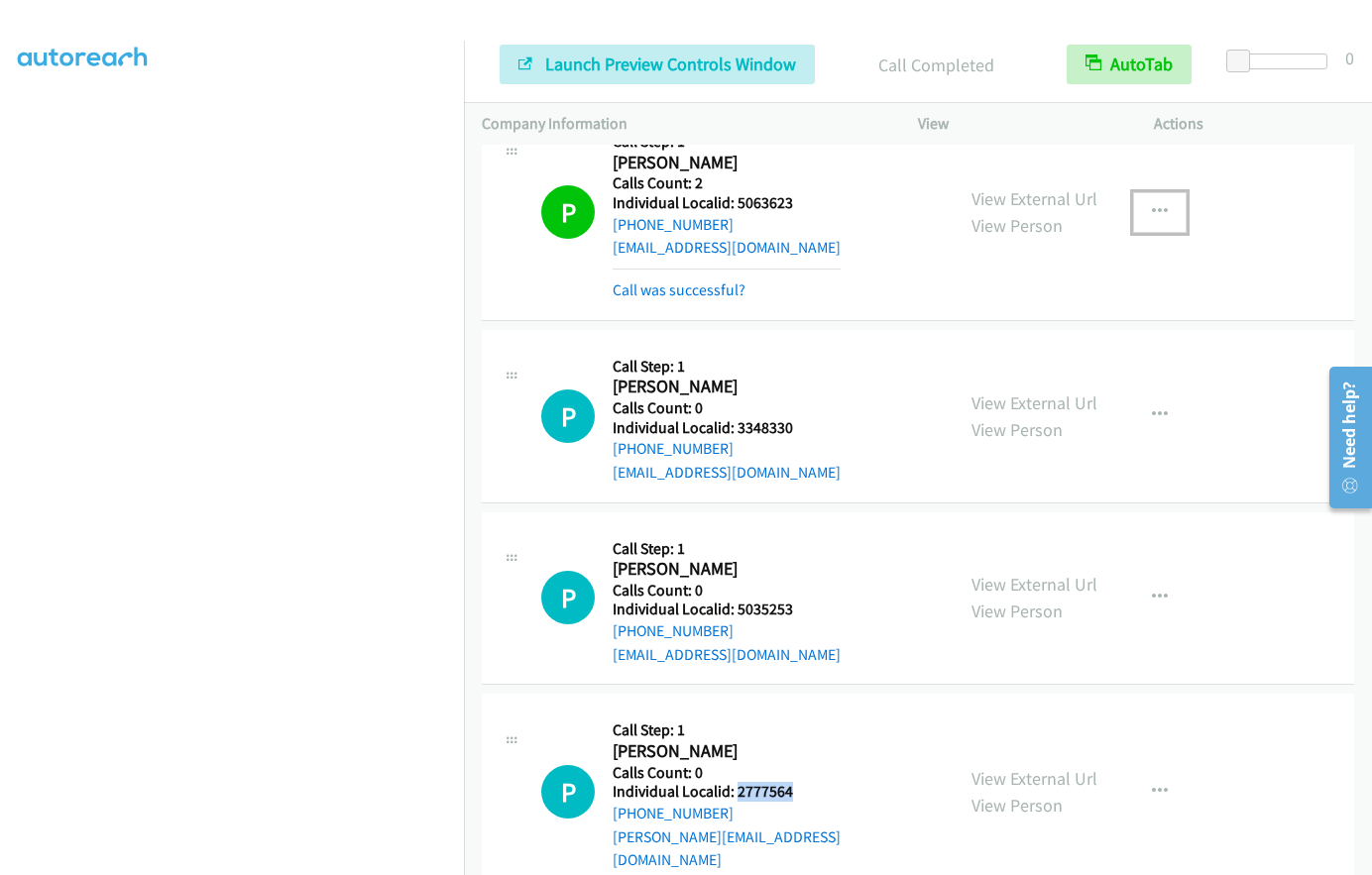 click at bounding box center [1160, 212] 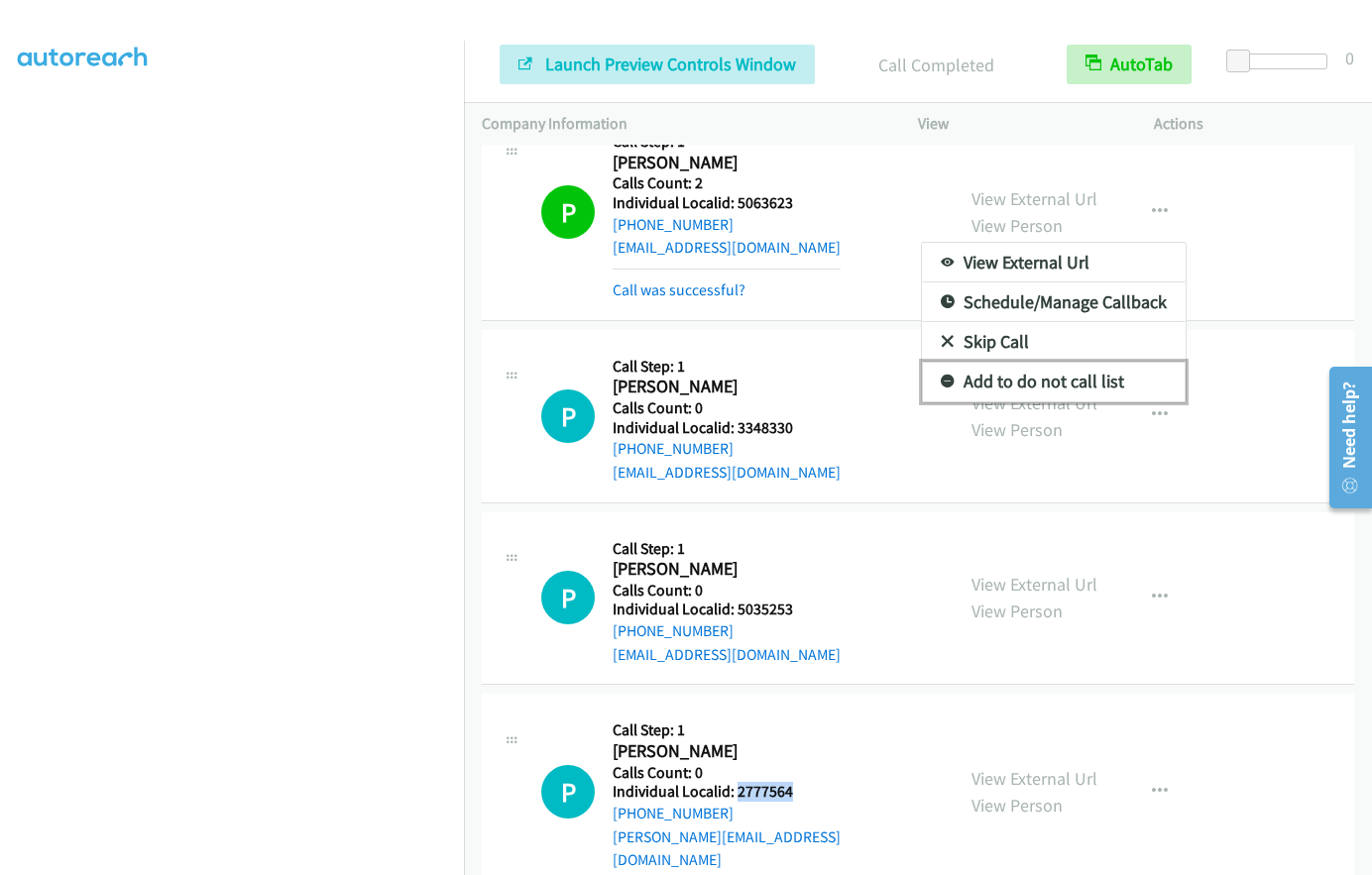 click at bounding box center [948, 383] 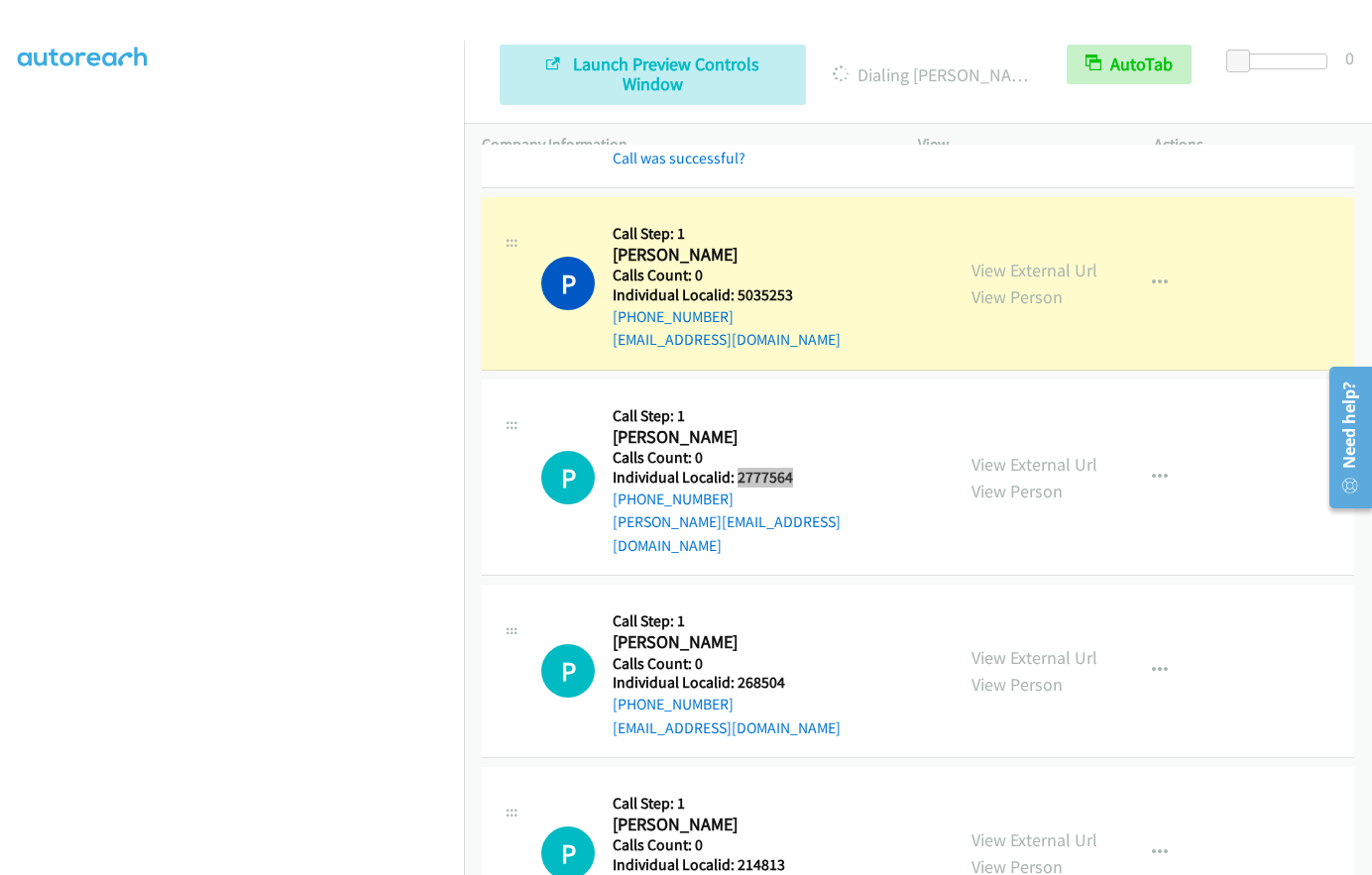 scroll, scrollTop: 2642, scrollLeft: 0, axis: vertical 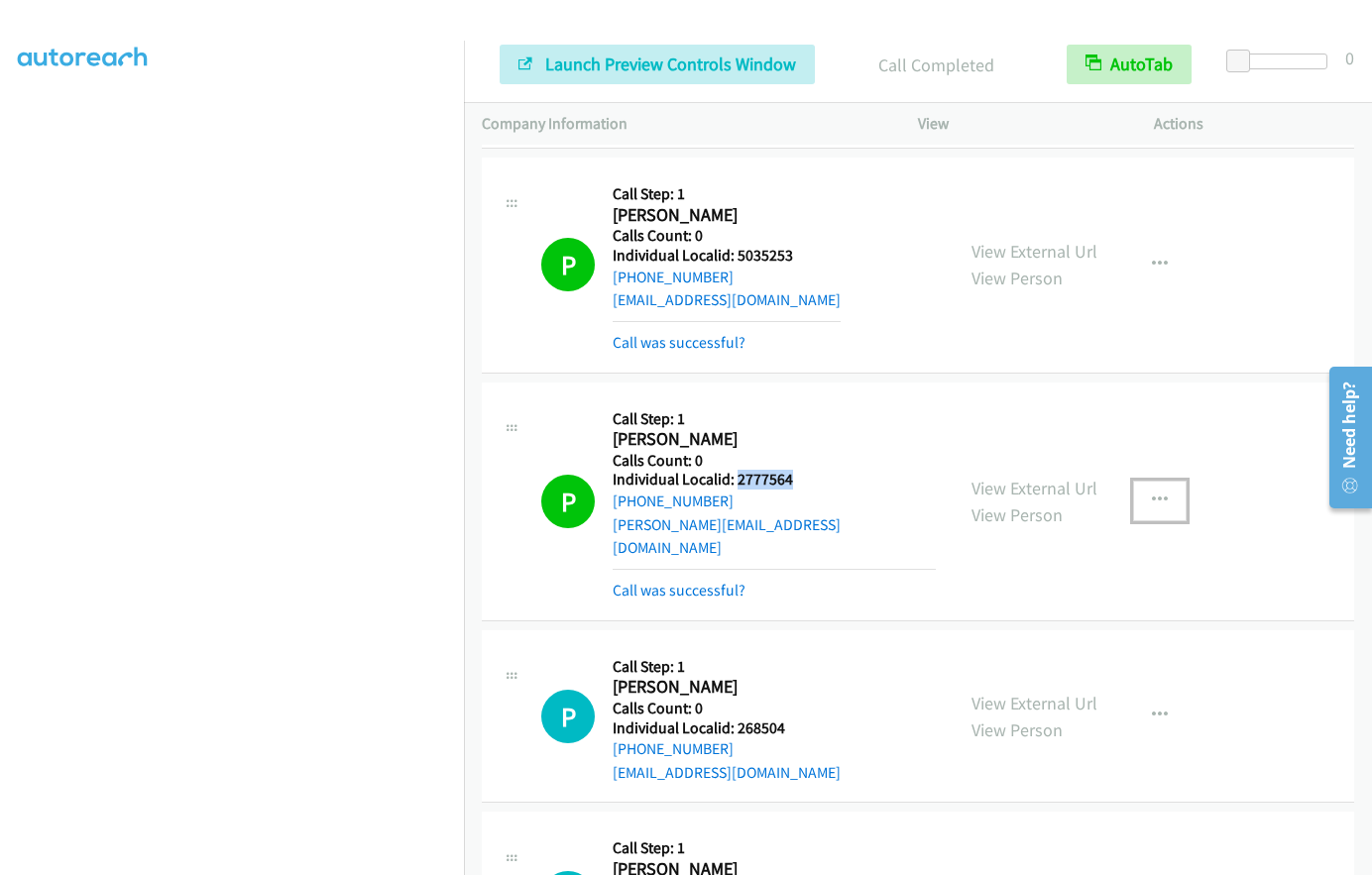 click at bounding box center [1160, 500] 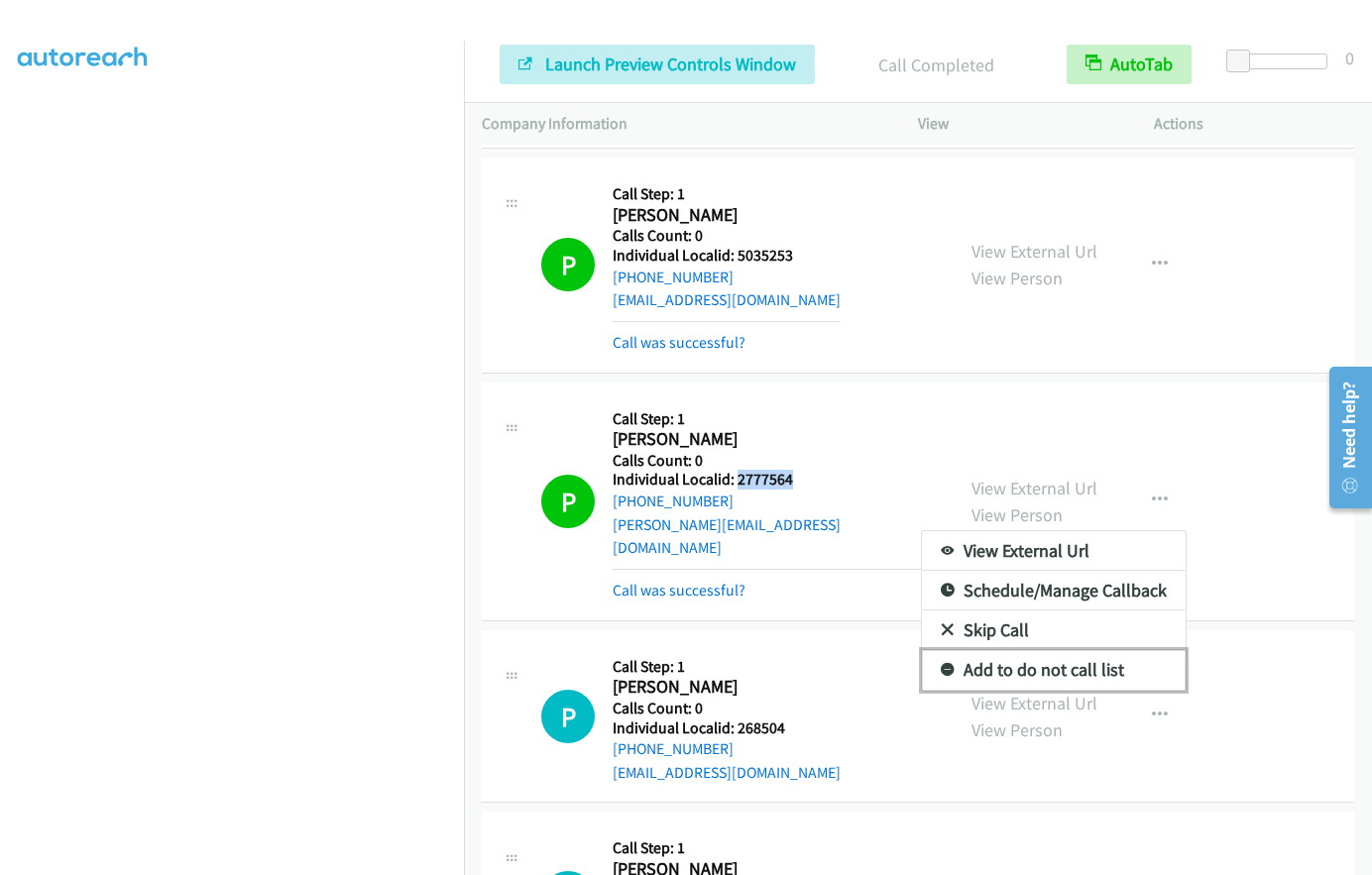 click at bounding box center (948, 671) 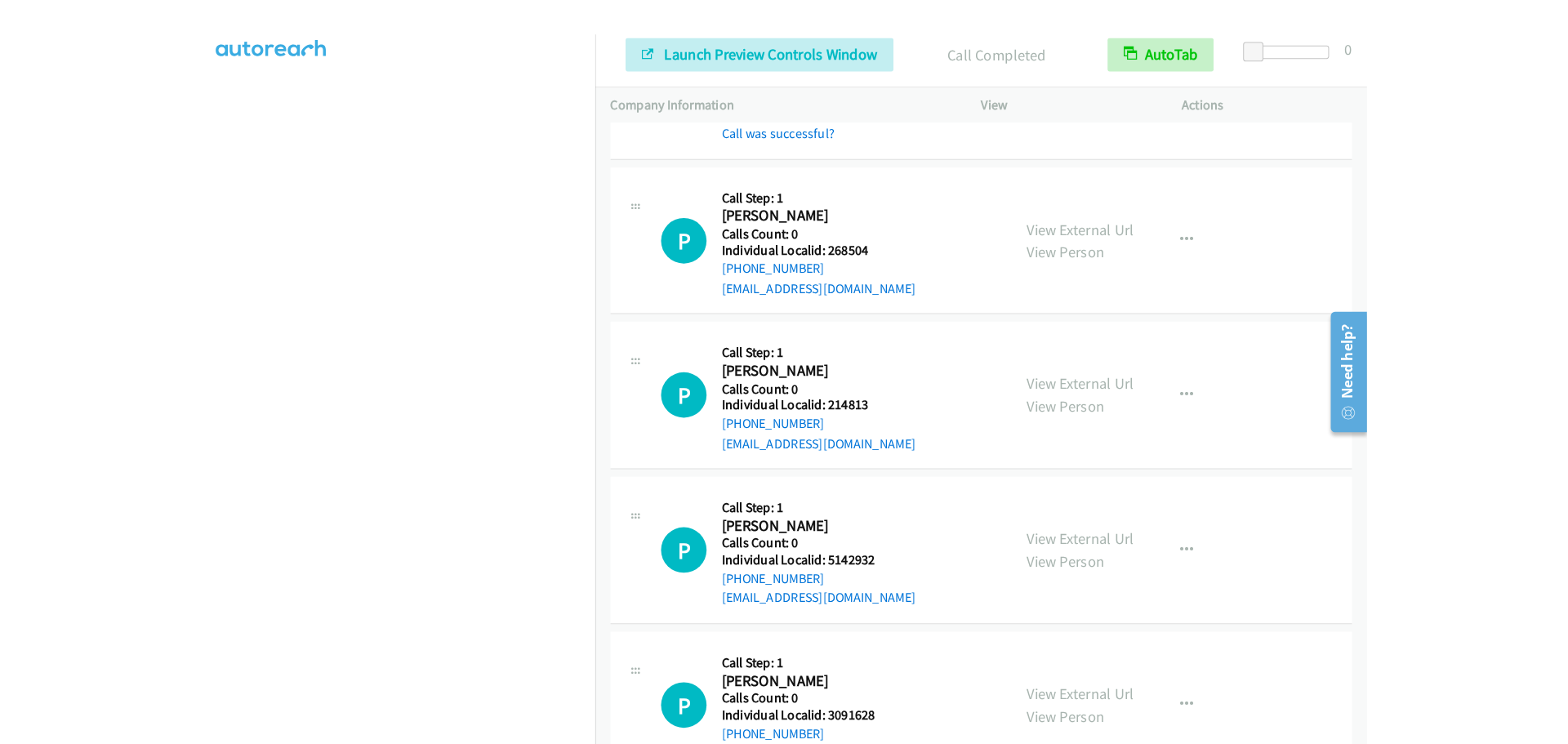 scroll, scrollTop: 2545, scrollLeft: 0, axis: vertical 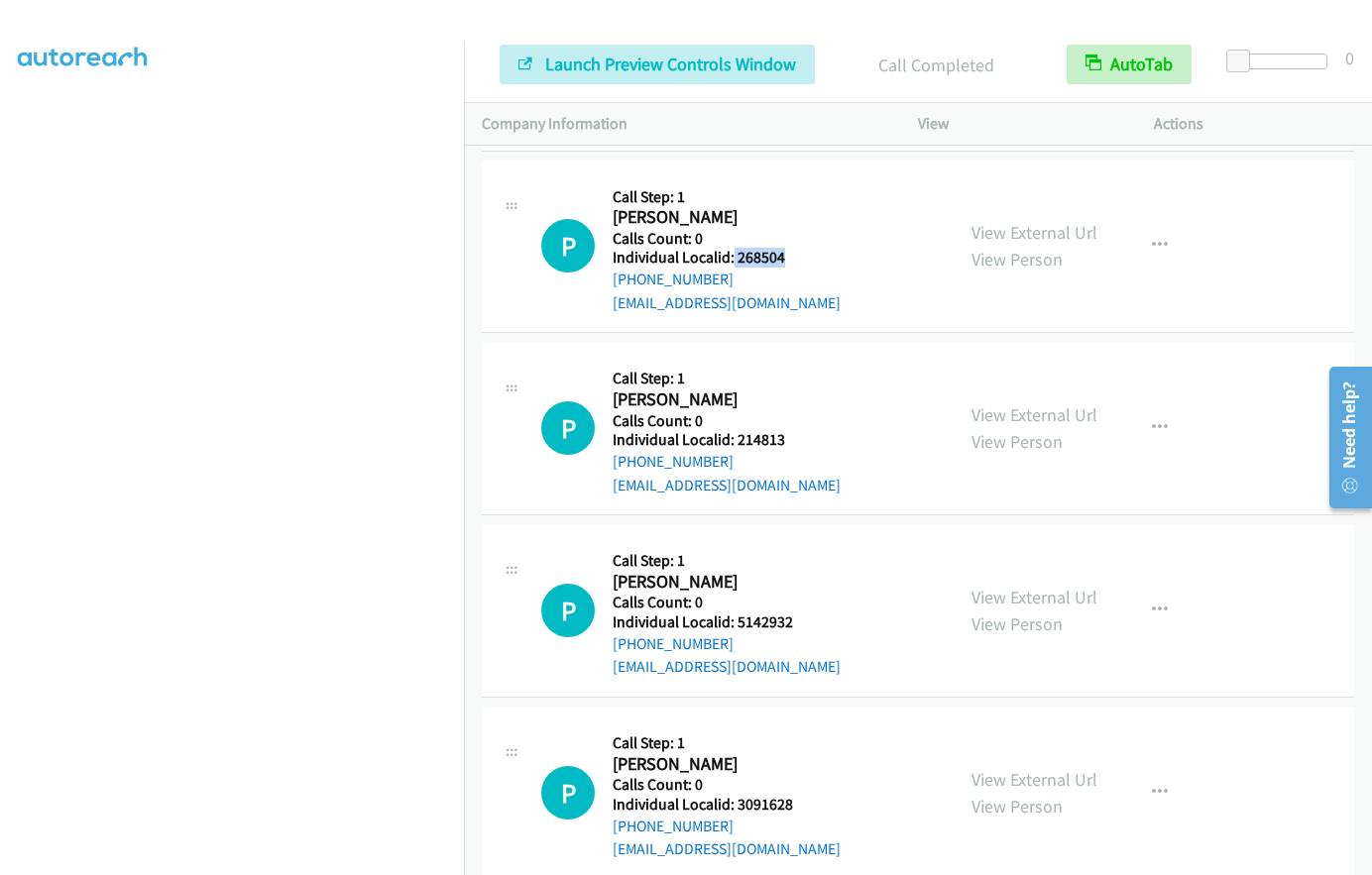 drag, startPoint x: 733, startPoint y: 232, endPoint x: 793, endPoint y: 232, distance: 60 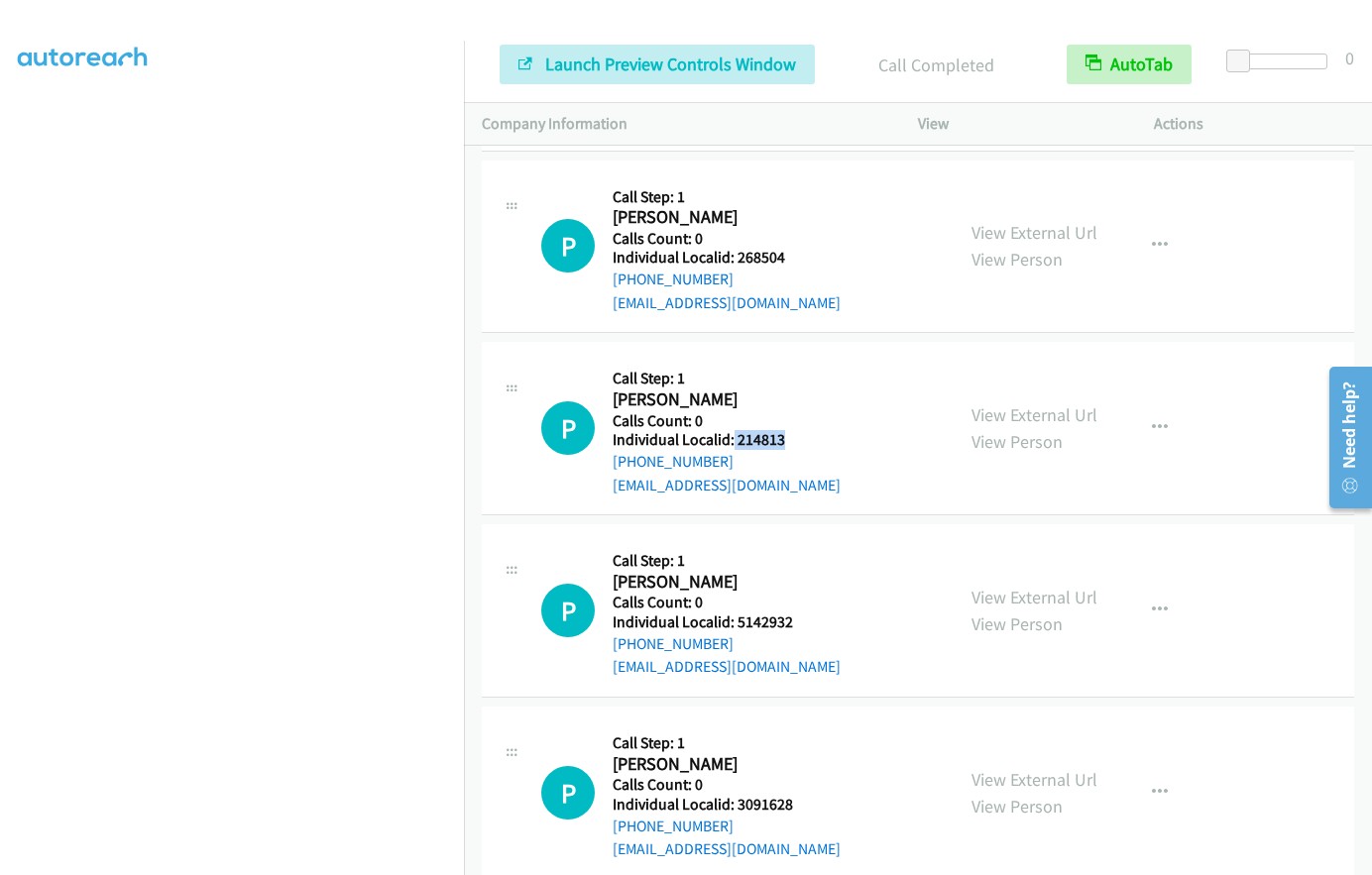 drag, startPoint x: 745, startPoint y: 414, endPoint x: 793, endPoint y: 411, distance: 48.09366 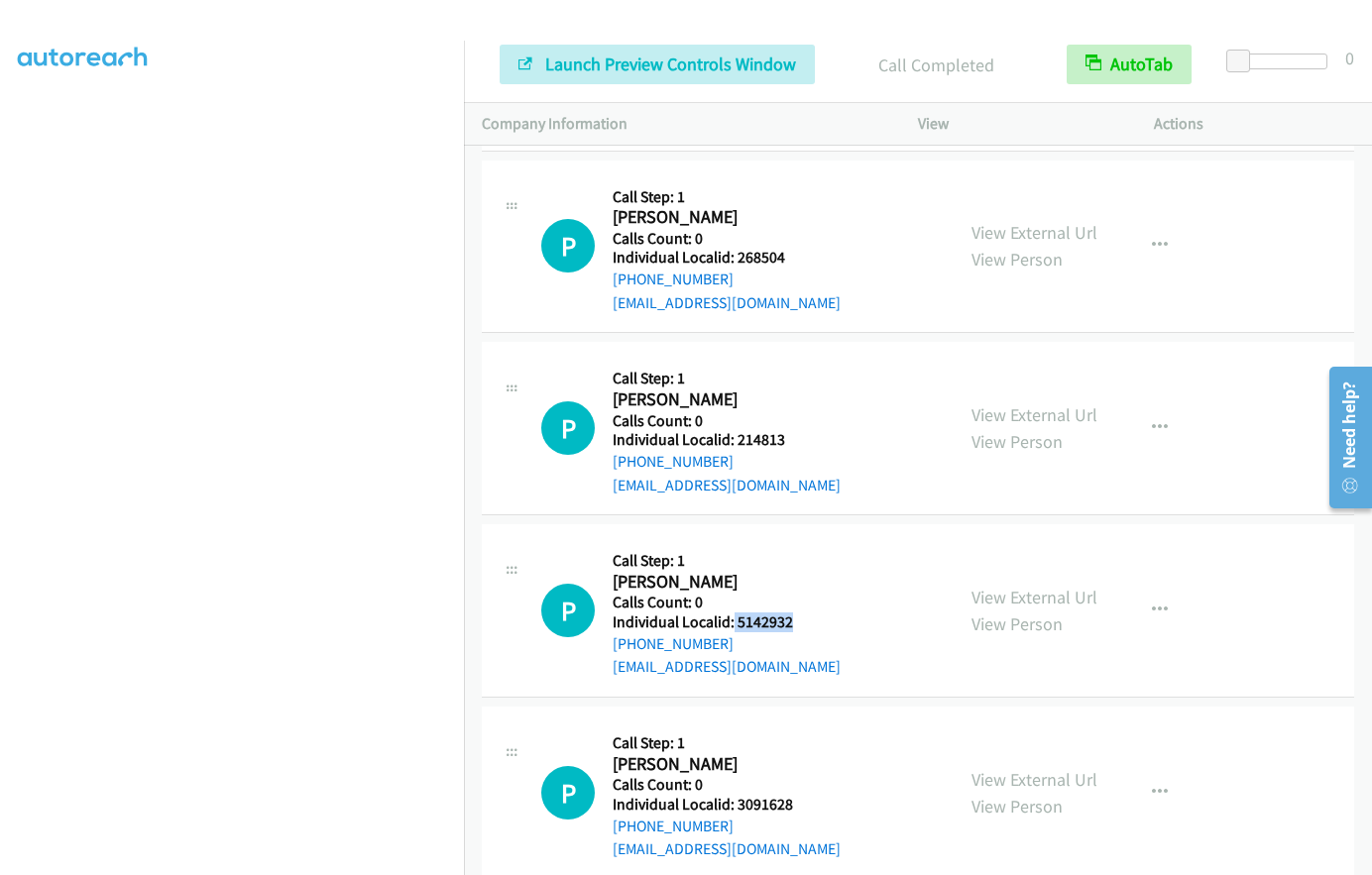 drag, startPoint x: 733, startPoint y: 598, endPoint x: 796, endPoint y: 598, distance: 63 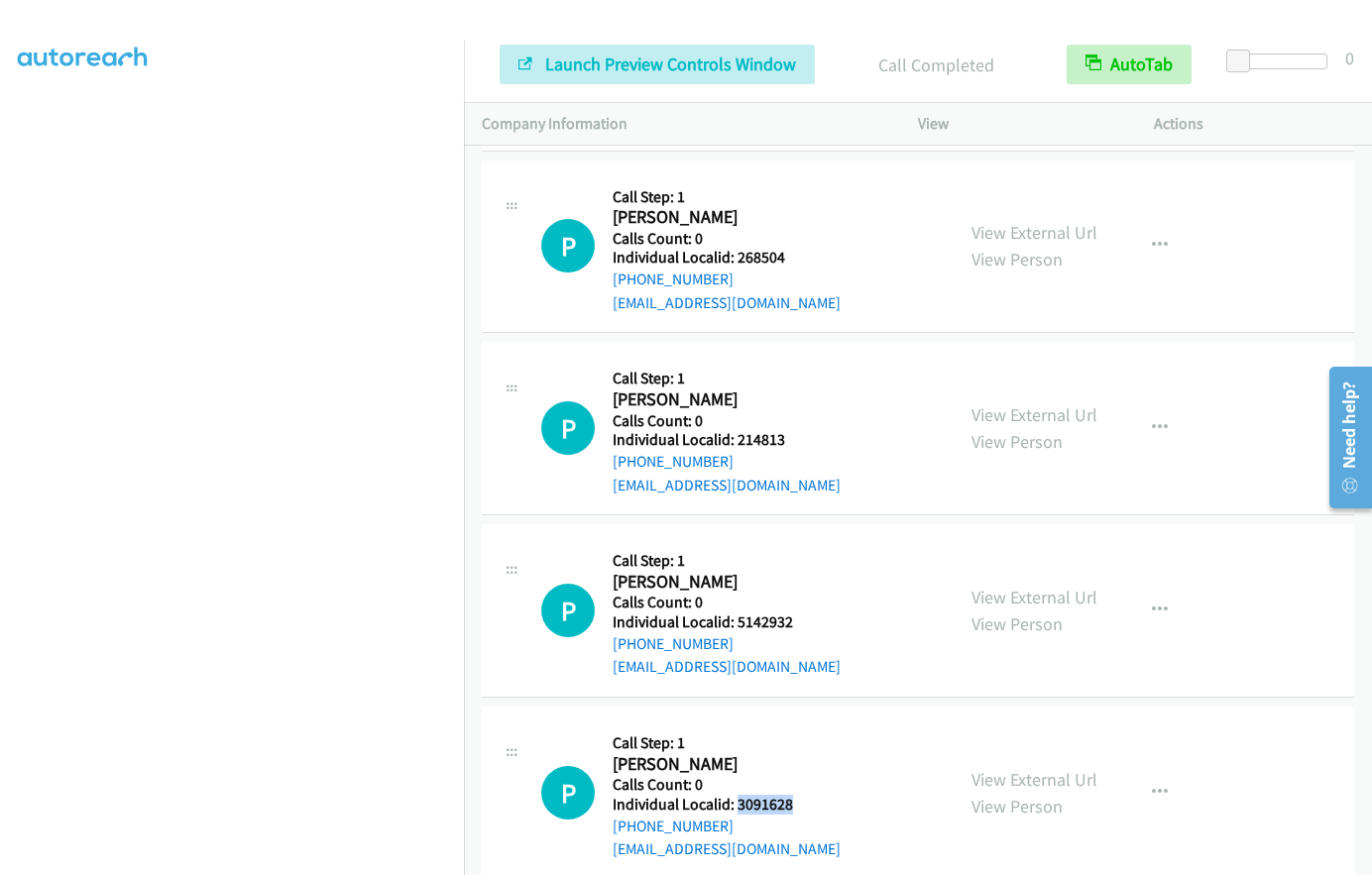 drag, startPoint x: 736, startPoint y: 778, endPoint x: 809, endPoint y: 781, distance: 73.06162 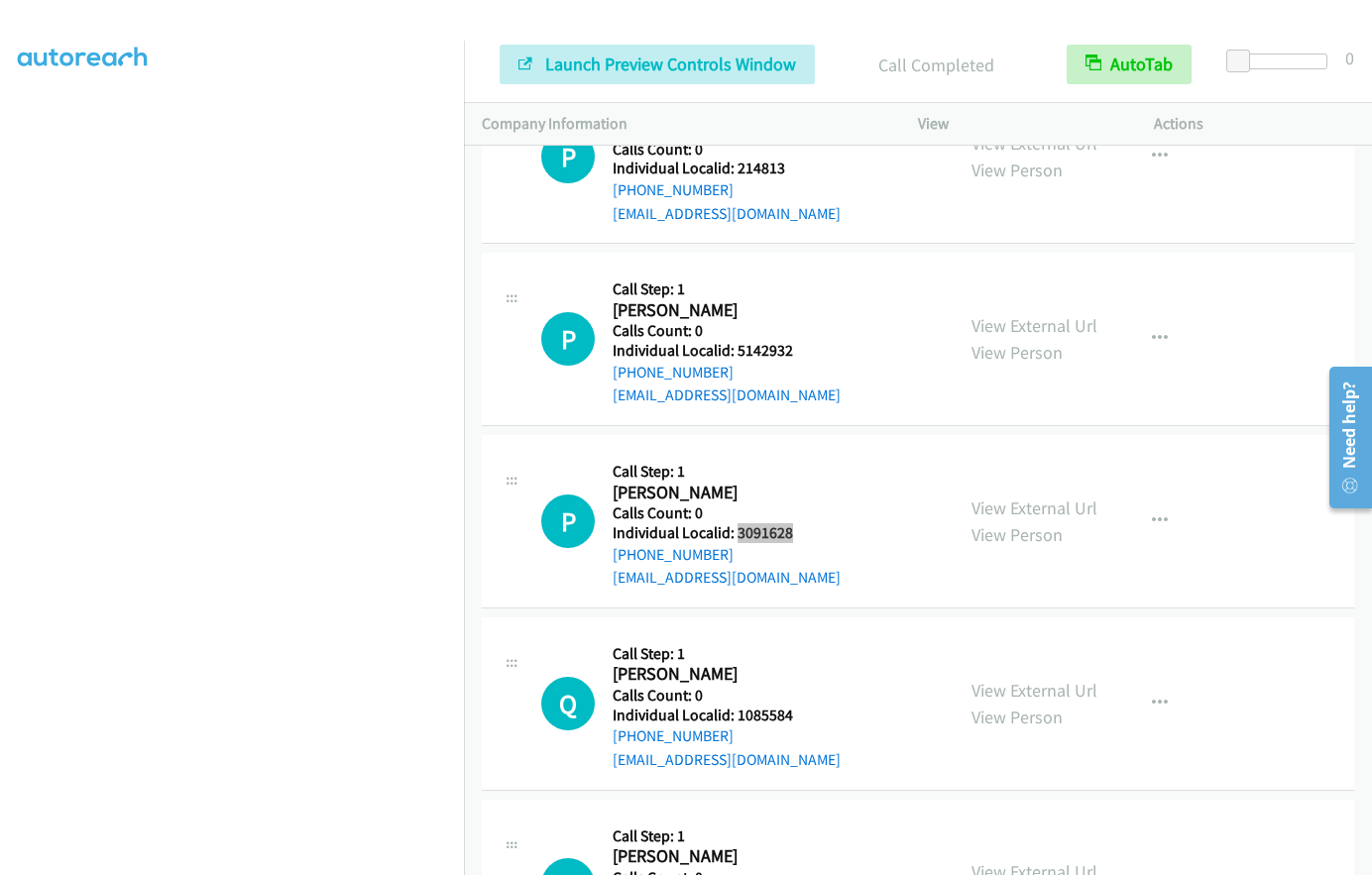 scroll, scrollTop: 3385, scrollLeft: 0, axis: vertical 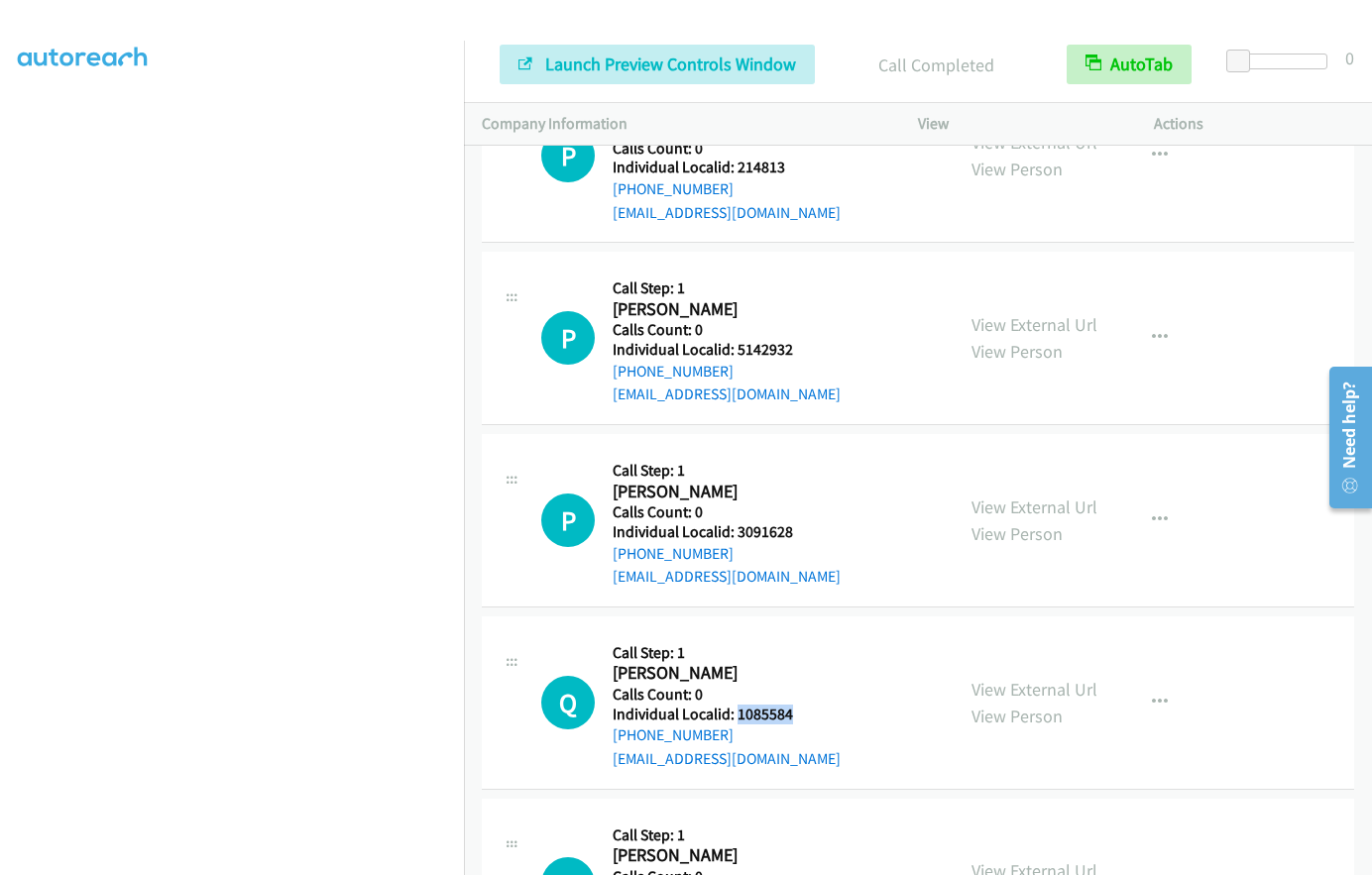 drag, startPoint x: 736, startPoint y: 688, endPoint x: 795, endPoint y: 691, distance: 59.076222 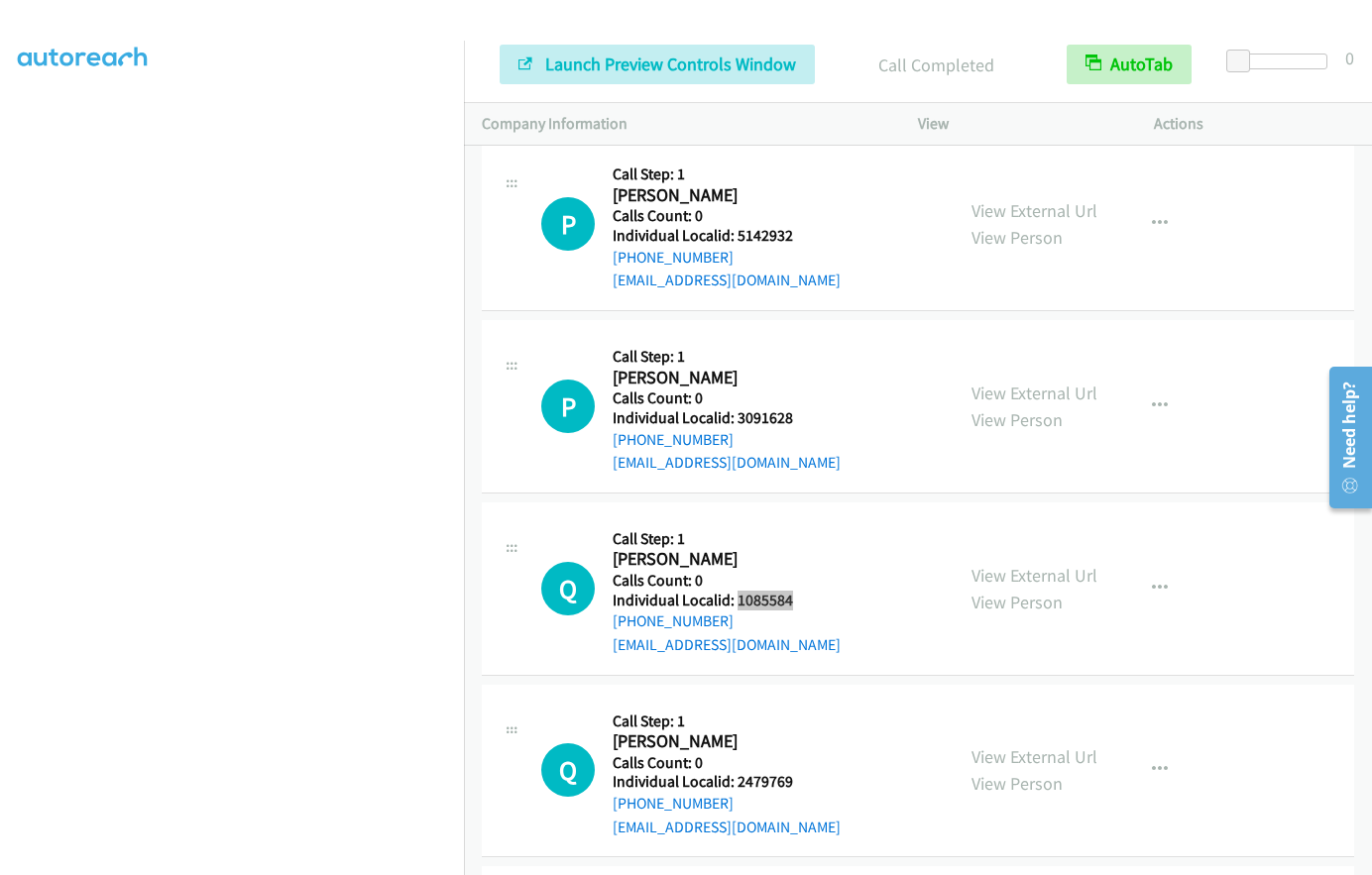 scroll, scrollTop: 3509, scrollLeft: 0, axis: vertical 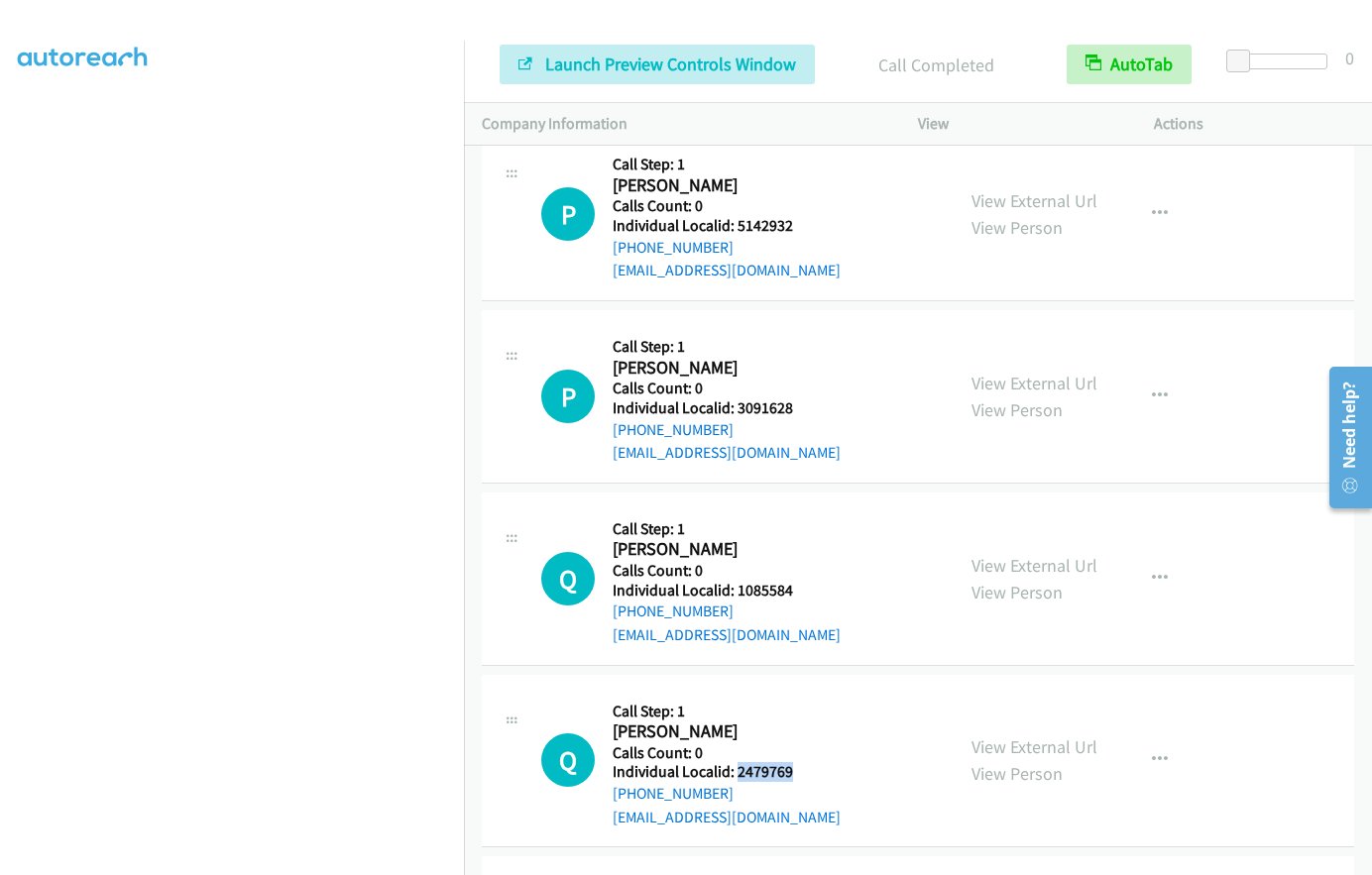 drag, startPoint x: 736, startPoint y: 751, endPoint x: 806, endPoint y: 751, distance: 70 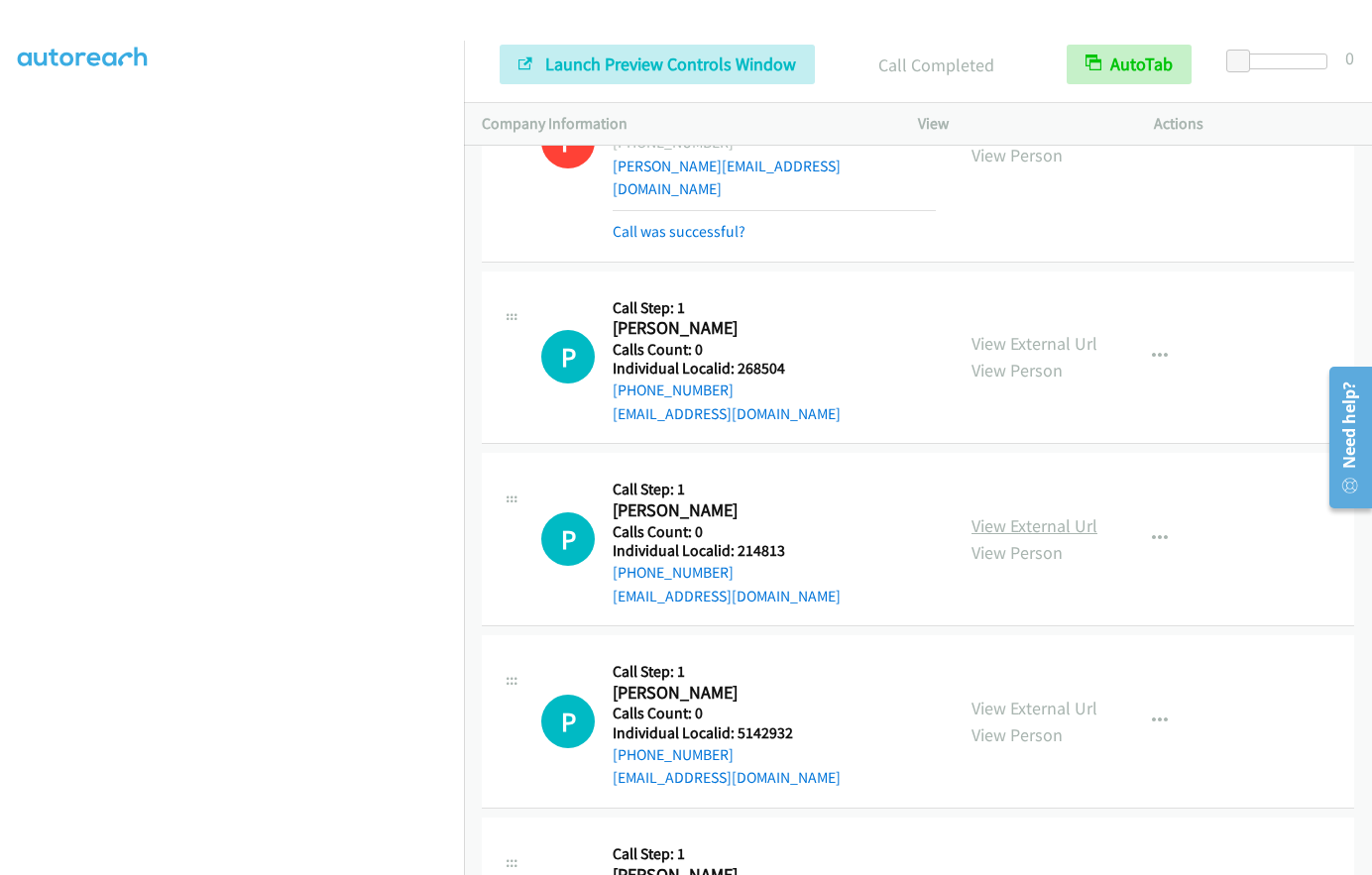 scroll, scrollTop: 2964, scrollLeft: 0, axis: vertical 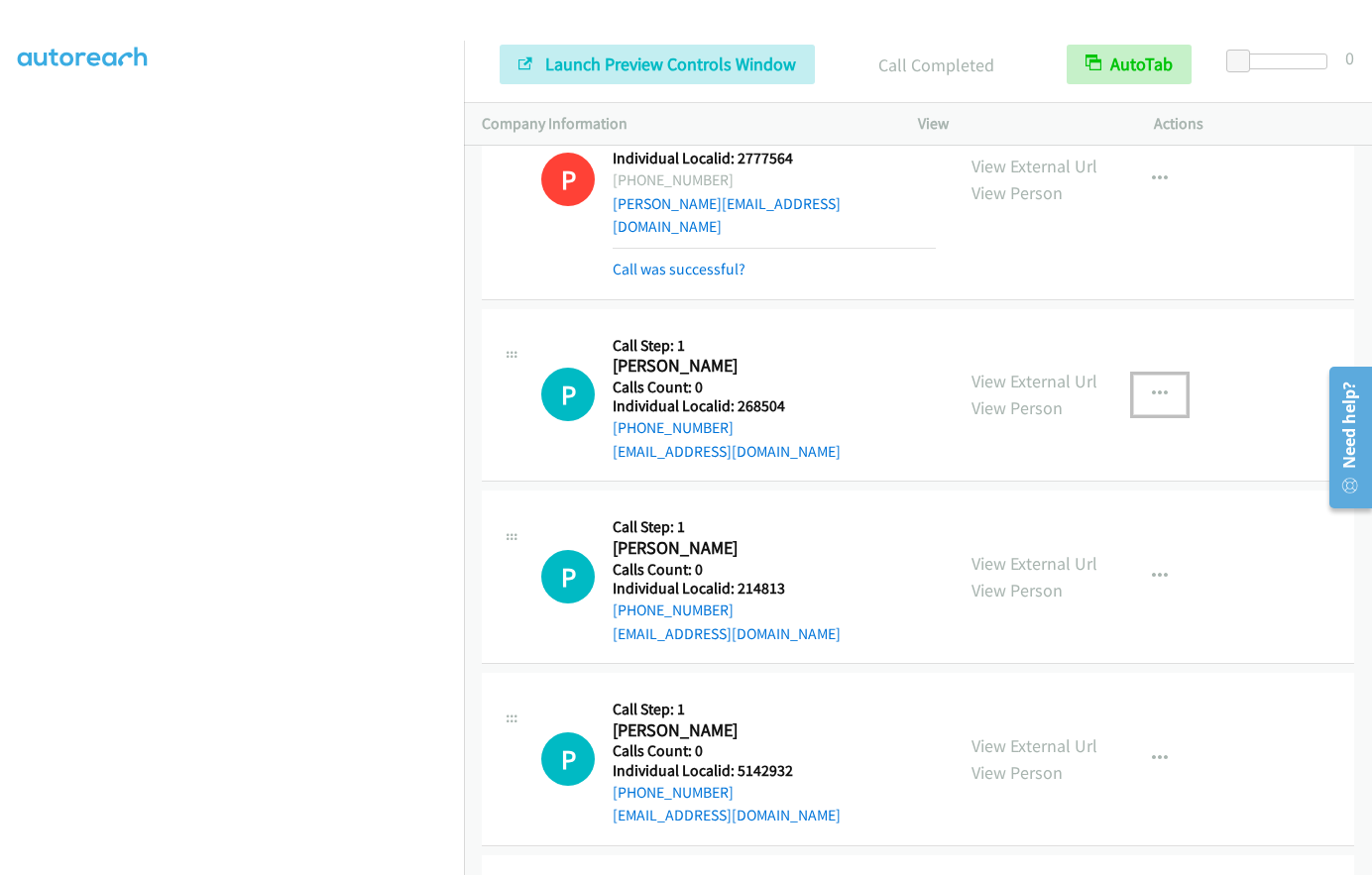 click at bounding box center [1160, 394] 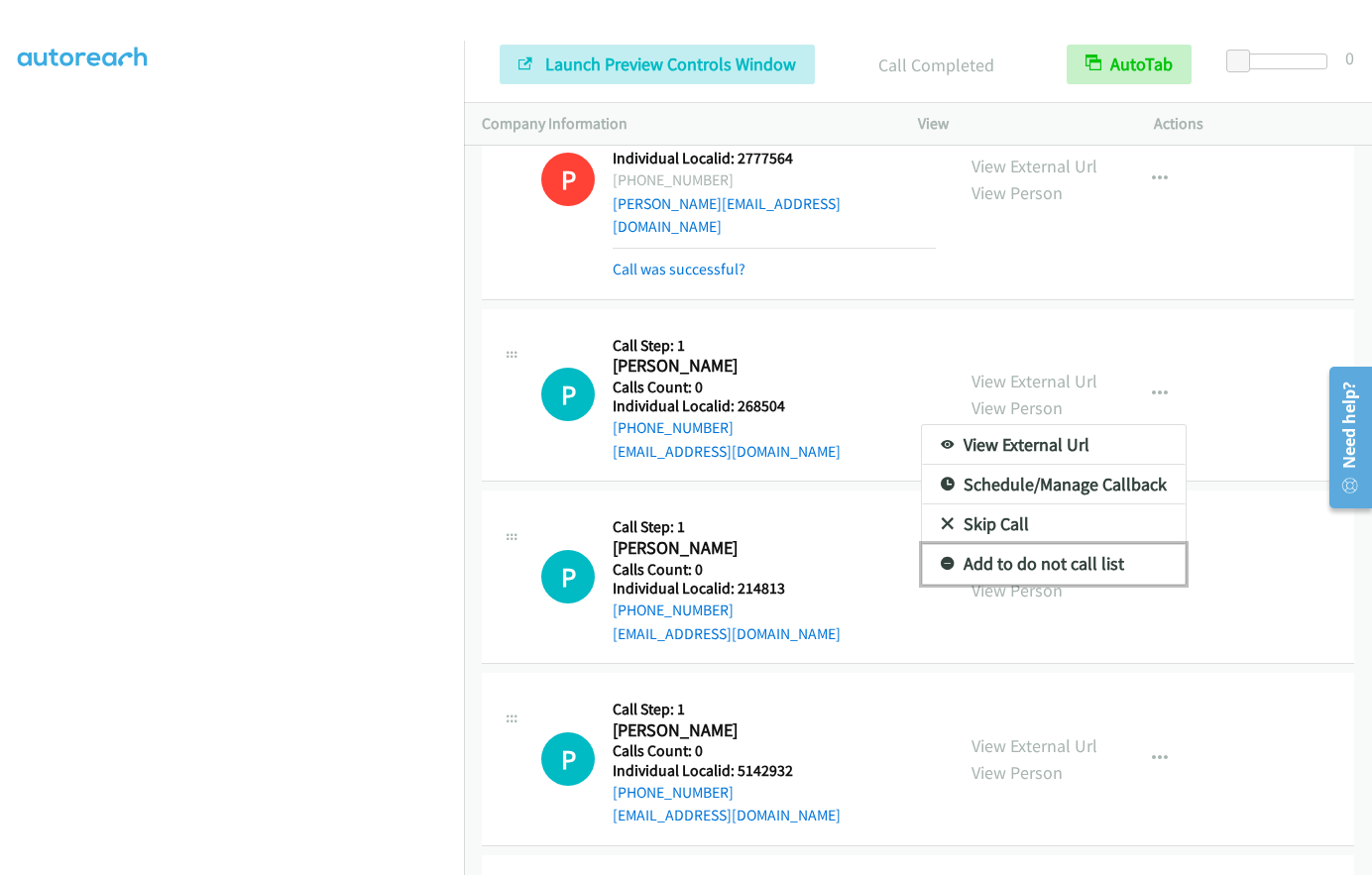 click at bounding box center (948, 565) 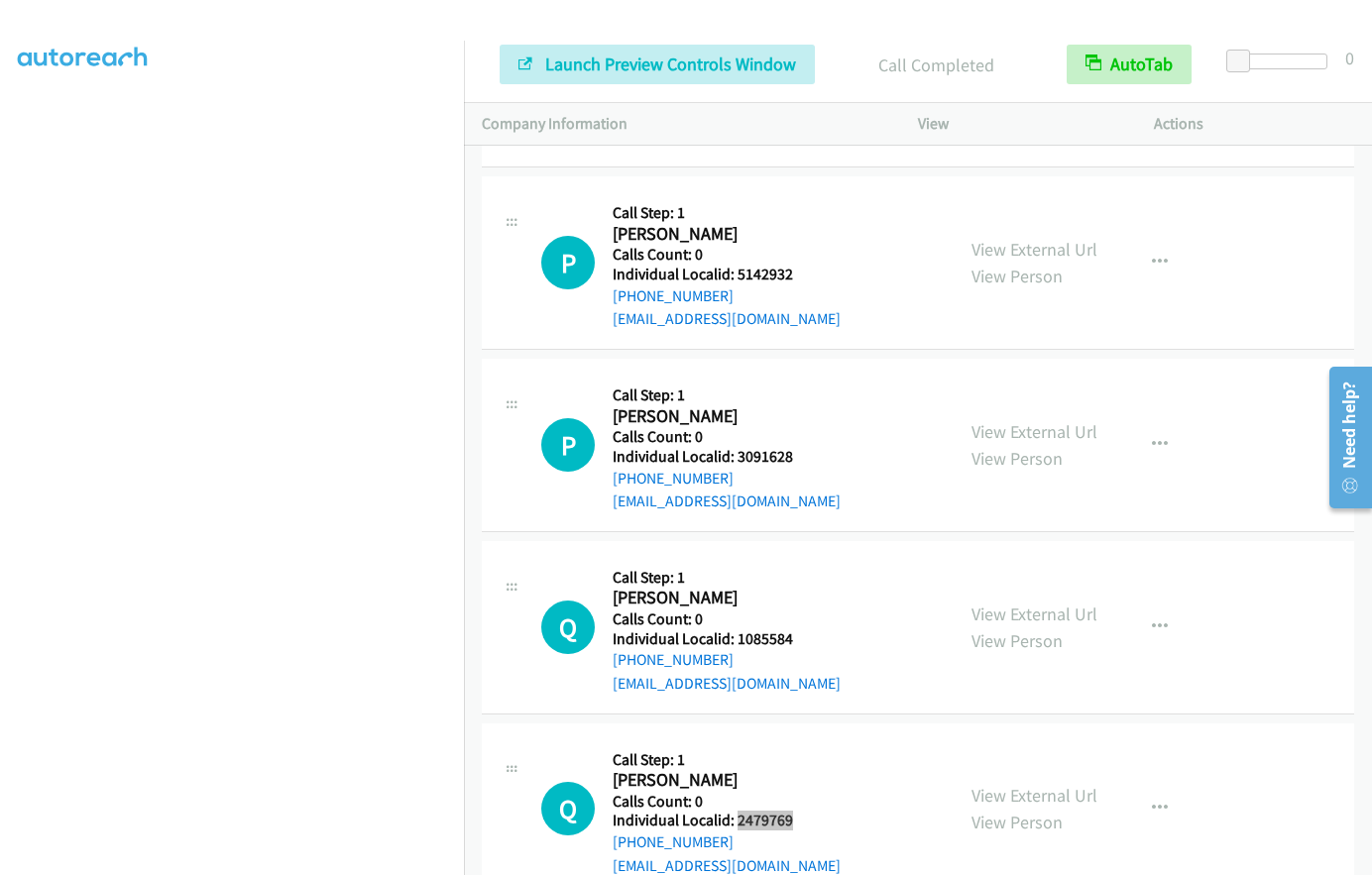 scroll, scrollTop: 3856, scrollLeft: 0, axis: vertical 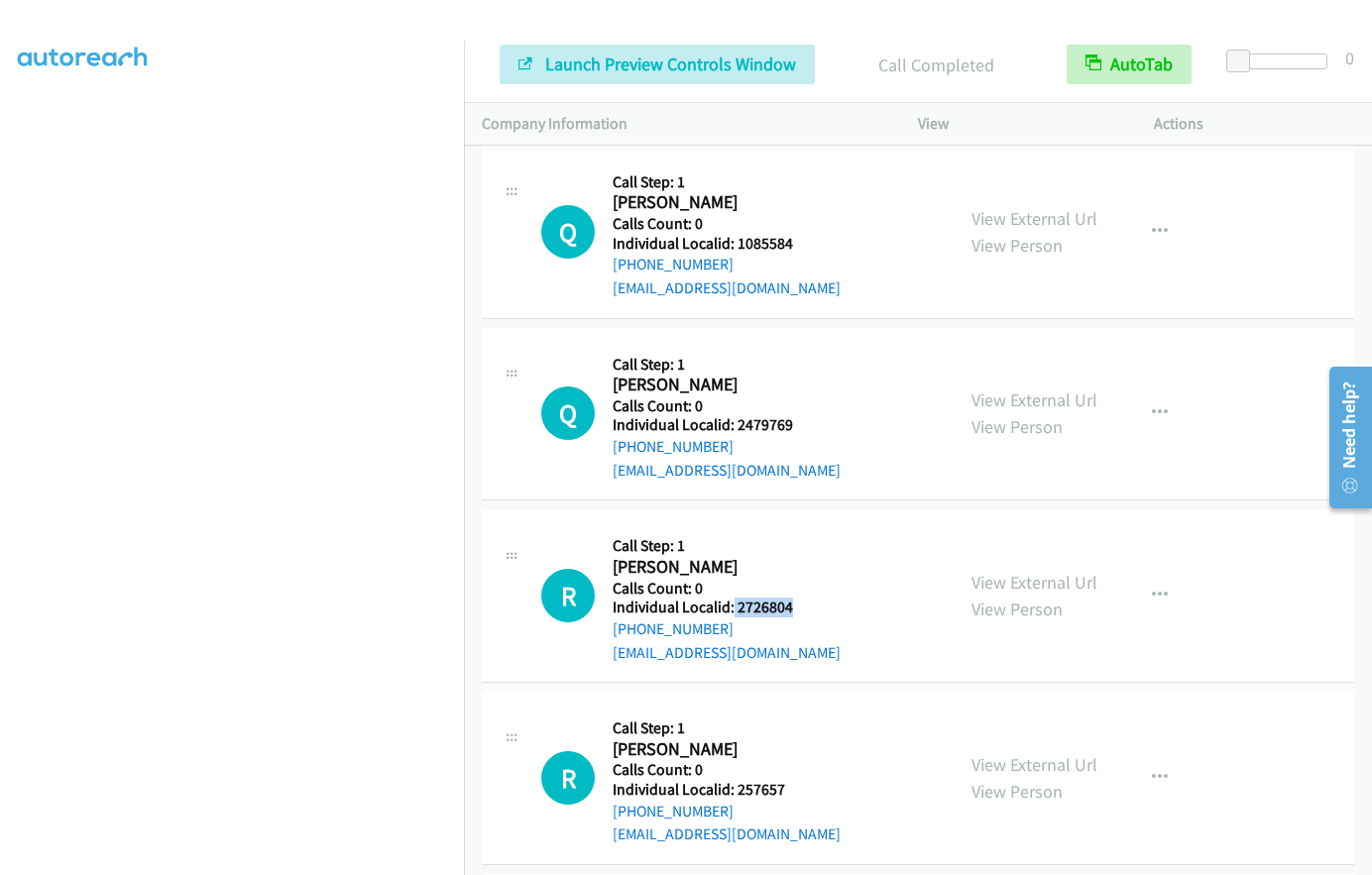 drag, startPoint x: 733, startPoint y: 582, endPoint x: 797, endPoint y: 583, distance: 64.00781 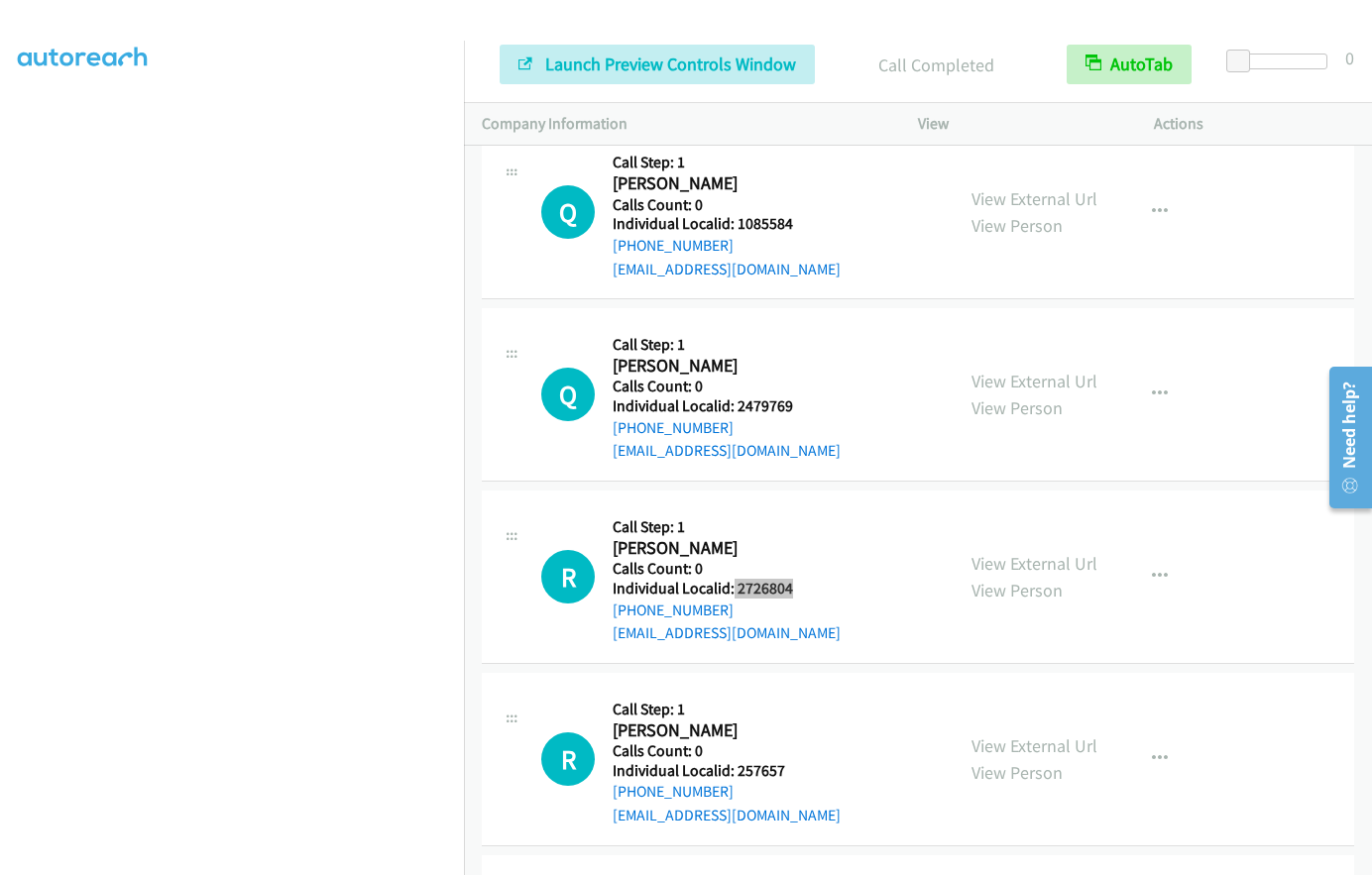 scroll, scrollTop: 3922, scrollLeft: 0, axis: vertical 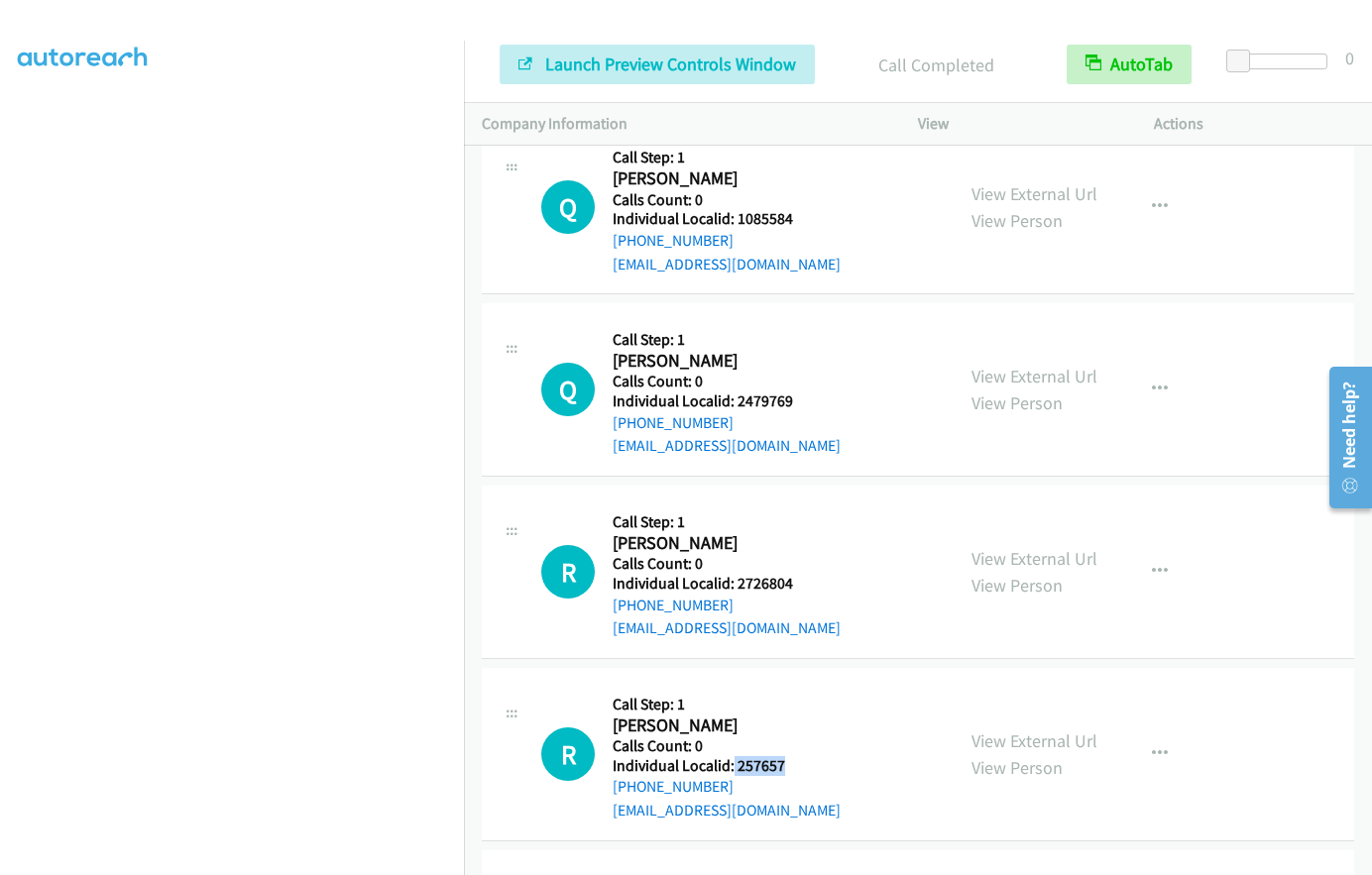 drag, startPoint x: 732, startPoint y: 743, endPoint x: 800, endPoint y: 742, distance: 68.00735 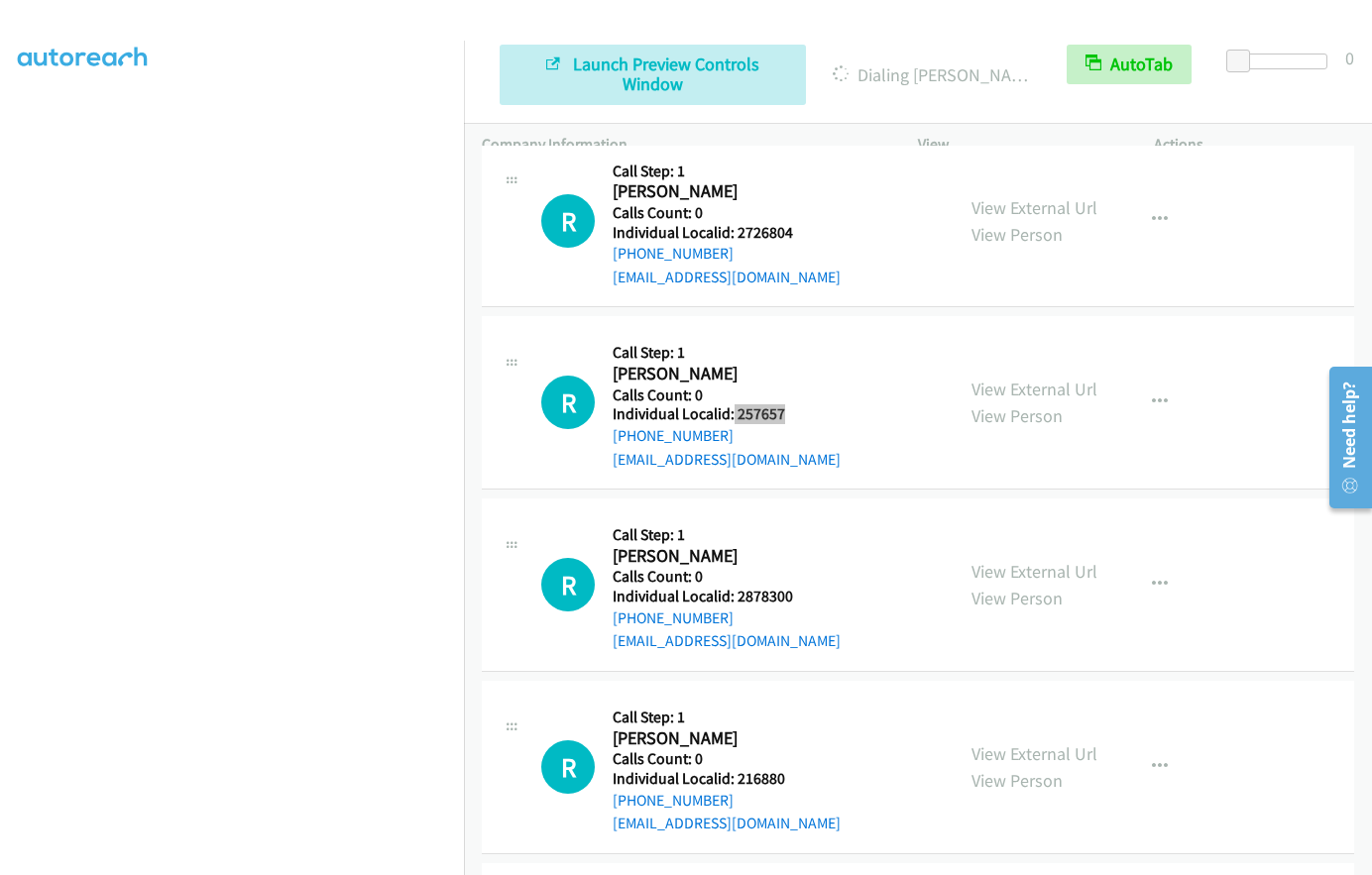 scroll, scrollTop: 4336, scrollLeft: 0, axis: vertical 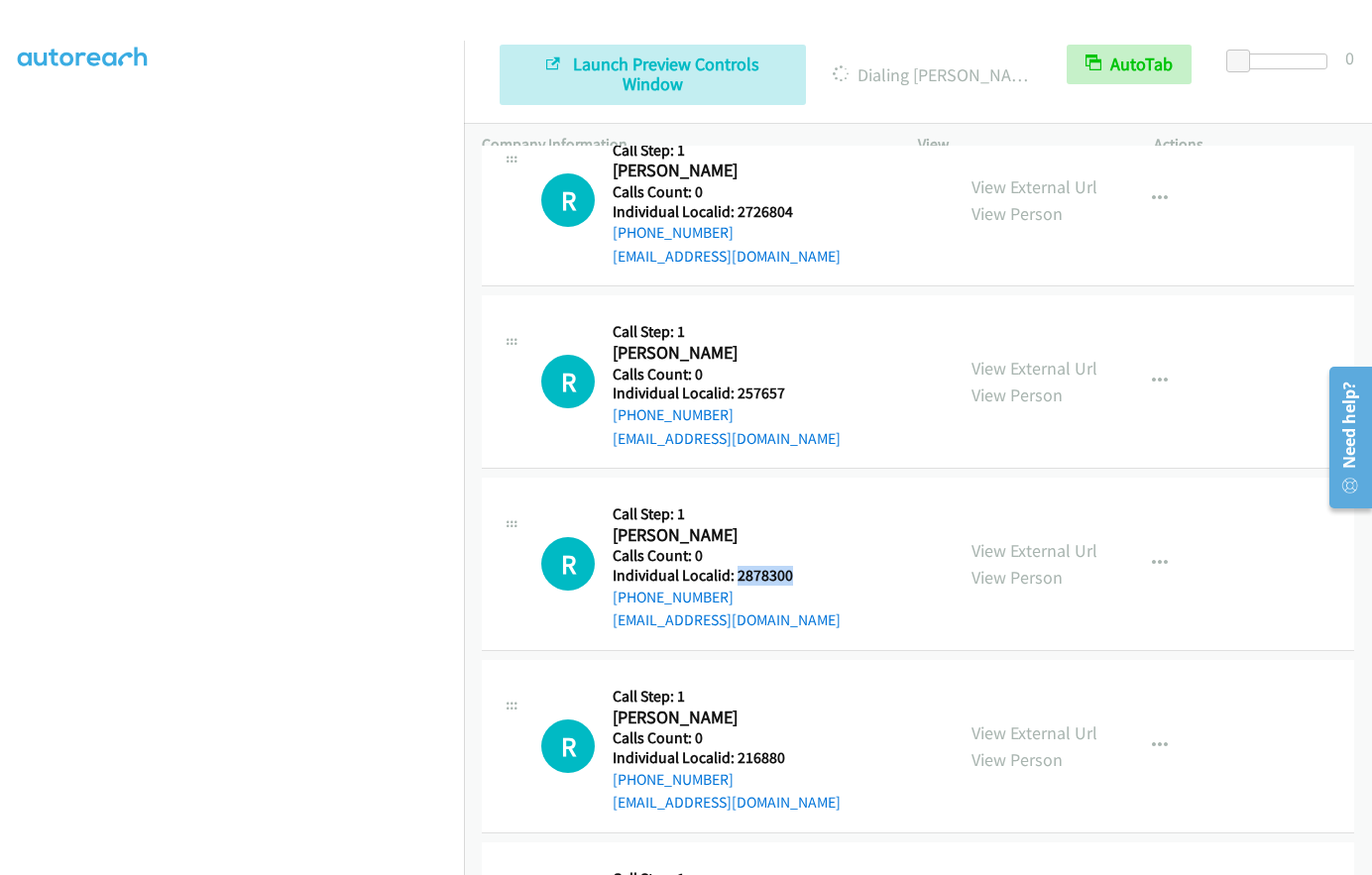 drag, startPoint x: 737, startPoint y: 552, endPoint x: 794, endPoint y: 552, distance: 57 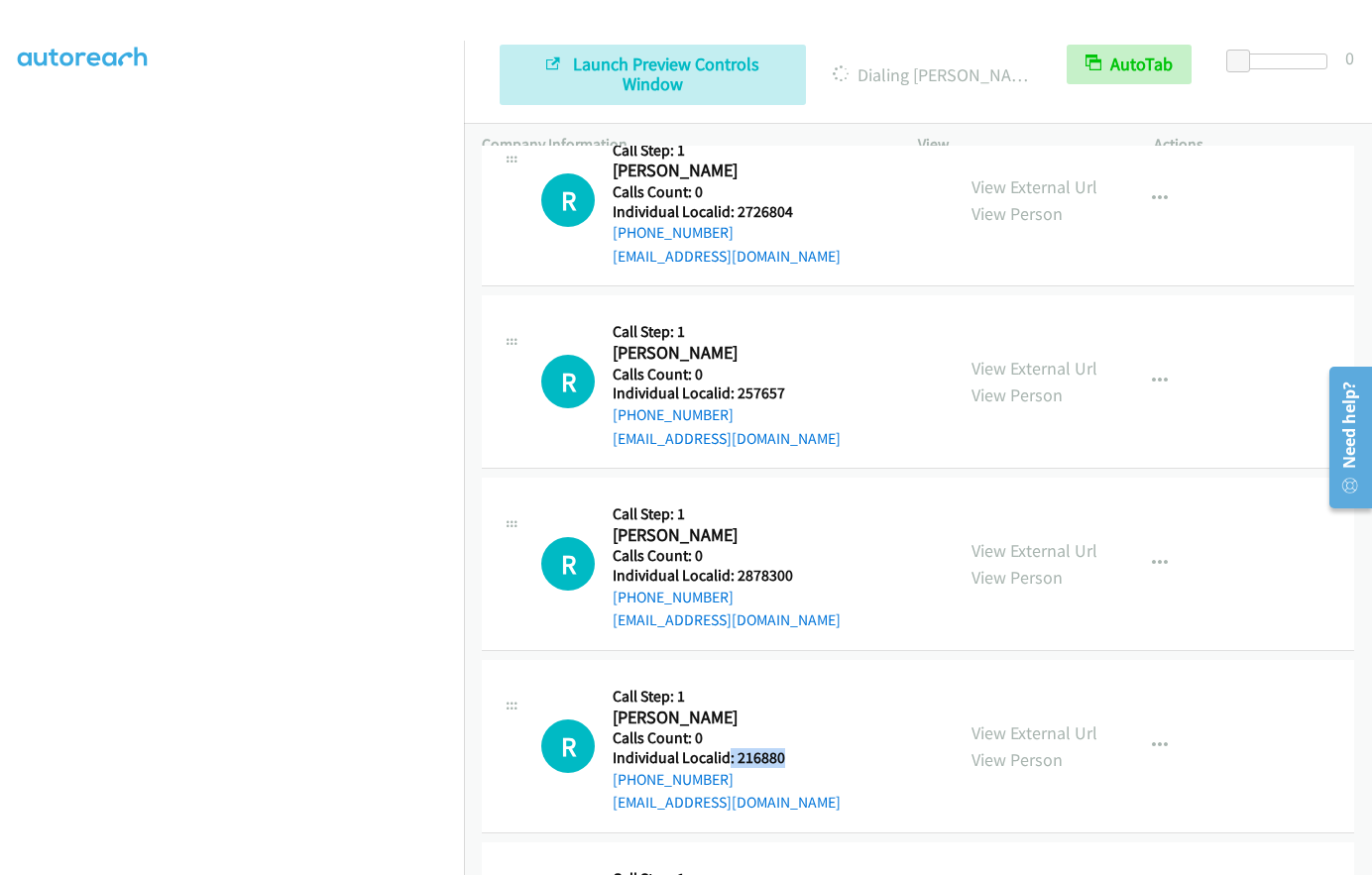 drag, startPoint x: 730, startPoint y: 732, endPoint x: 772, endPoint y: 731, distance: 42.011903 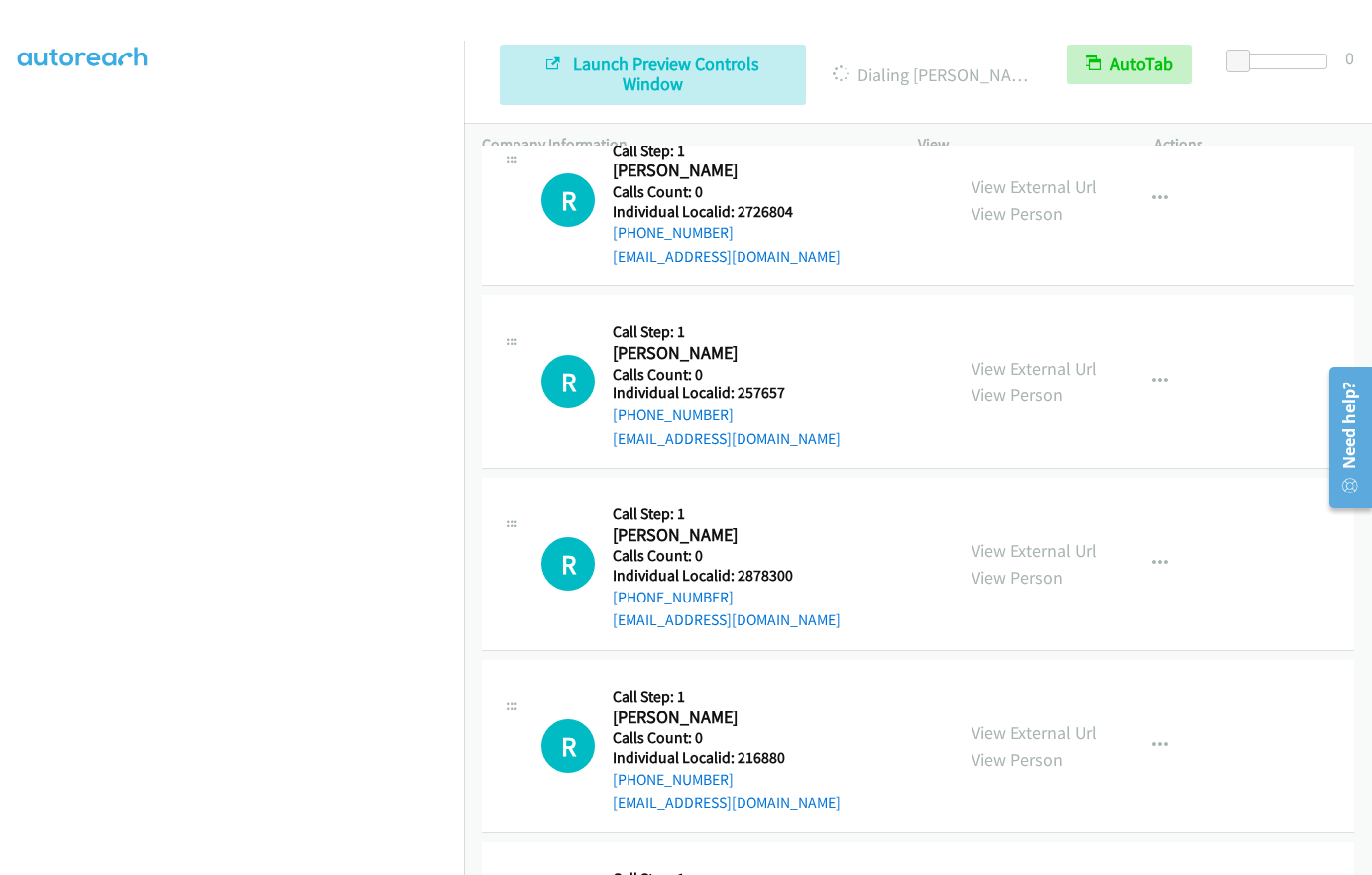 drag, startPoint x: 762, startPoint y: 731, endPoint x: 821, endPoint y: 501, distance: 237.44684 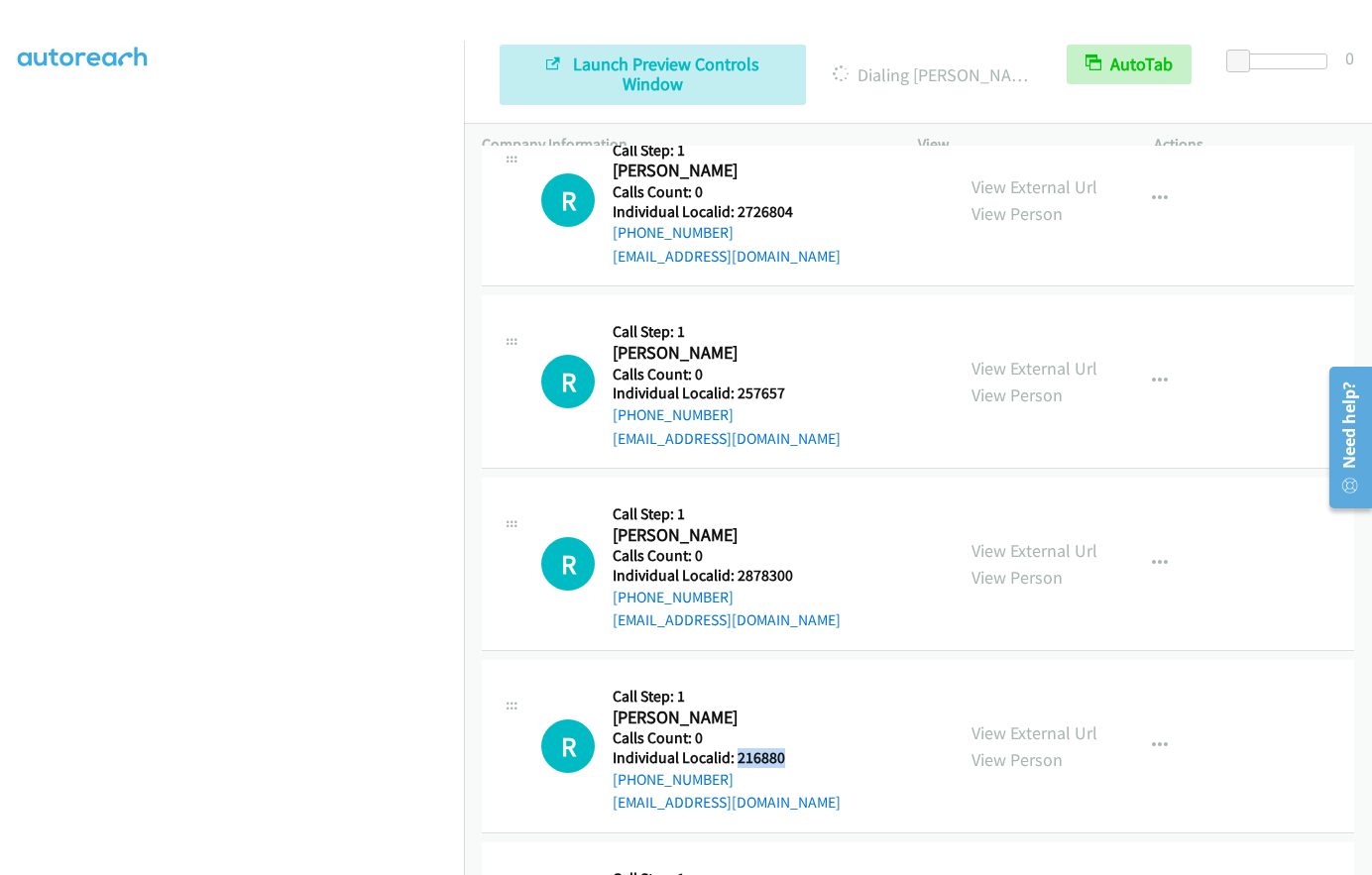 drag, startPoint x: 737, startPoint y: 733, endPoint x: 795, endPoint y: 734, distance: 58.00862 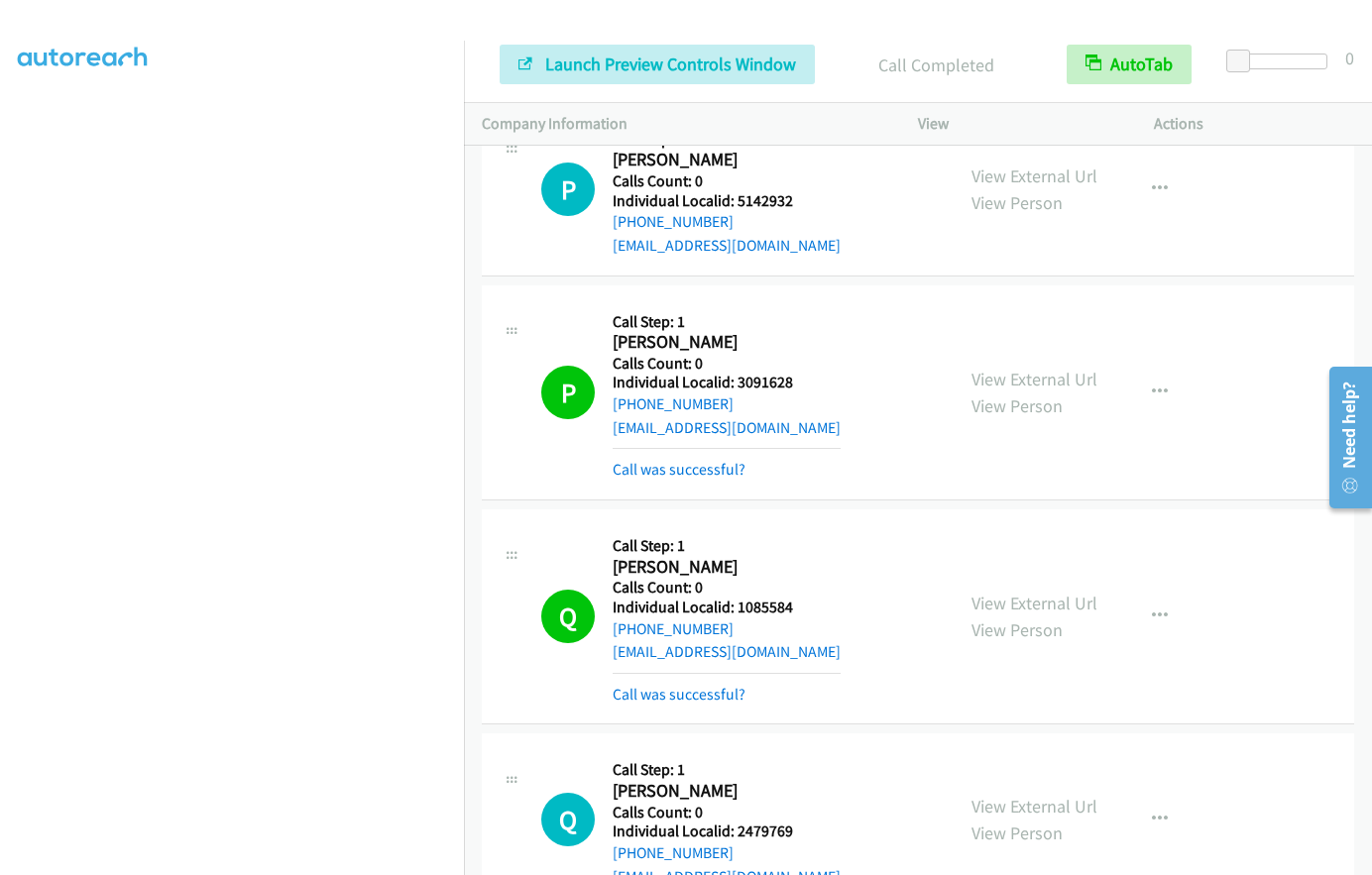 scroll, scrollTop: 3561, scrollLeft: 0, axis: vertical 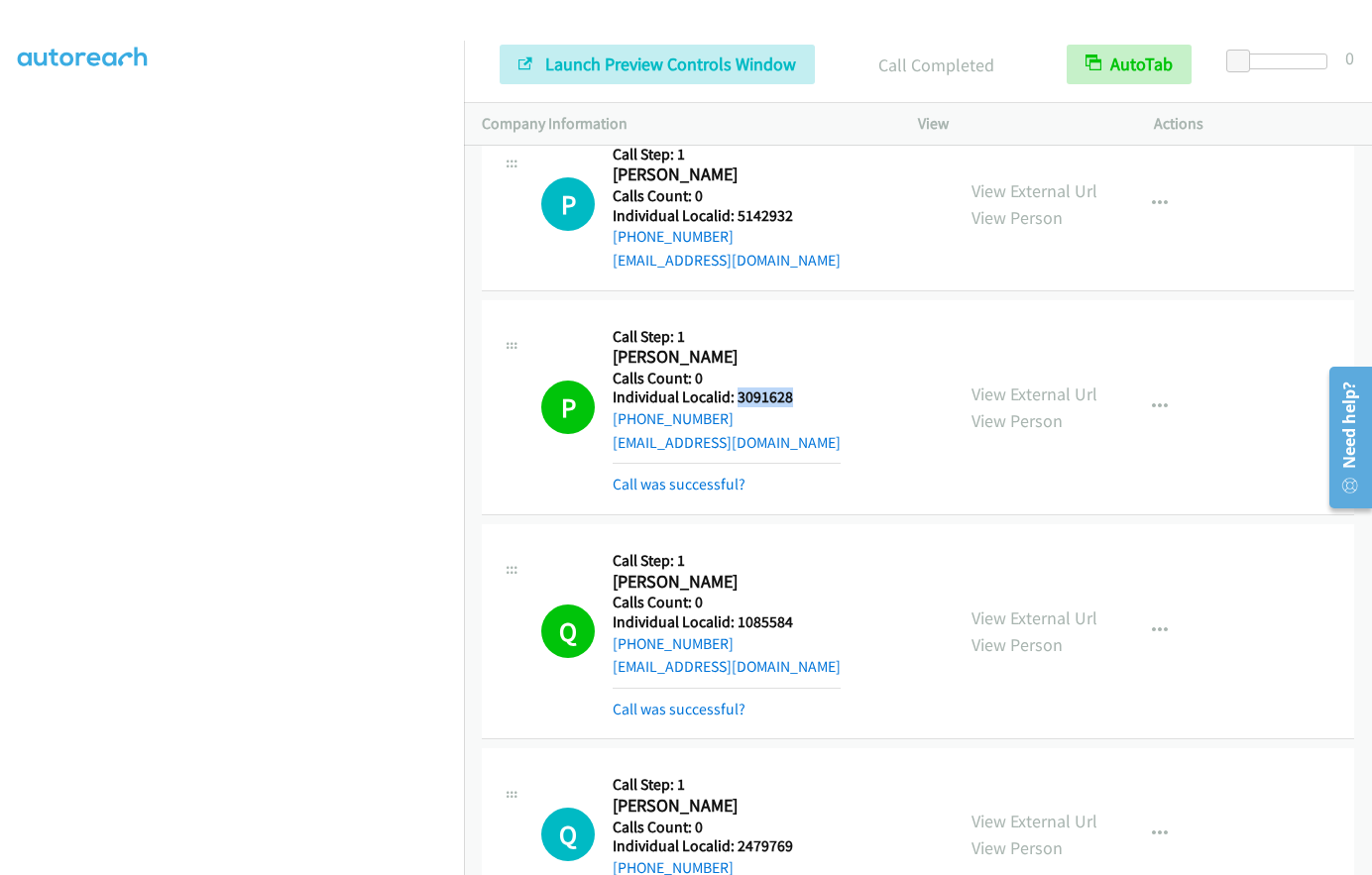 drag, startPoint x: 735, startPoint y: 375, endPoint x: 792, endPoint y: 373, distance: 57.035077 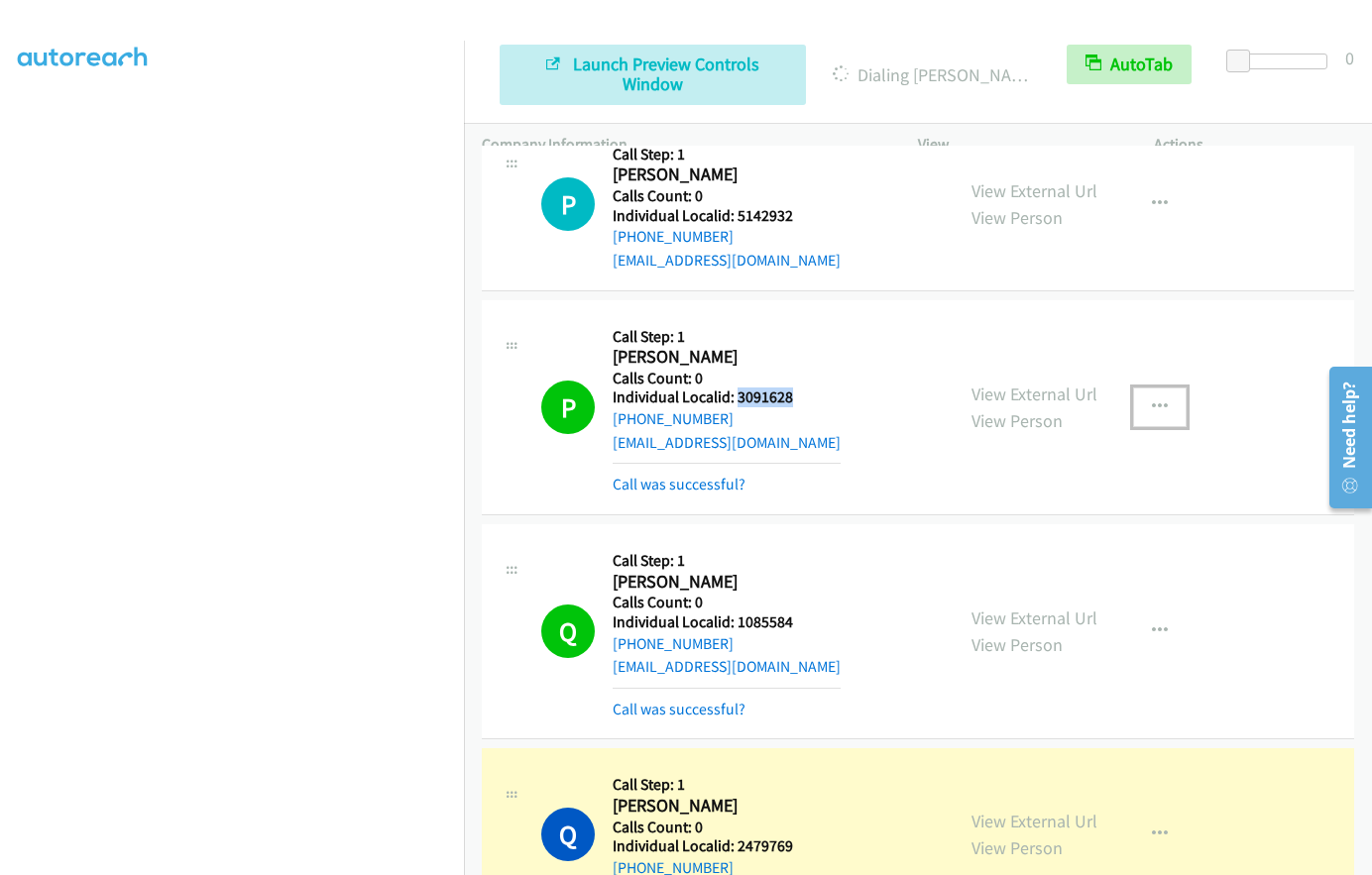 click at bounding box center [1160, 407] 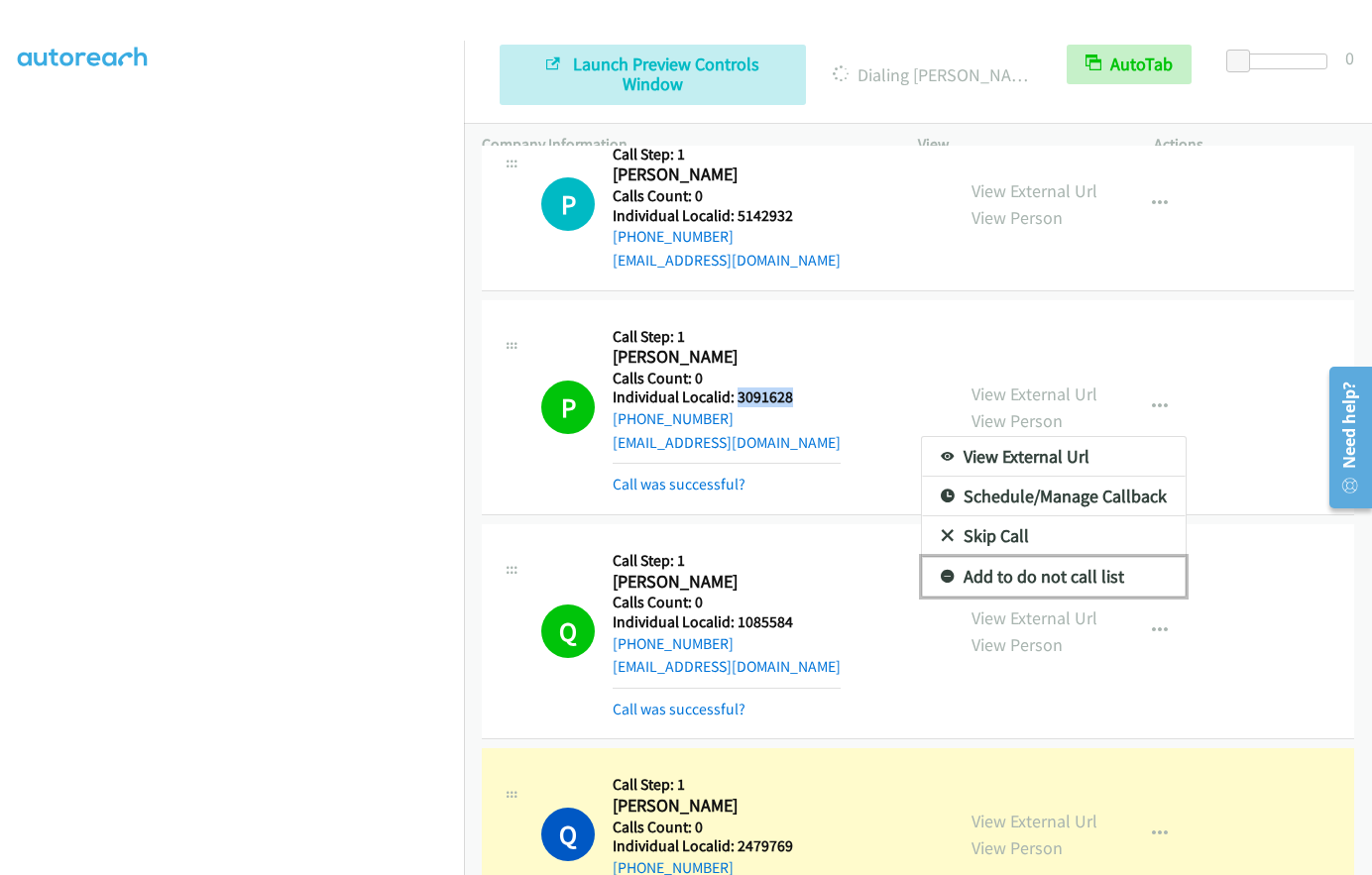 click at bounding box center [948, 578] 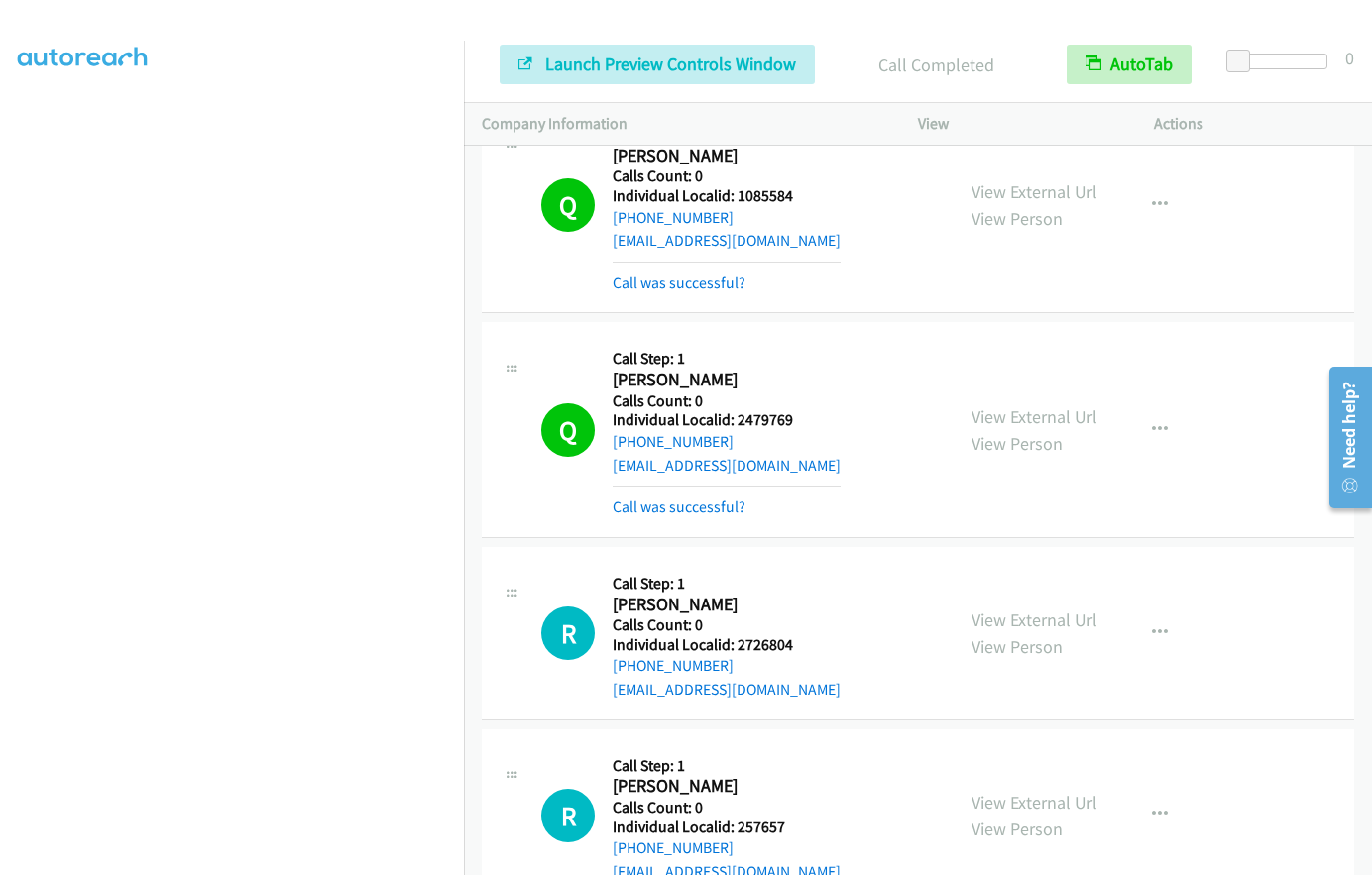 scroll, scrollTop: 3958, scrollLeft: 0, axis: vertical 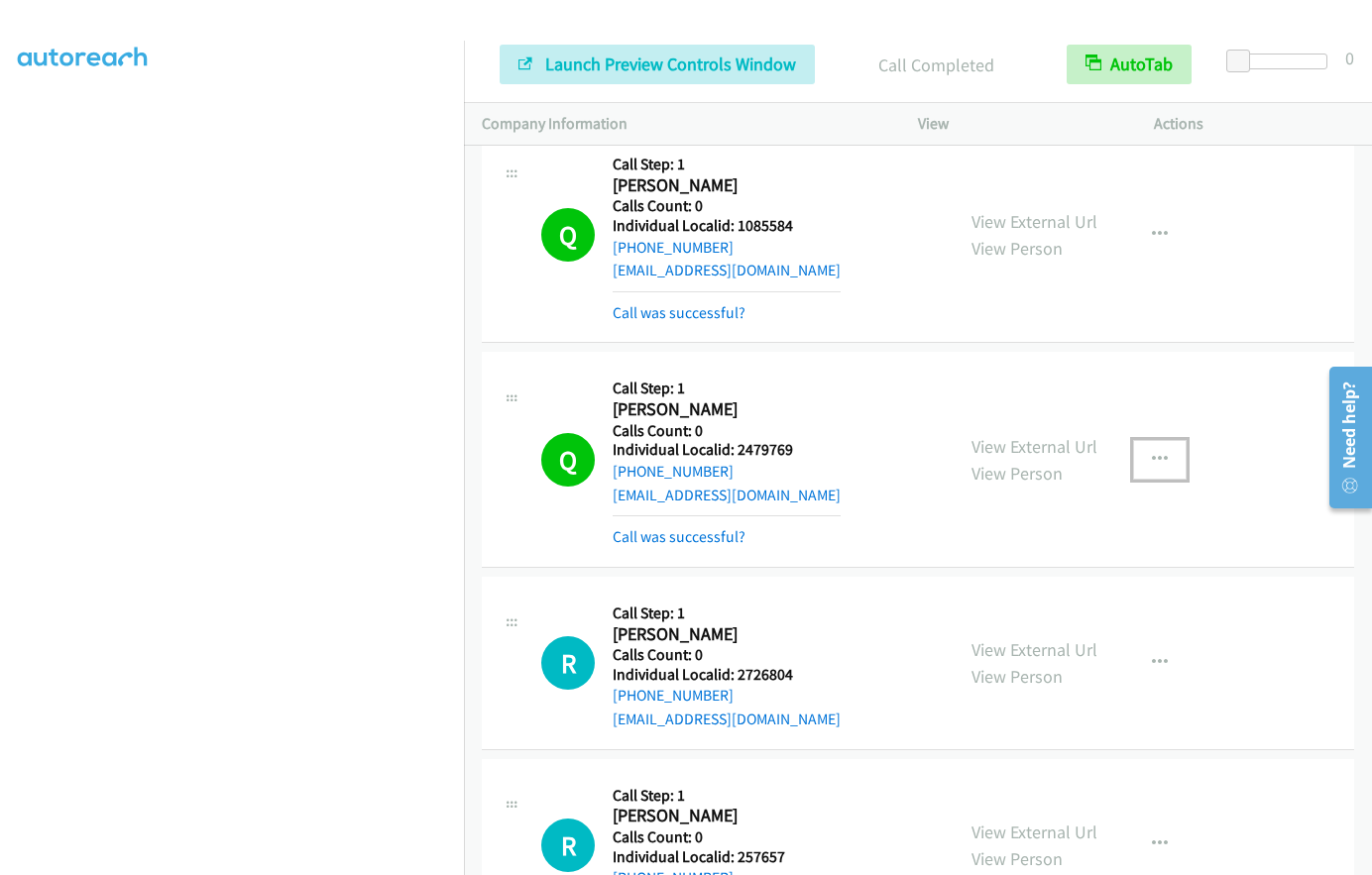 click at bounding box center [1160, 460] 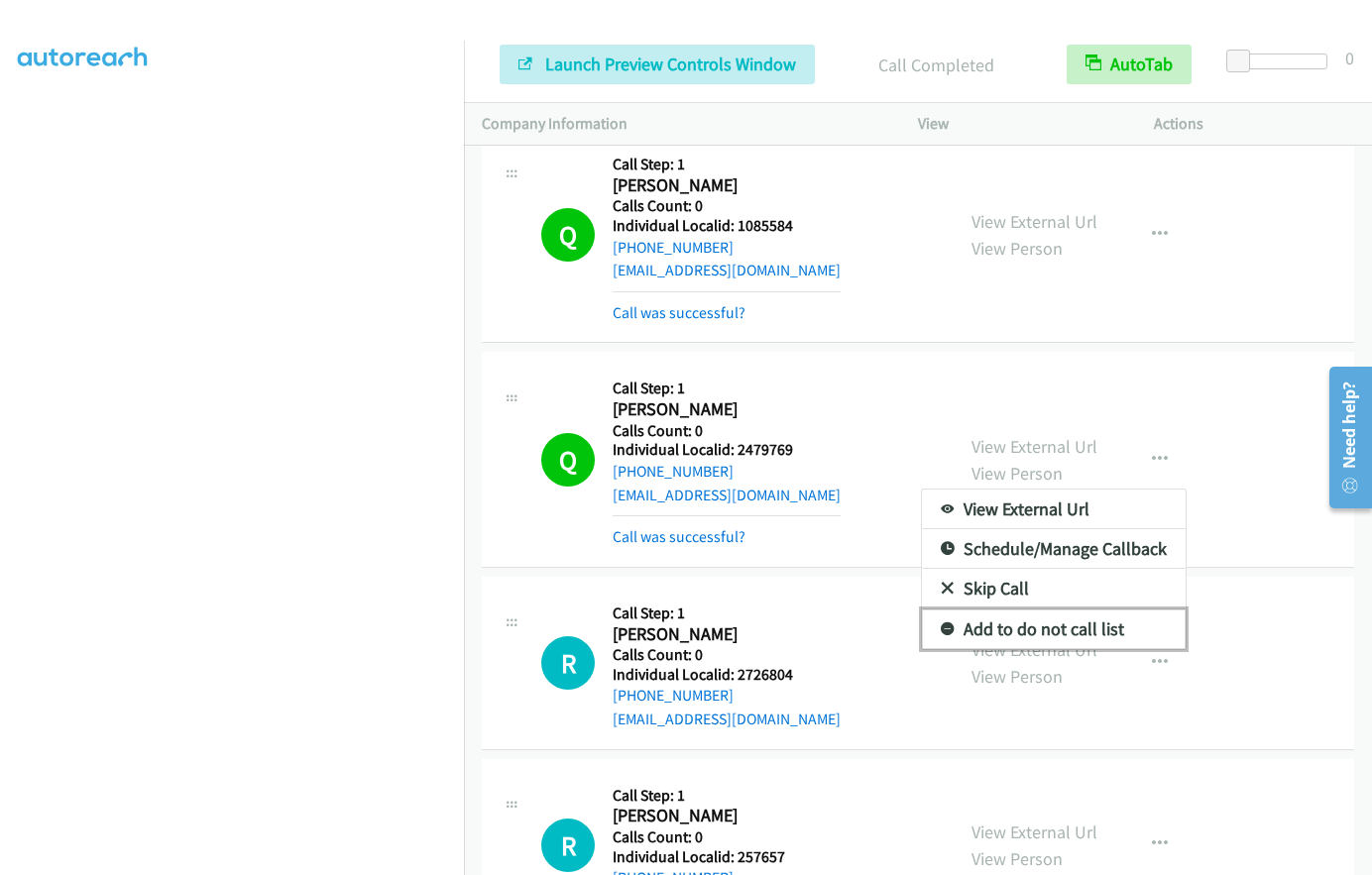click at bounding box center [948, 630] 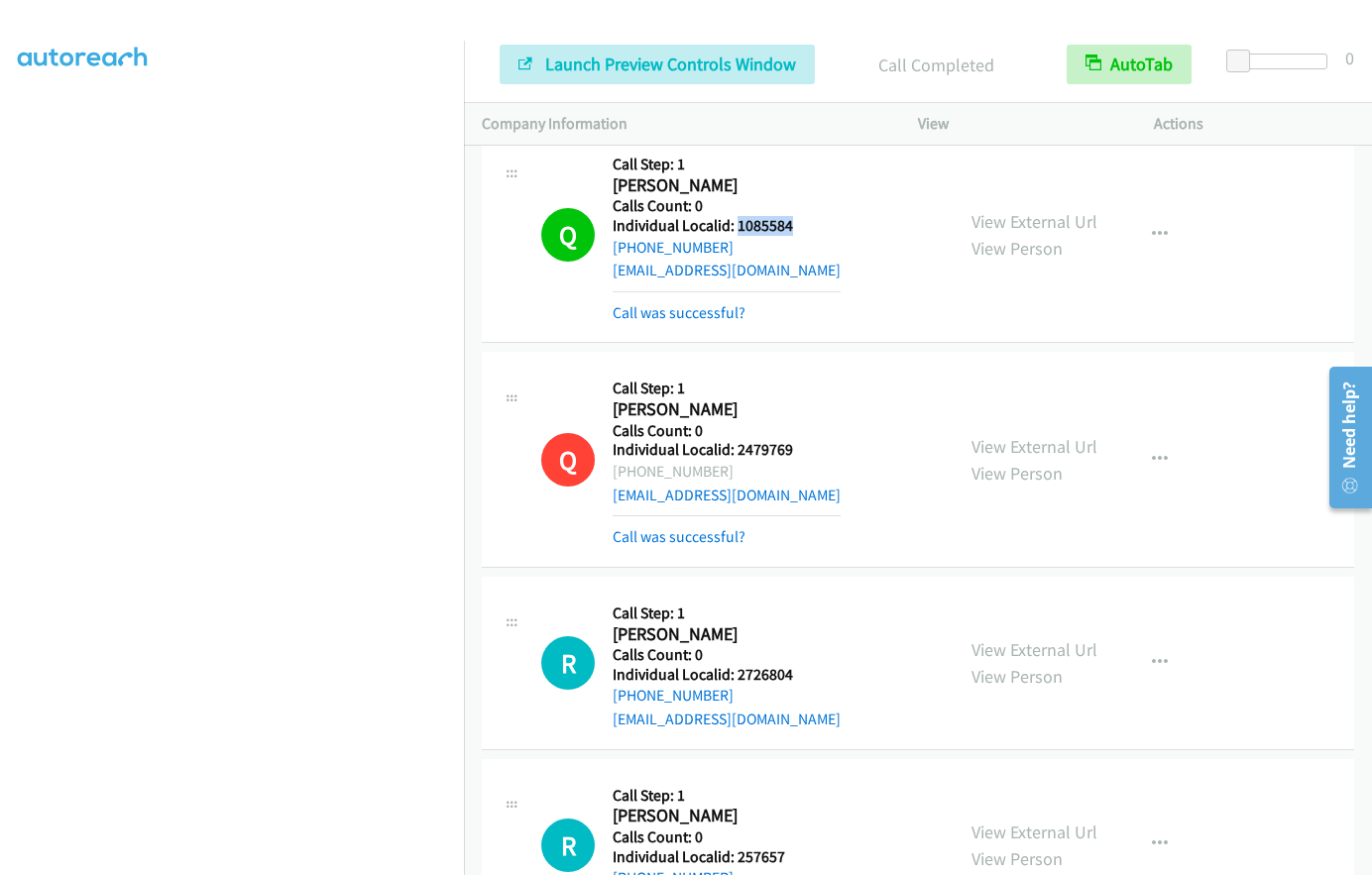 drag, startPoint x: 739, startPoint y: 201, endPoint x: 809, endPoint y: 202, distance: 70.00714 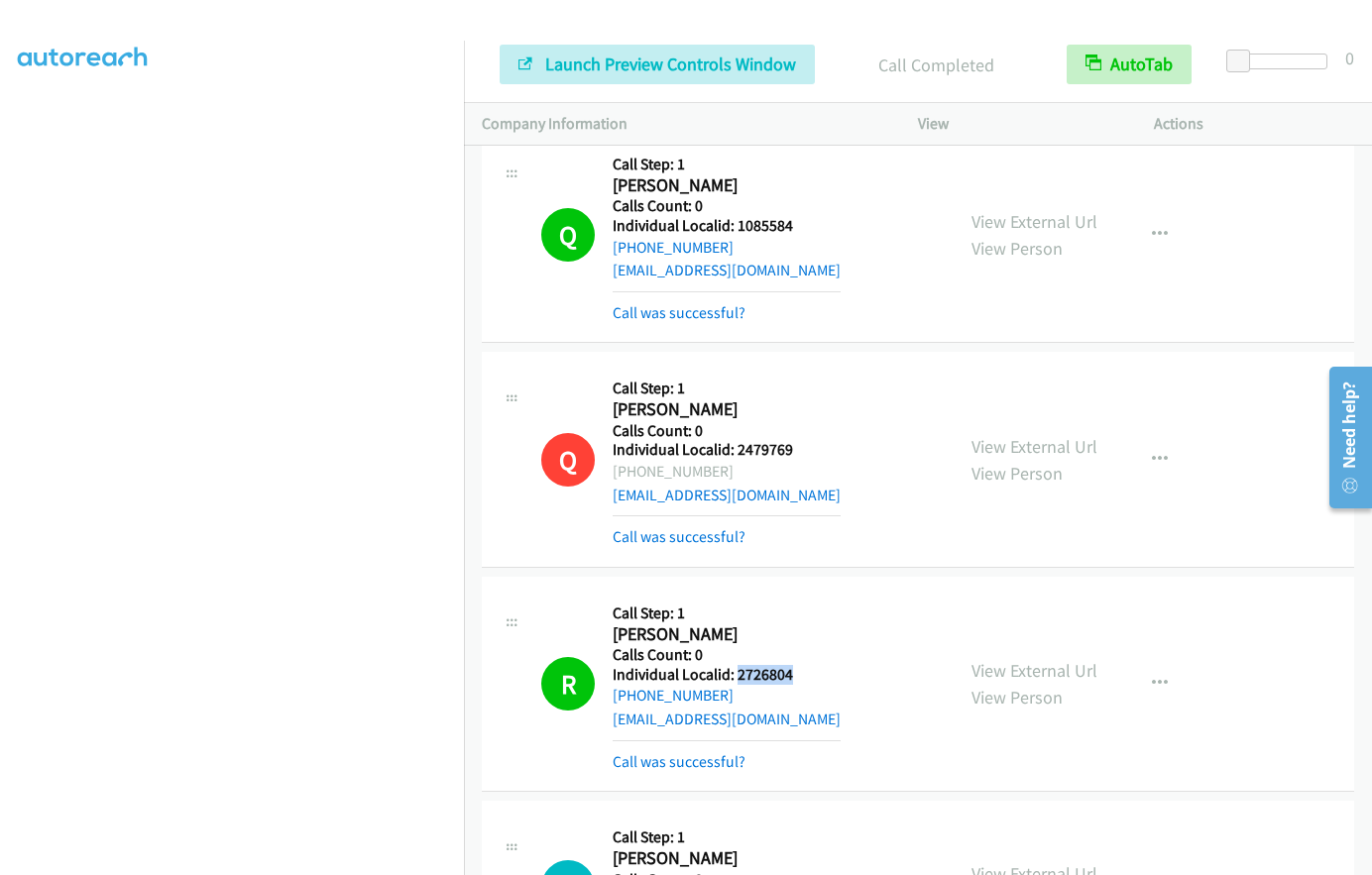 drag, startPoint x: 735, startPoint y: 650, endPoint x: 808, endPoint y: 649, distance: 73.00685 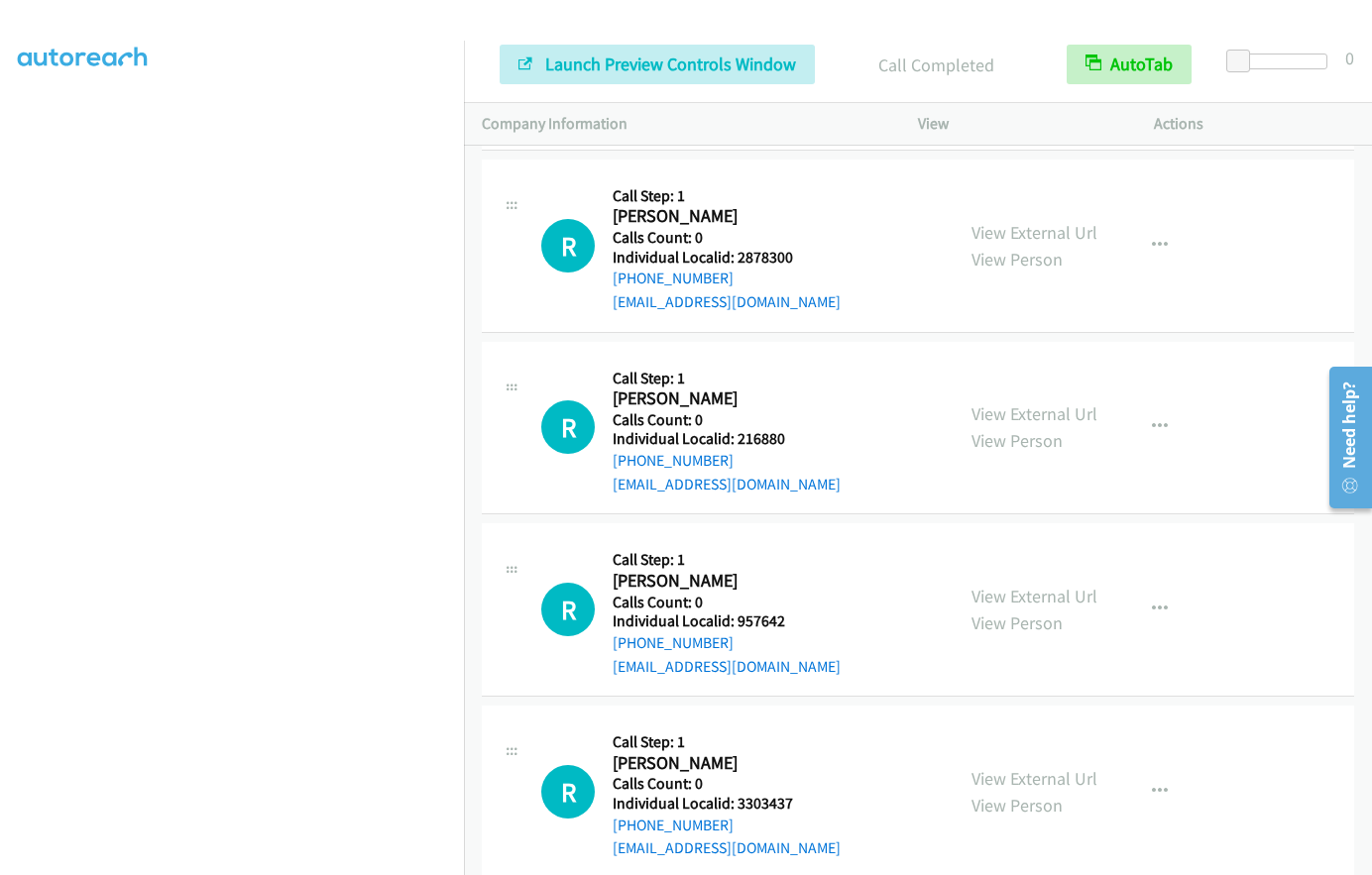 scroll, scrollTop: 4825, scrollLeft: 0, axis: vertical 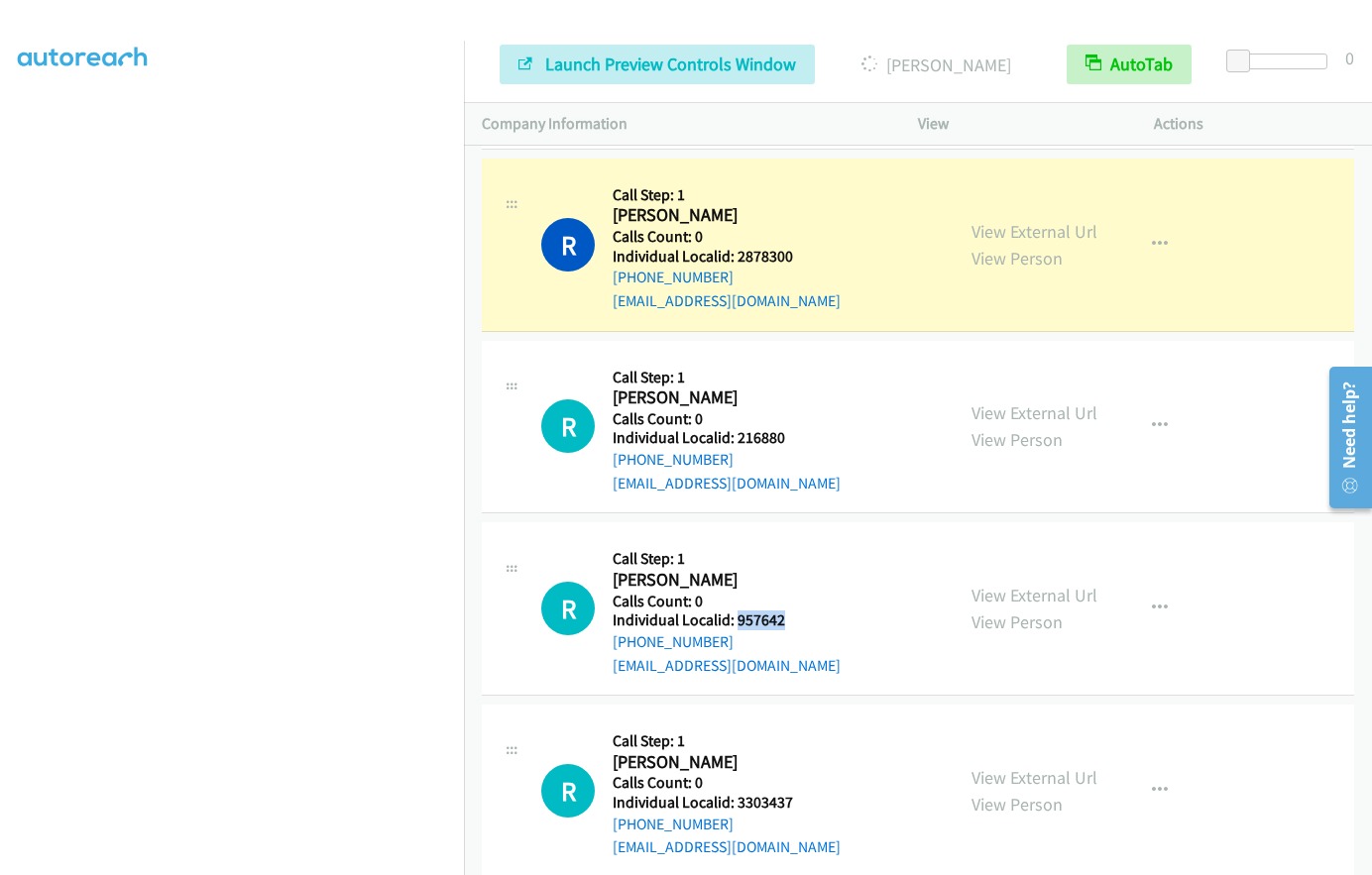 drag, startPoint x: 734, startPoint y: 598, endPoint x: 789, endPoint y: 598, distance: 55 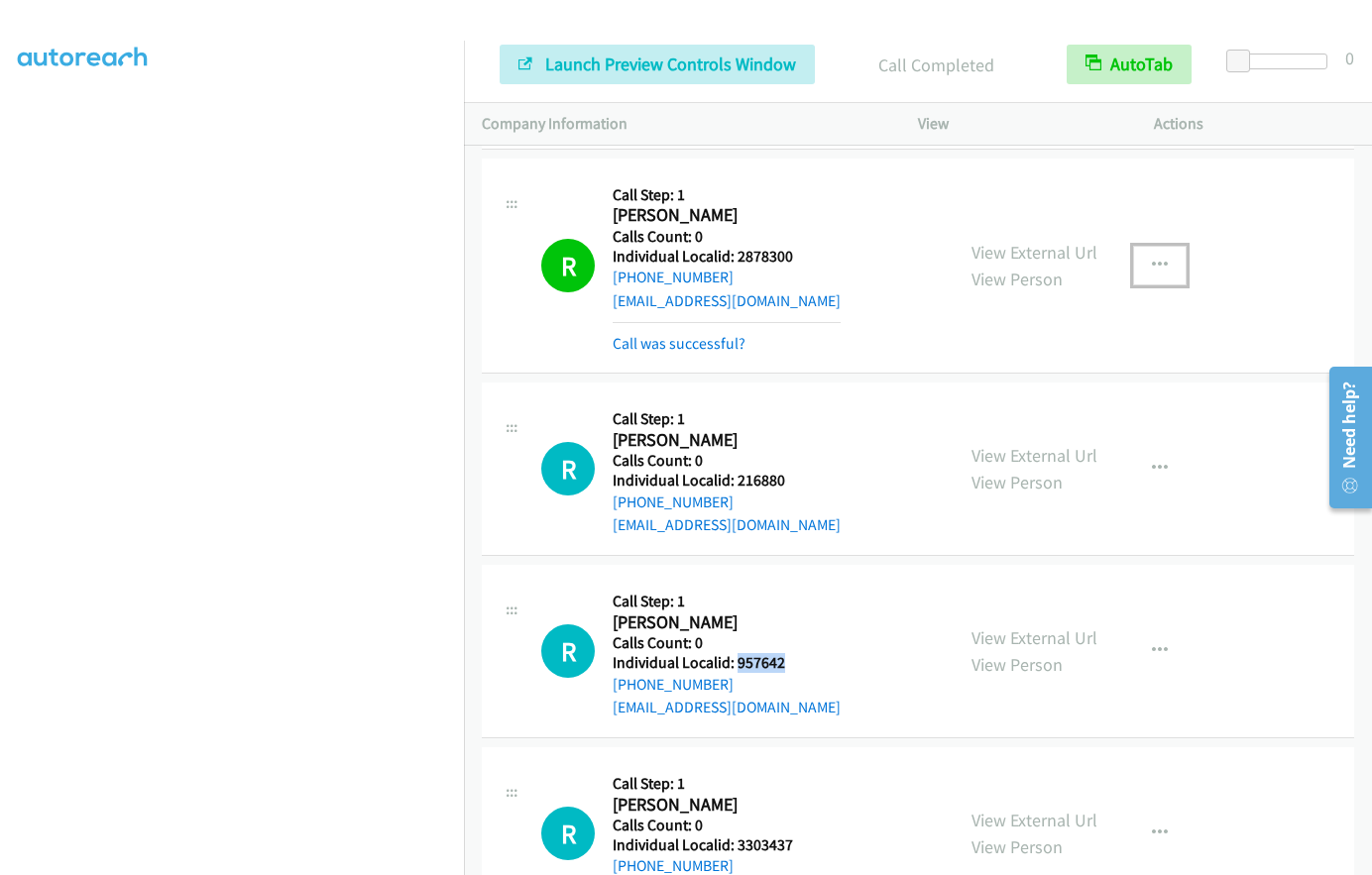 click at bounding box center [1160, 266] 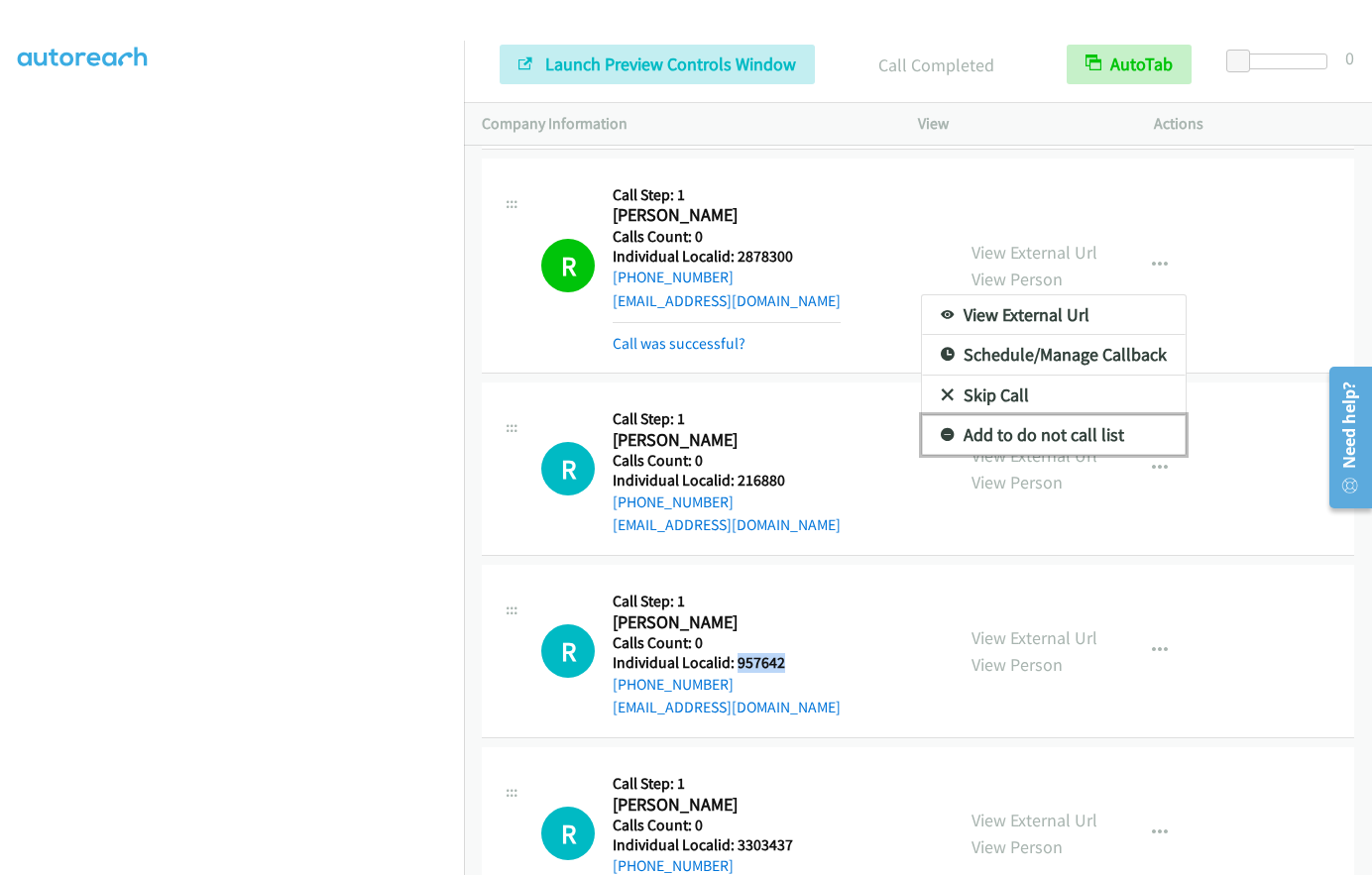 click at bounding box center (948, 436) 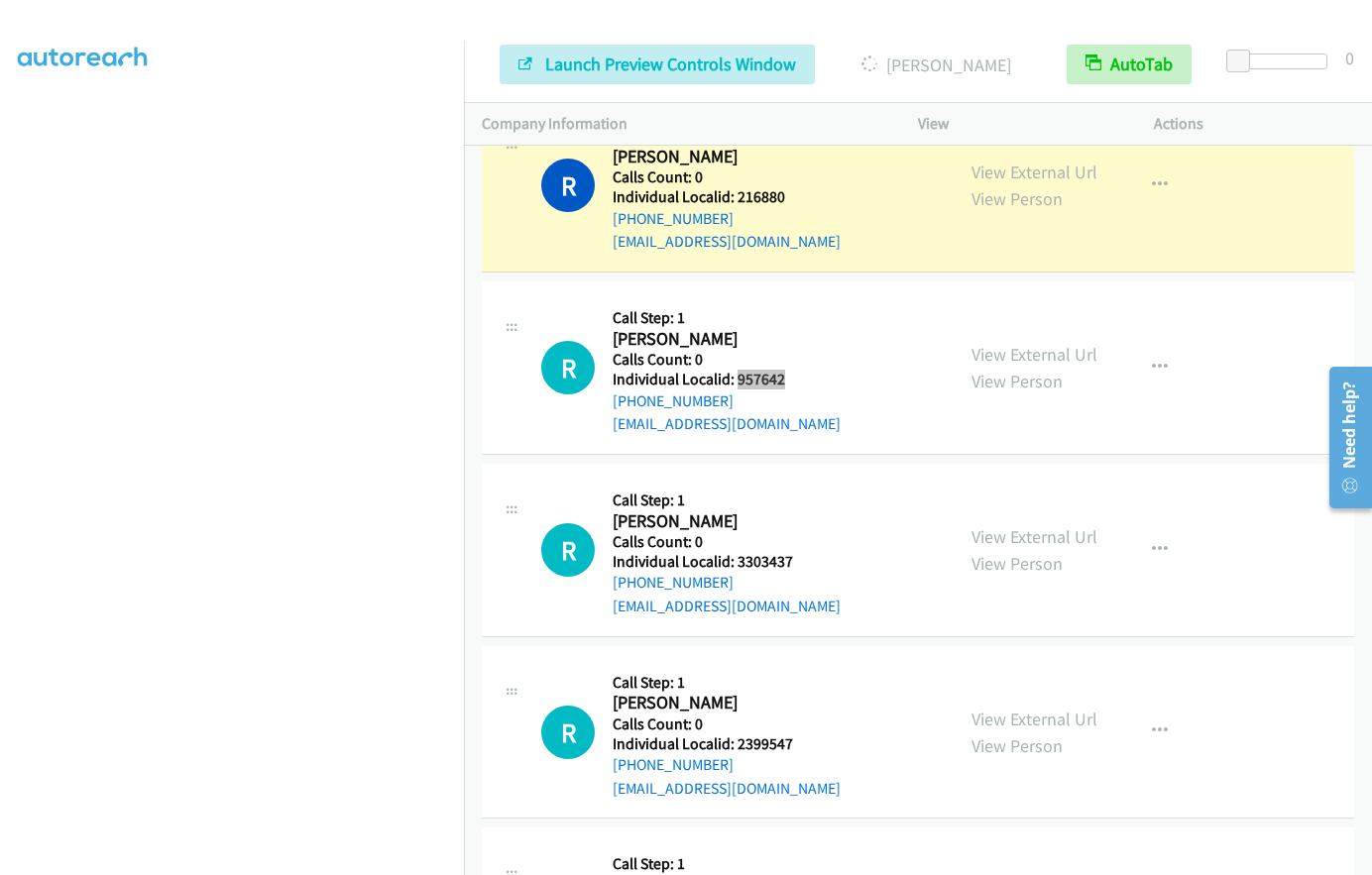 scroll, scrollTop: 5122, scrollLeft: 0, axis: vertical 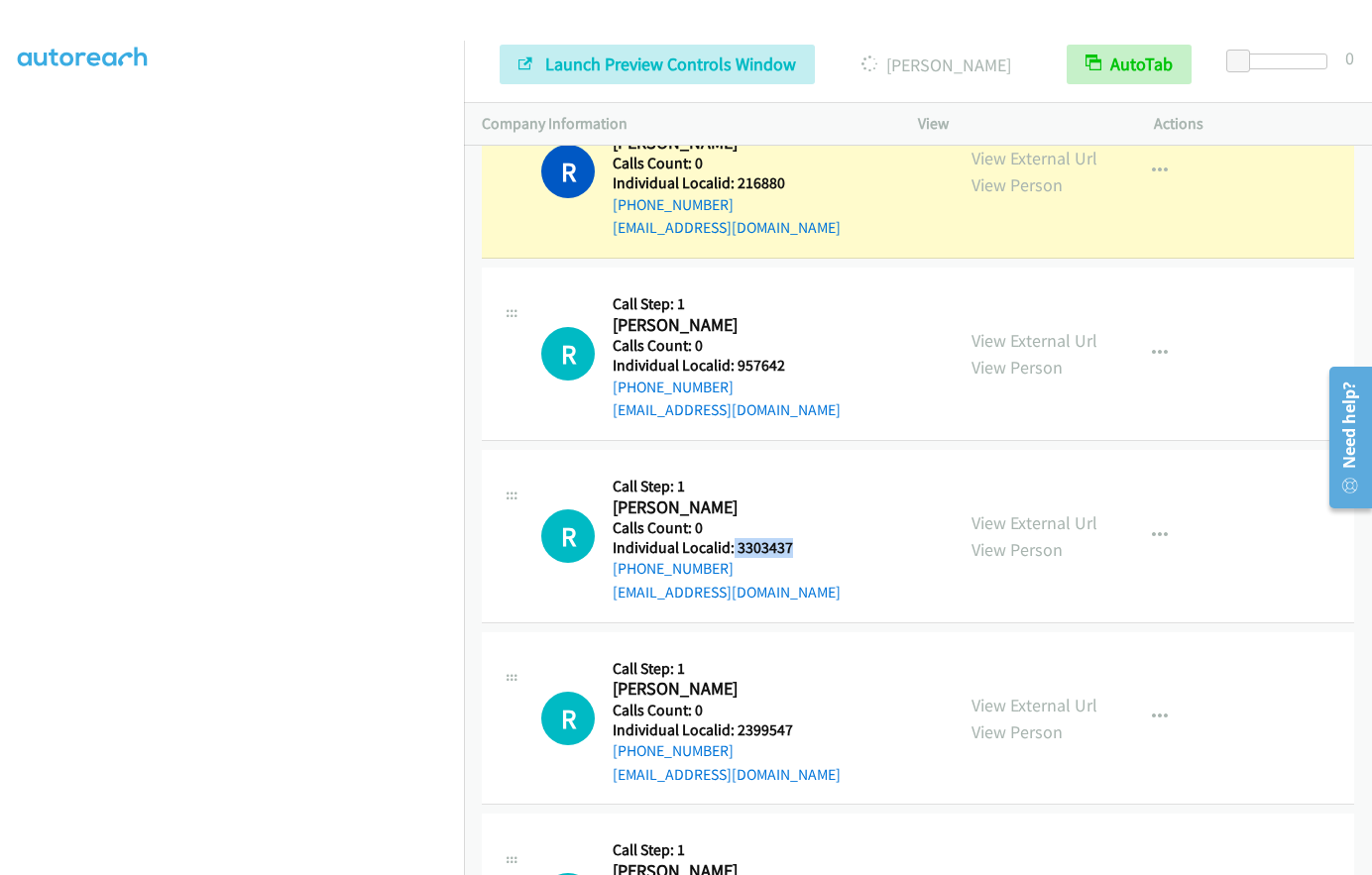 drag, startPoint x: 731, startPoint y: 521, endPoint x: 796, endPoint y: 521, distance: 65 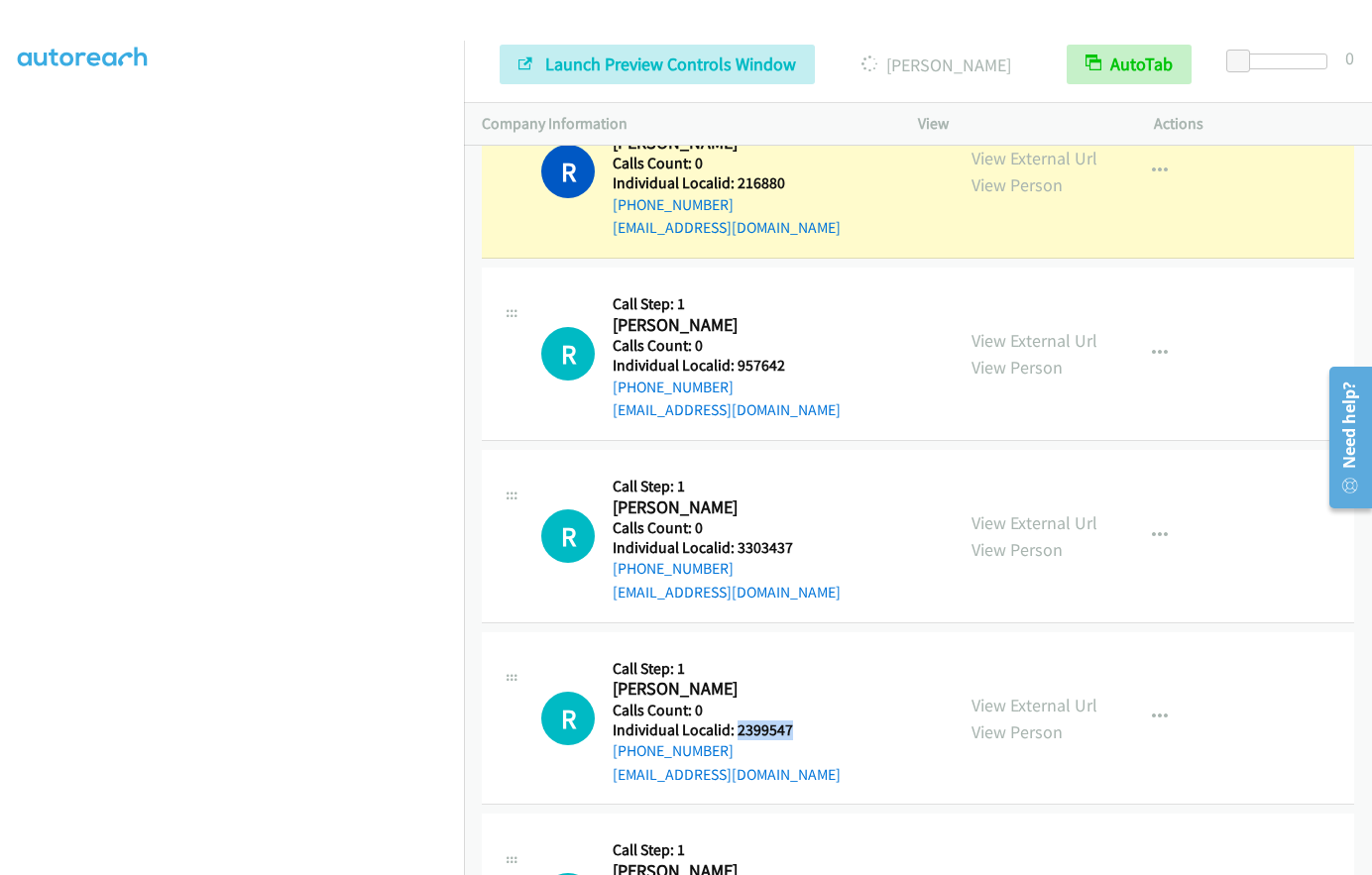 drag, startPoint x: 739, startPoint y: 711, endPoint x: 801, endPoint y: 704, distance: 62.39391 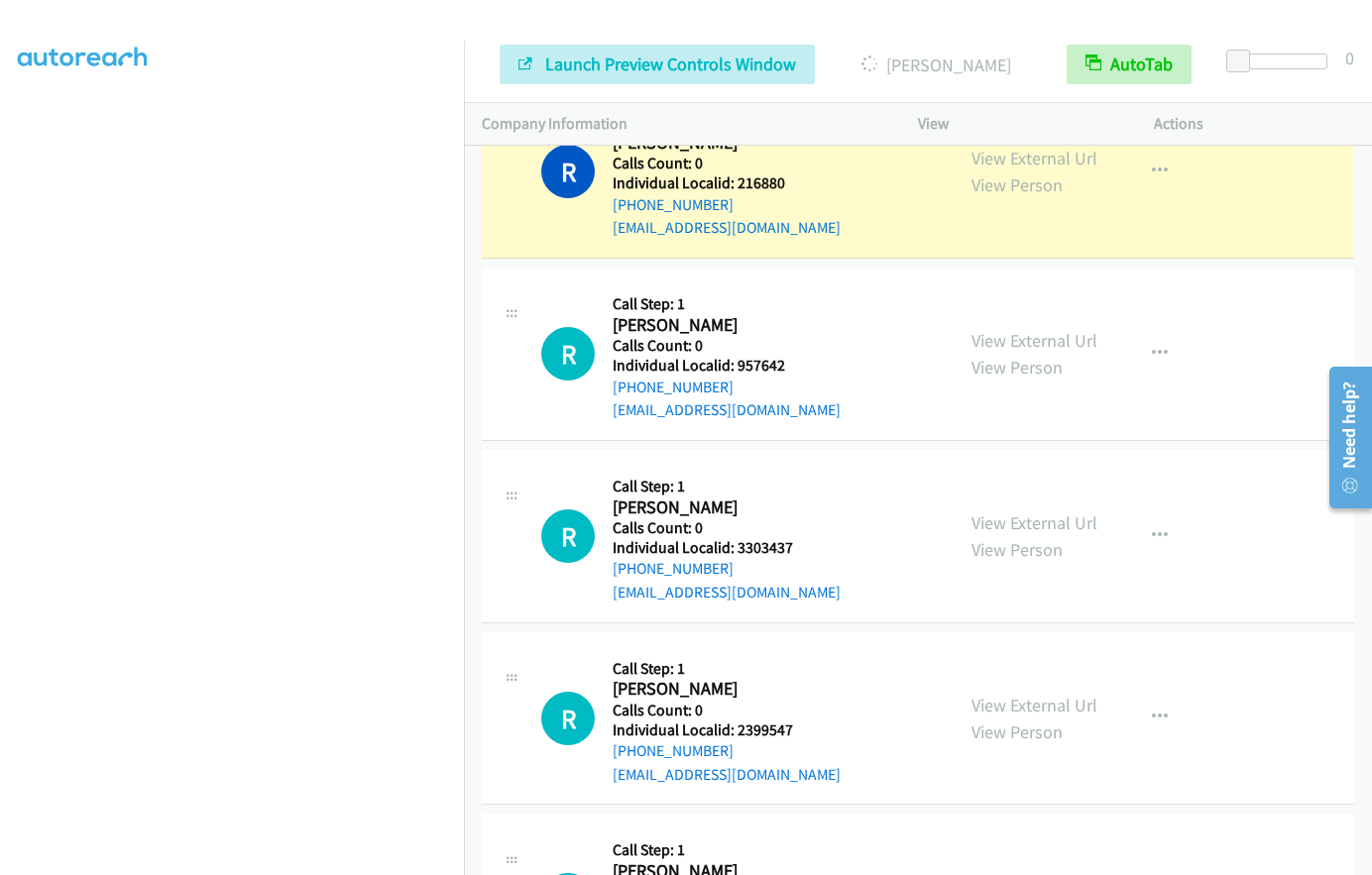 drag, startPoint x: 747, startPoint y: 716, endPoint x: 728, endPoint y: 651, distance: 67.72001 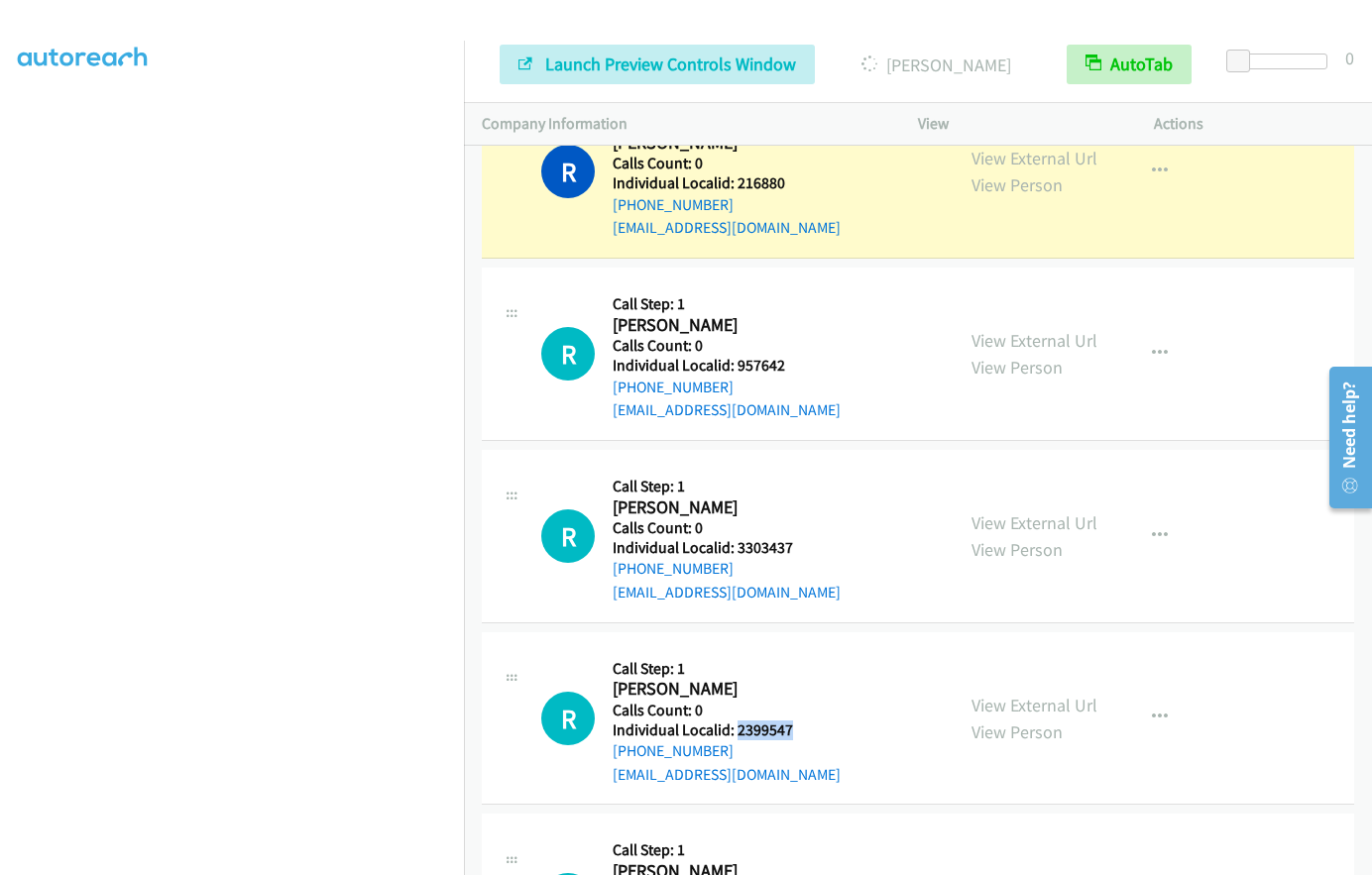 drag, startPoint x: 737, startPoint y: 710, endPoint x: 802, endPoint y: 705, distance: 65.192024 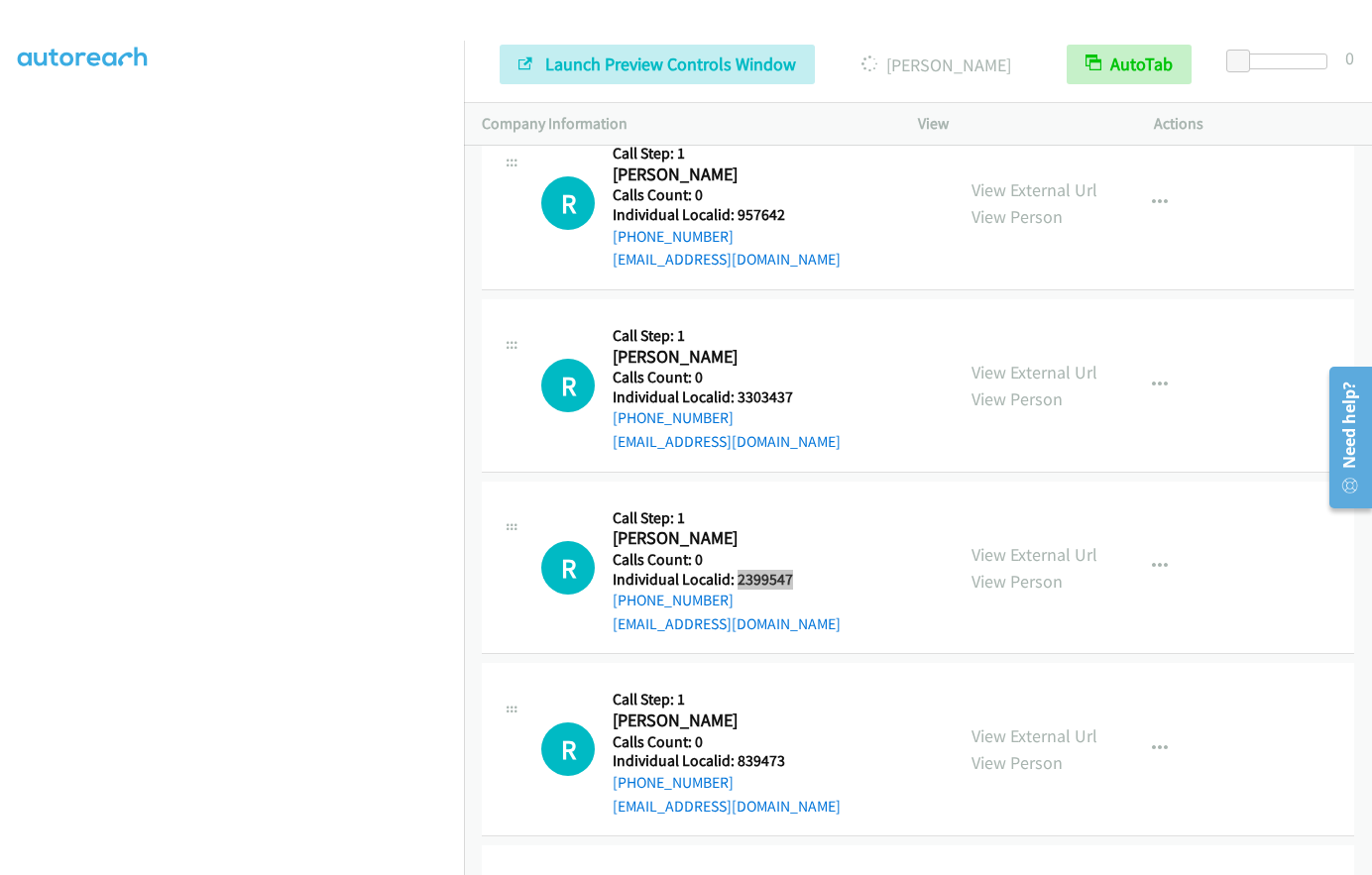 scroll, scrollTop: 5296, scrollLeft: 0, axis: vertical 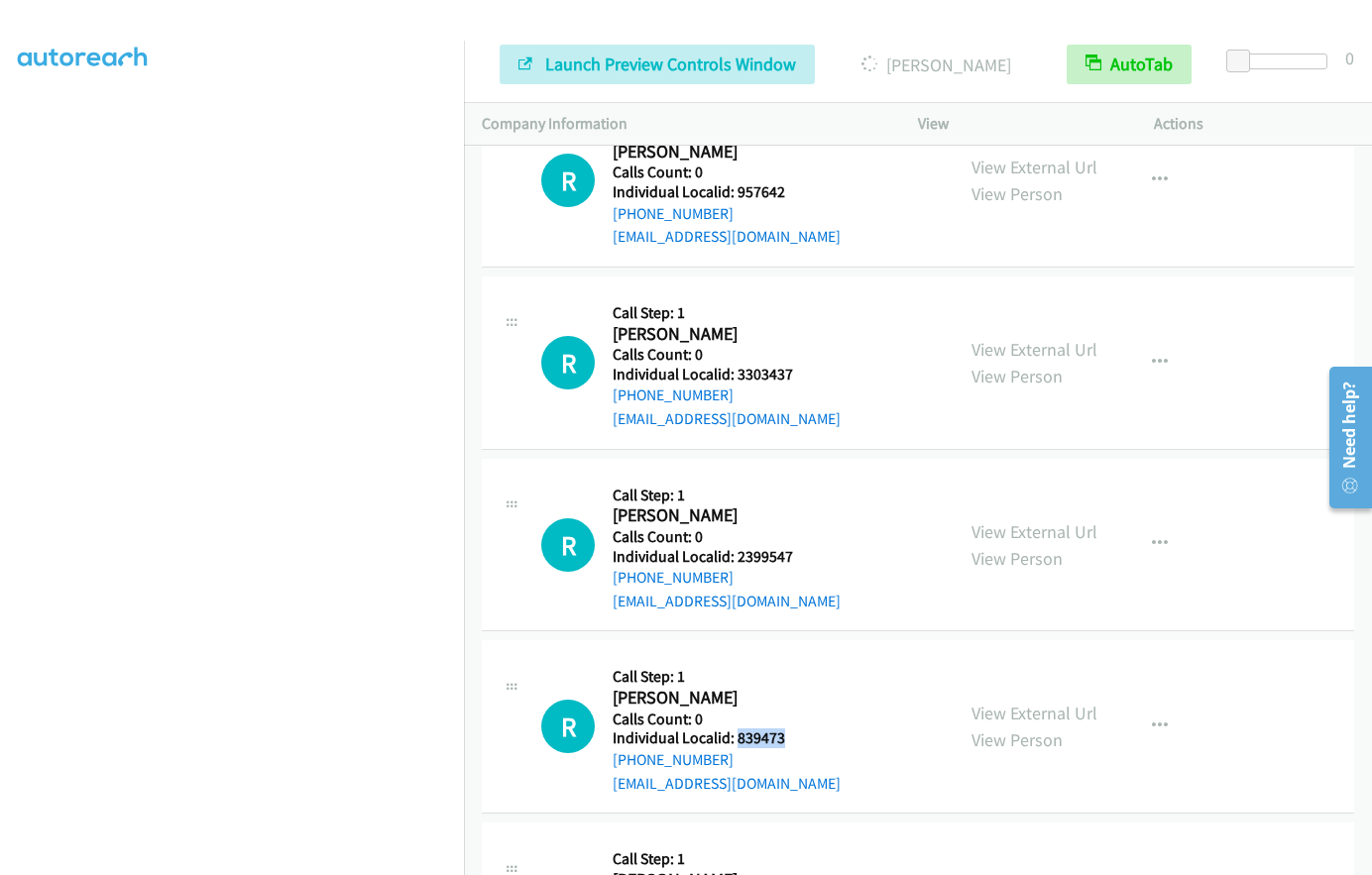 drag, startPoint x: 735, startPoint y: 717, endPoint x: 797, endPoint y: 718, distance: 62.008064 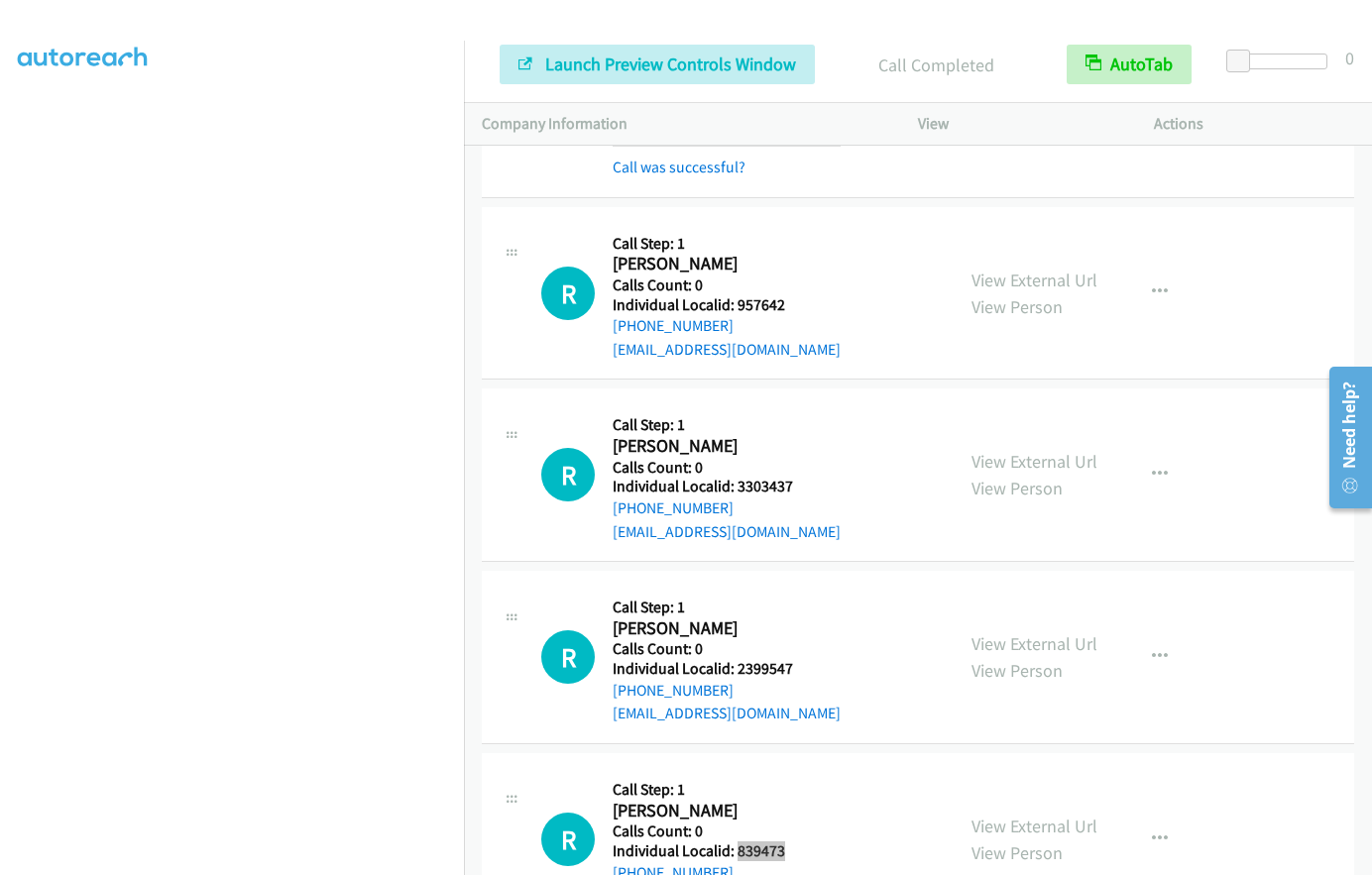 scroll, scrollTop: 4967, scrollLeft: 0, axis: vertical 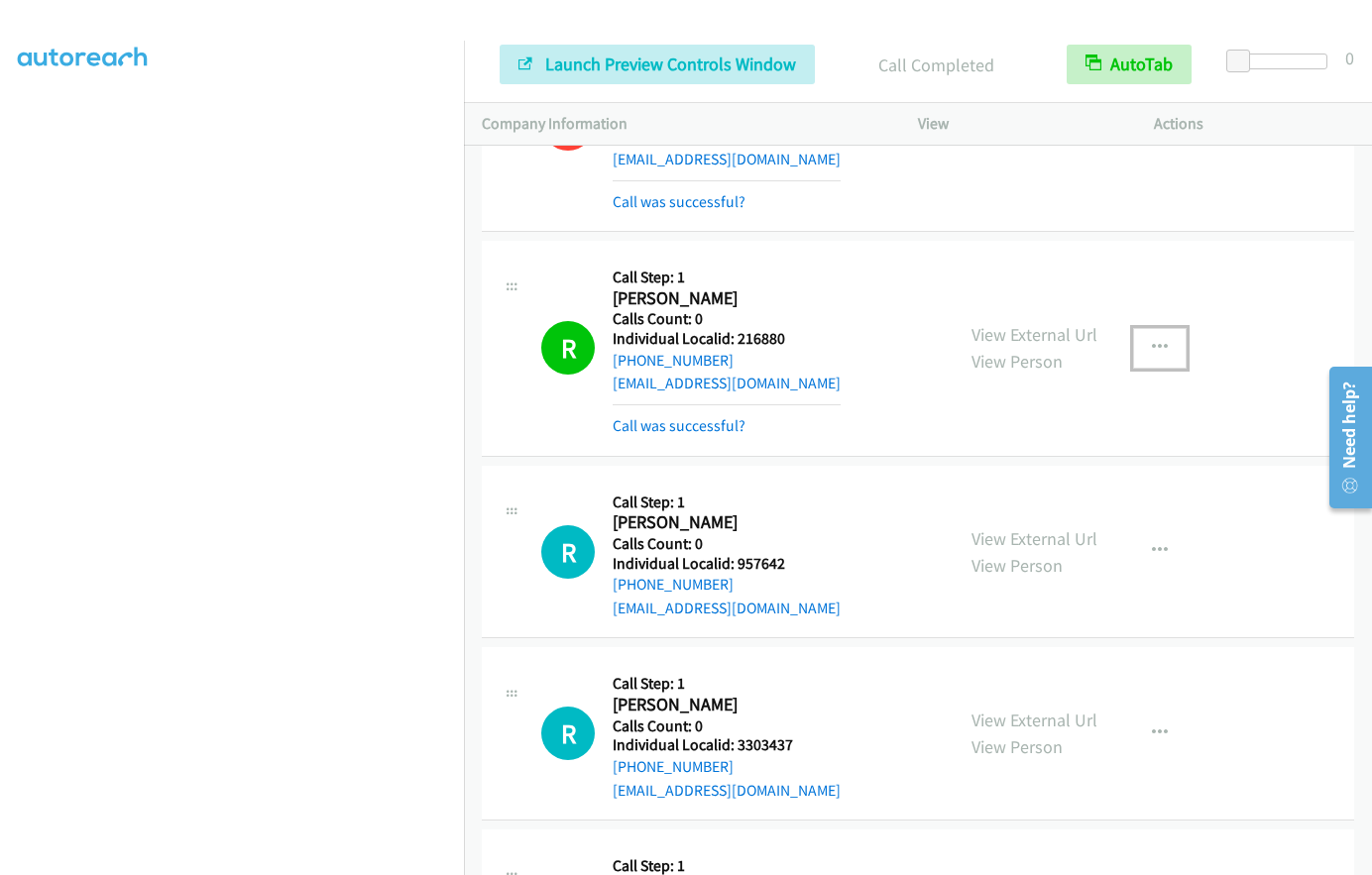 click at bounding box center [1160, 348] 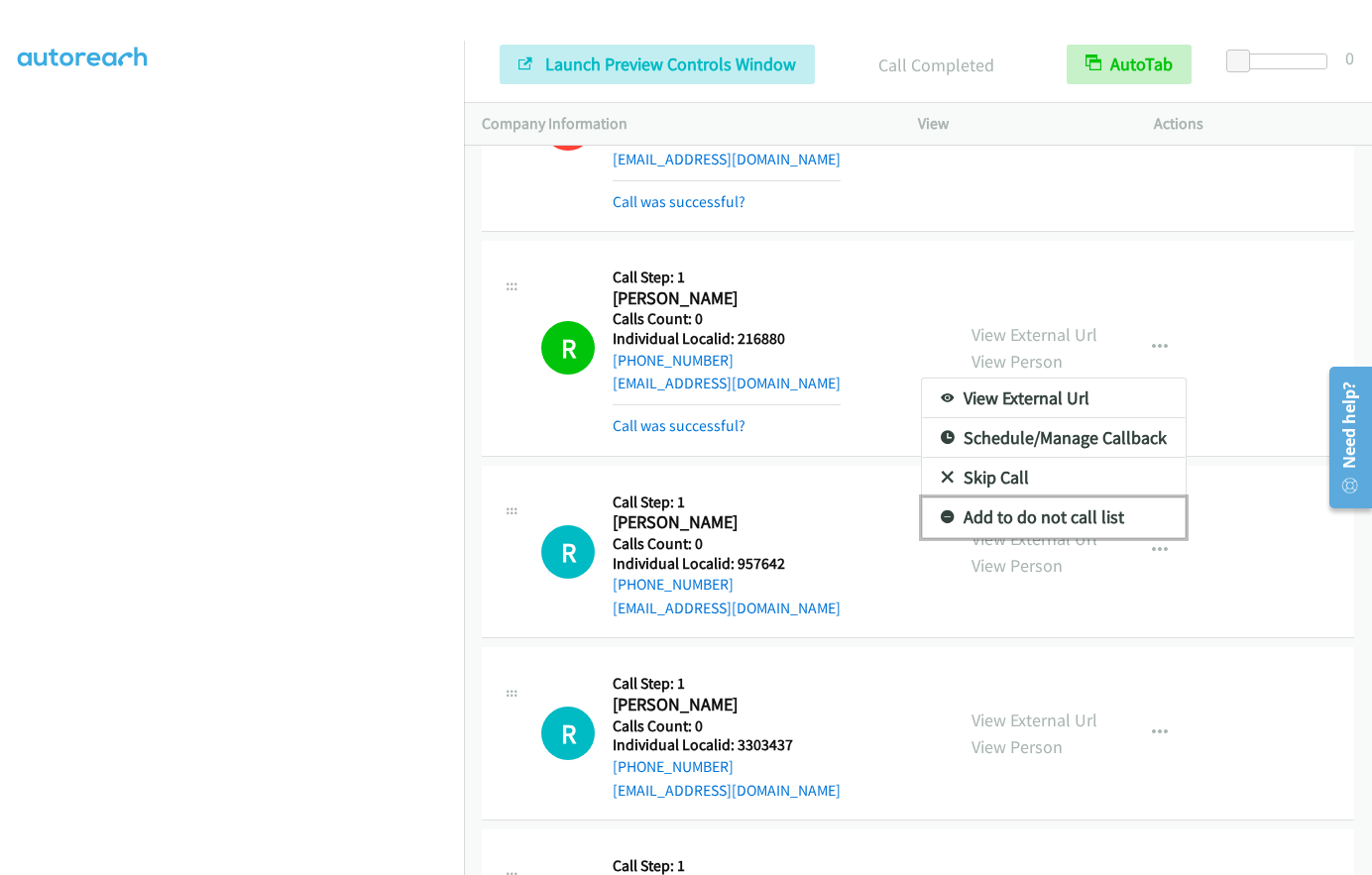 click at bounding box center (948, 518) 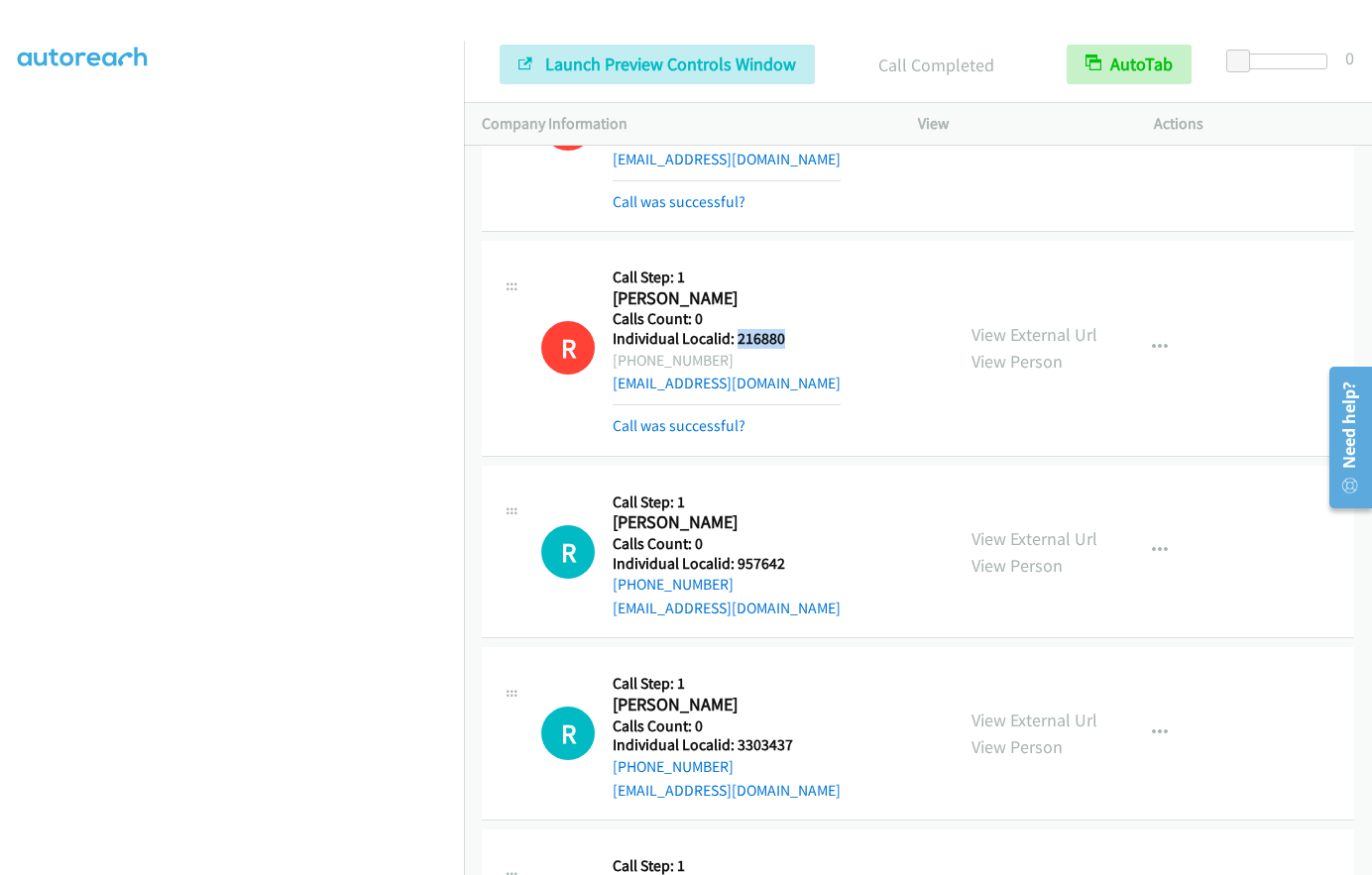 drag, startPoint x: 734, startPoint y: 317, endPoint x: 789, endPoint y: 318, distance: 55.00909 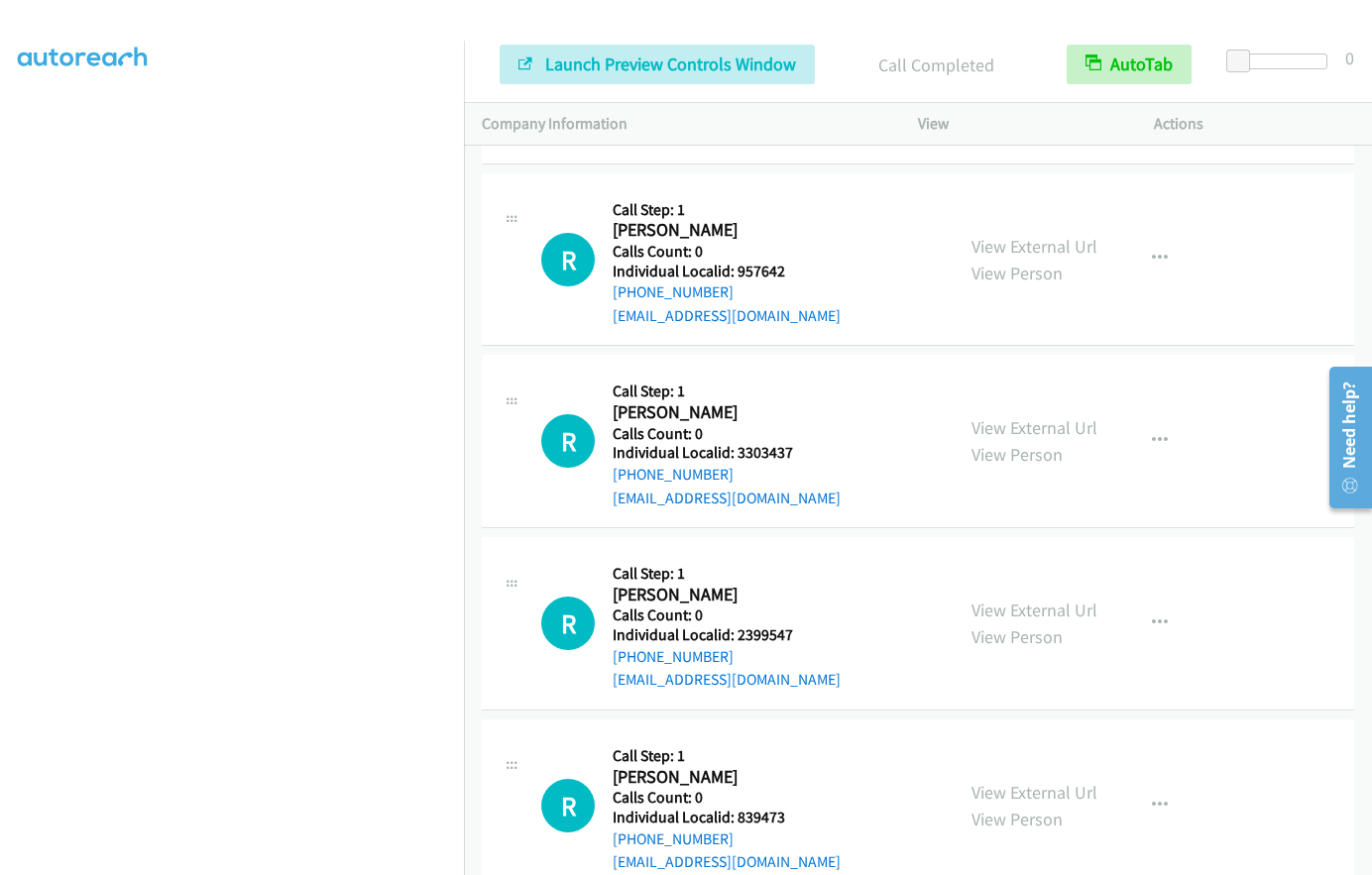 scroll, scrollTop: 5264, scrollLeft: 0, axis: vertical 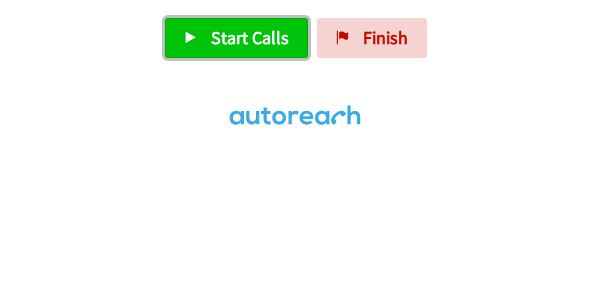 click on "Start Calls" at bounding box center [250, 37] 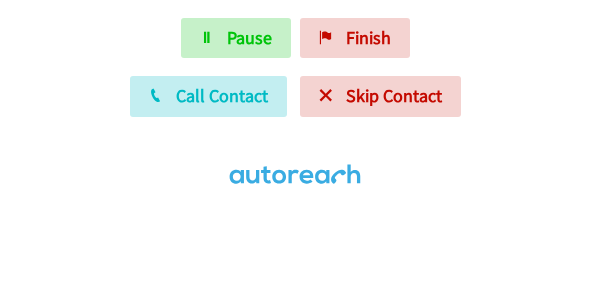 scroll, scrollTop: 0, scrollLeft: 0, axis: both 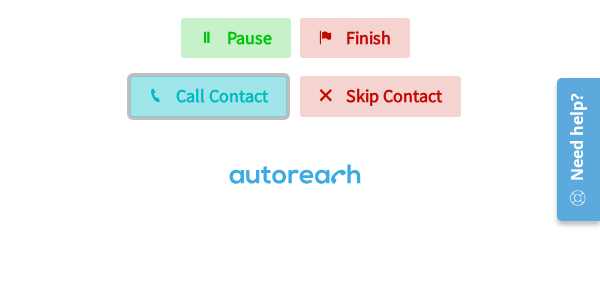 click on "Call Contact" at bounding box center [208, 96] 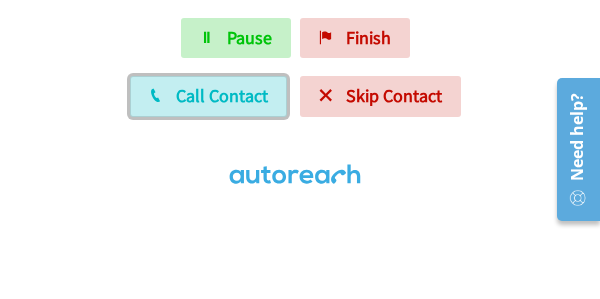 click on "Call Contact" at bounding box center (222, 95) 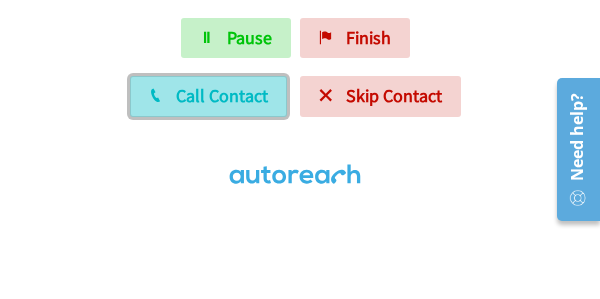 click on "Call Contact" at bounding box center (222, 95) 